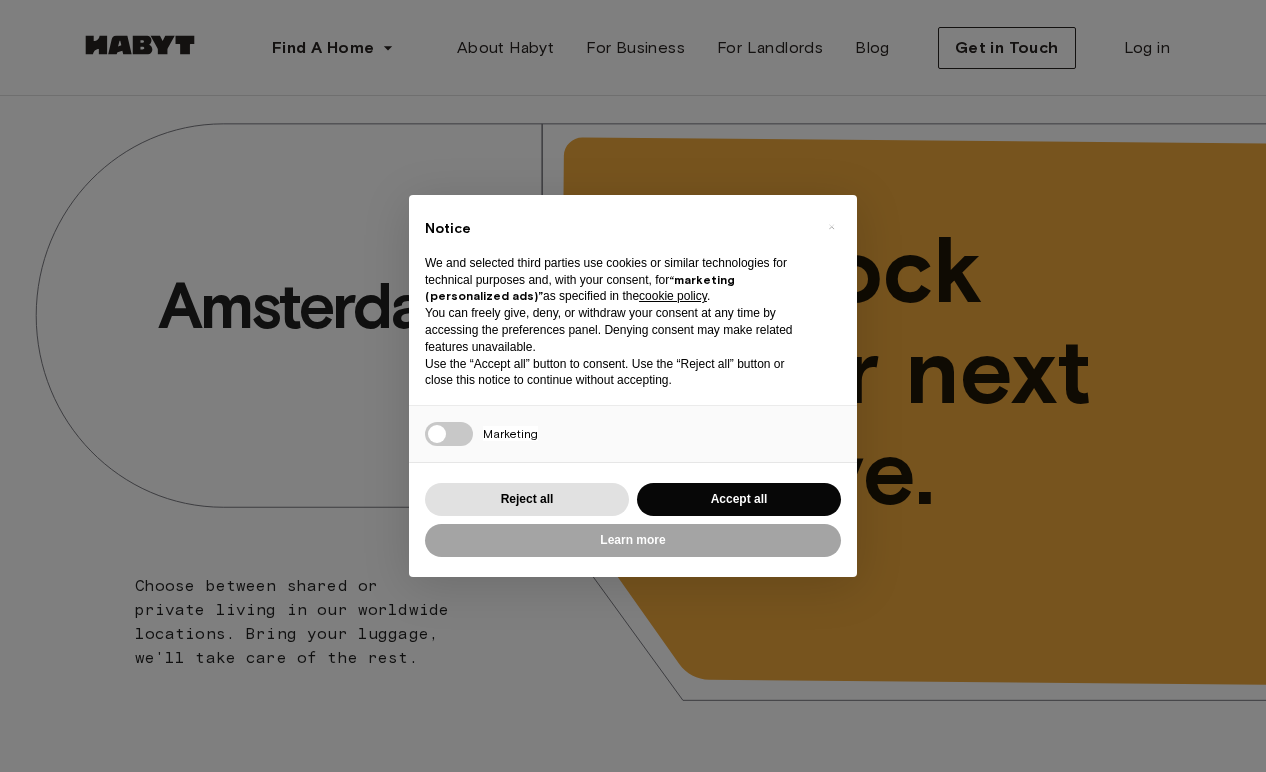scroll, scrollTop: 0, scrollLeft: 0, axis: both 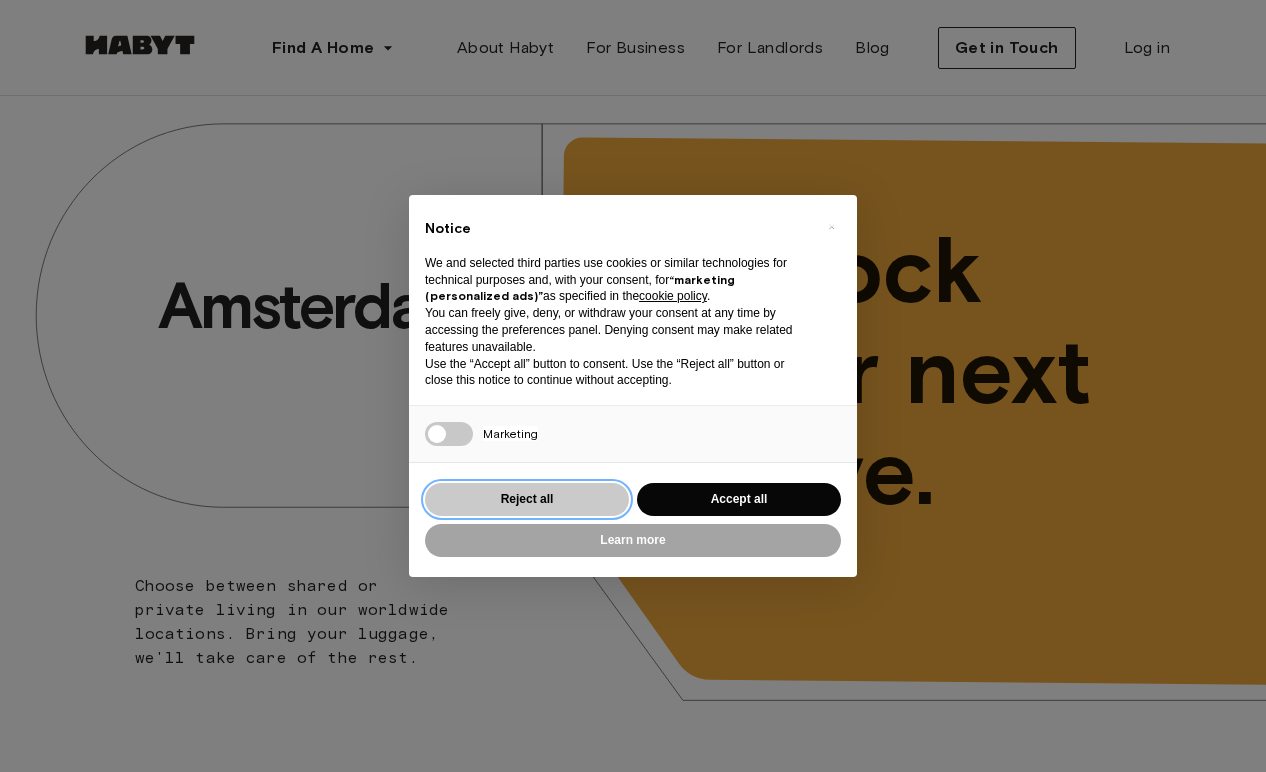 click on "Reject all" at bounding box center (527, 499) 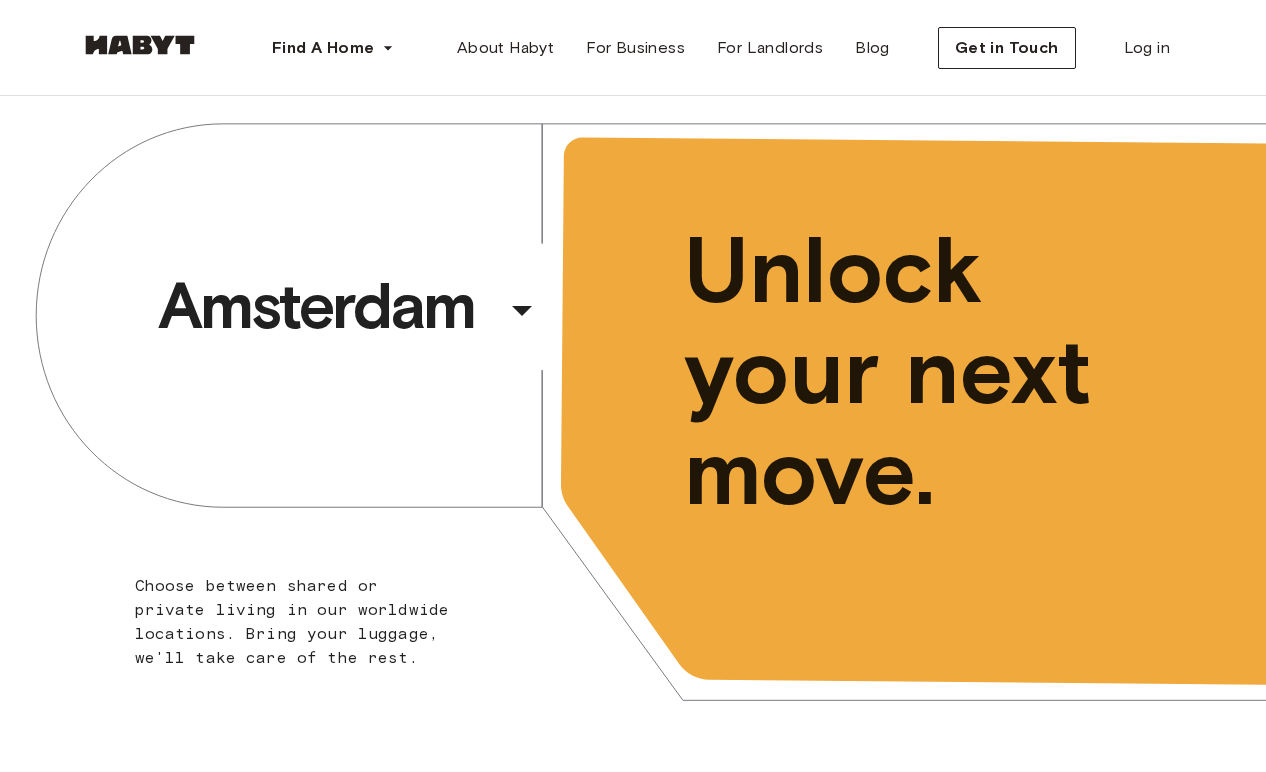 scroll, scrollTop: 0, scrollLeft: 0, axis: both 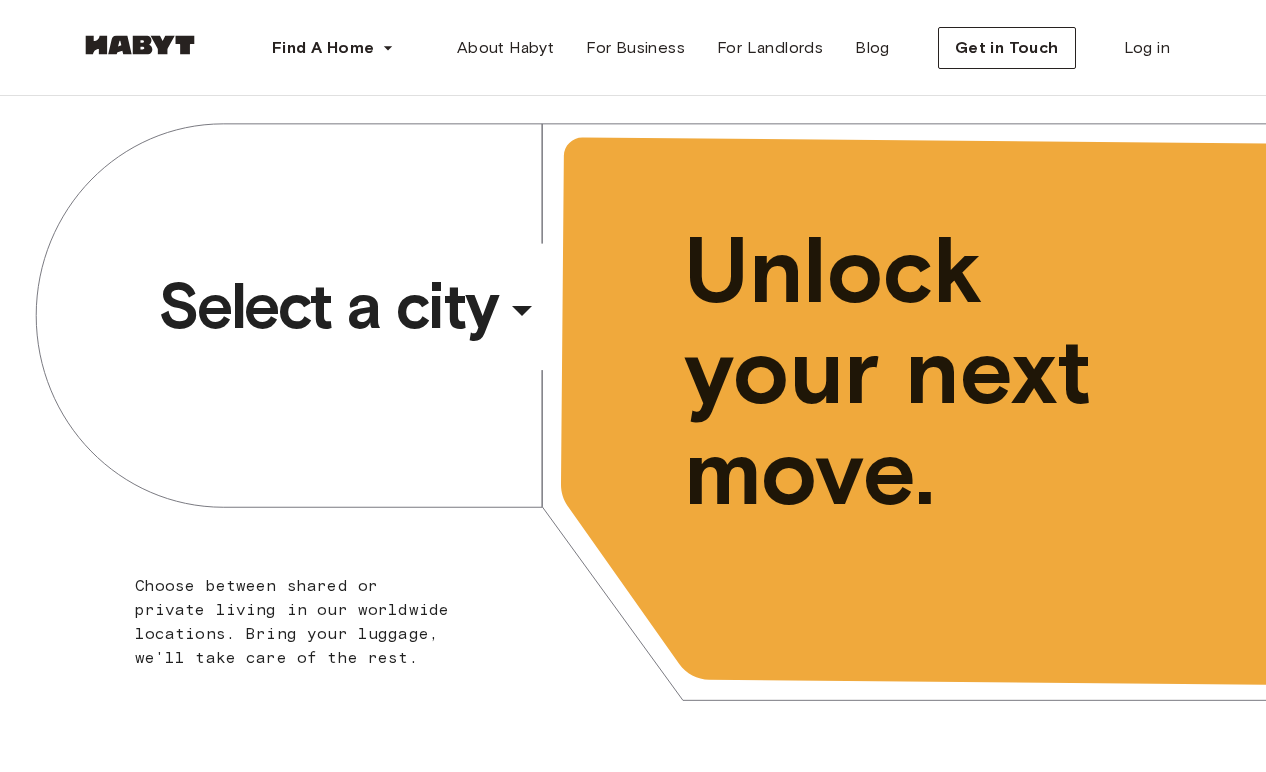 click on "Select a city" at bounding box center (328, 306) 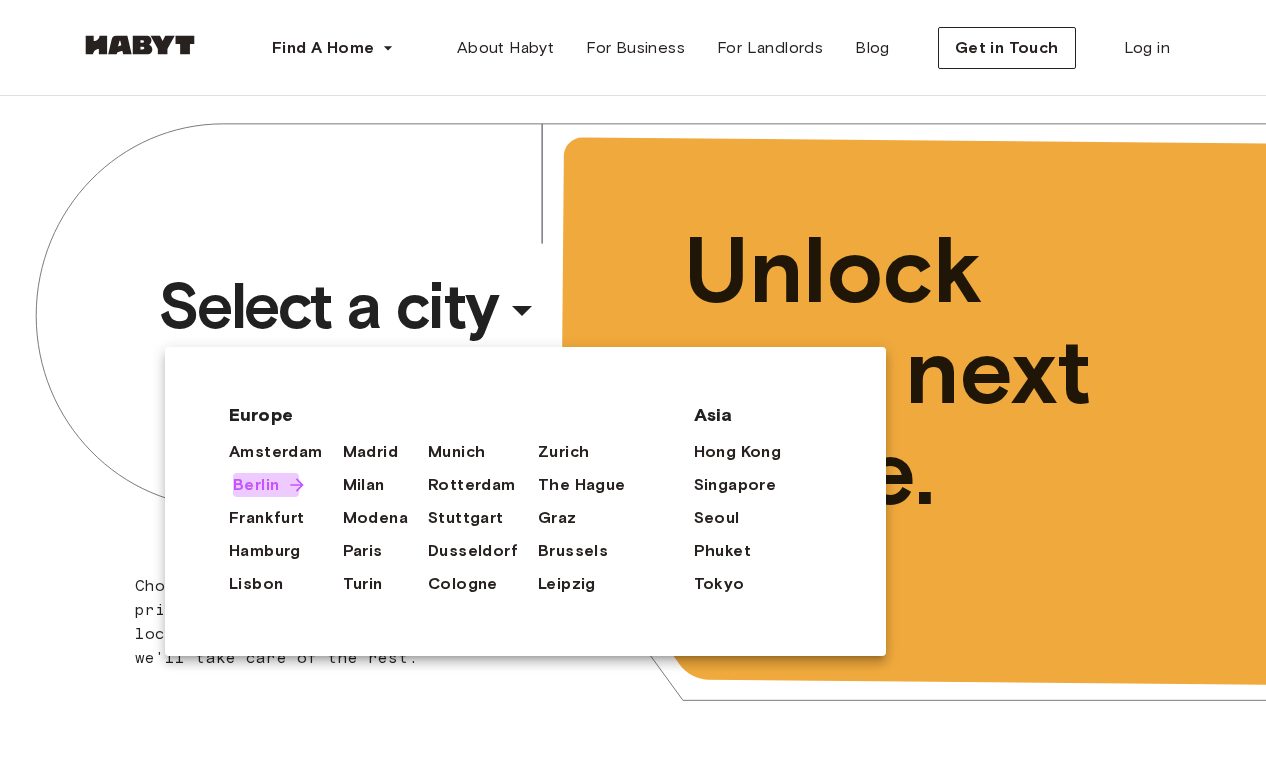 click on "Berlin" at bounding box center (256, 485) 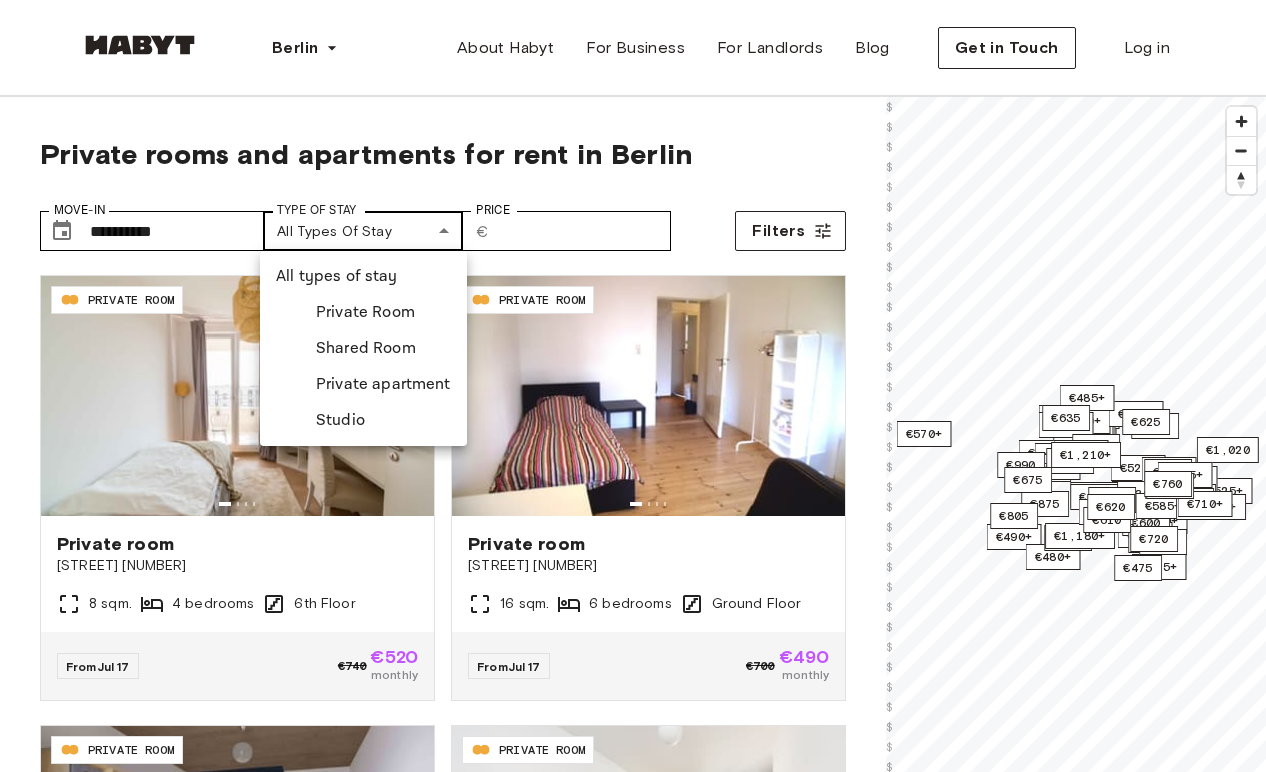 click on "**********" at bounding box center (633, 2501) 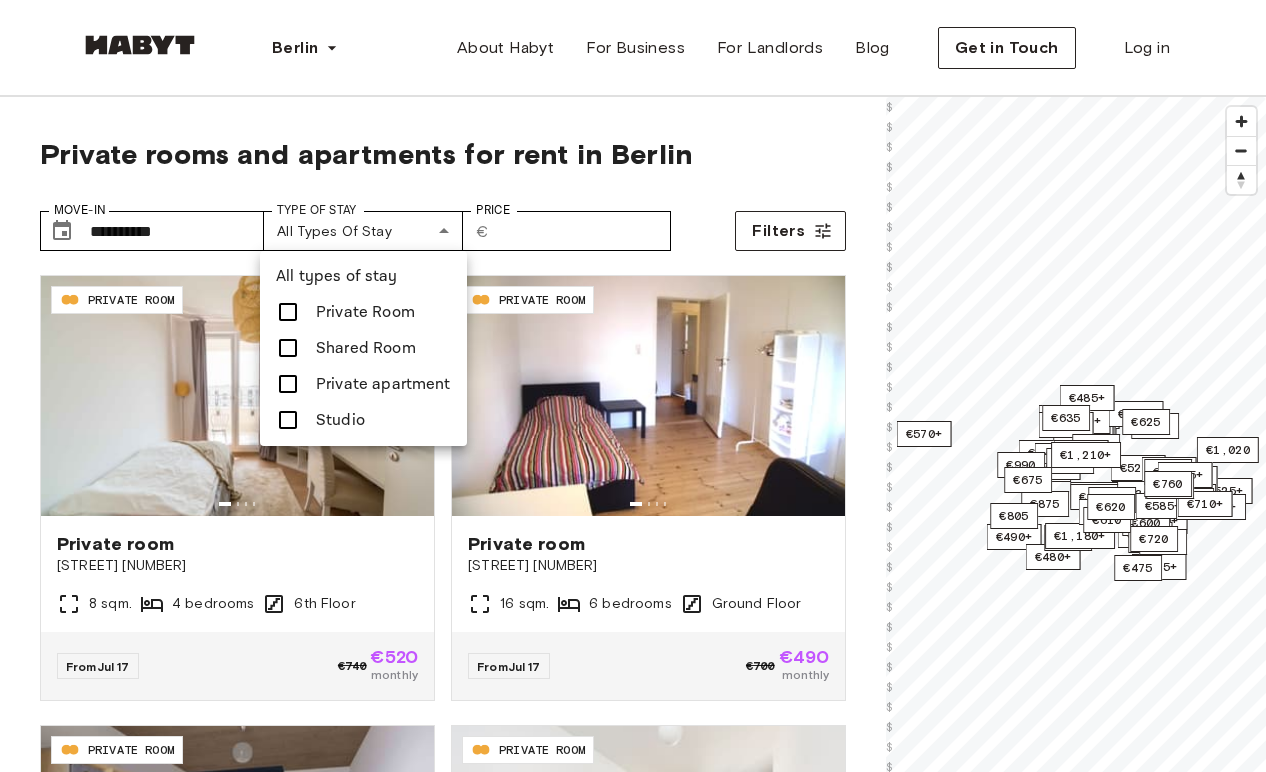 click on "Private Room" at bounding box center [363, 312] 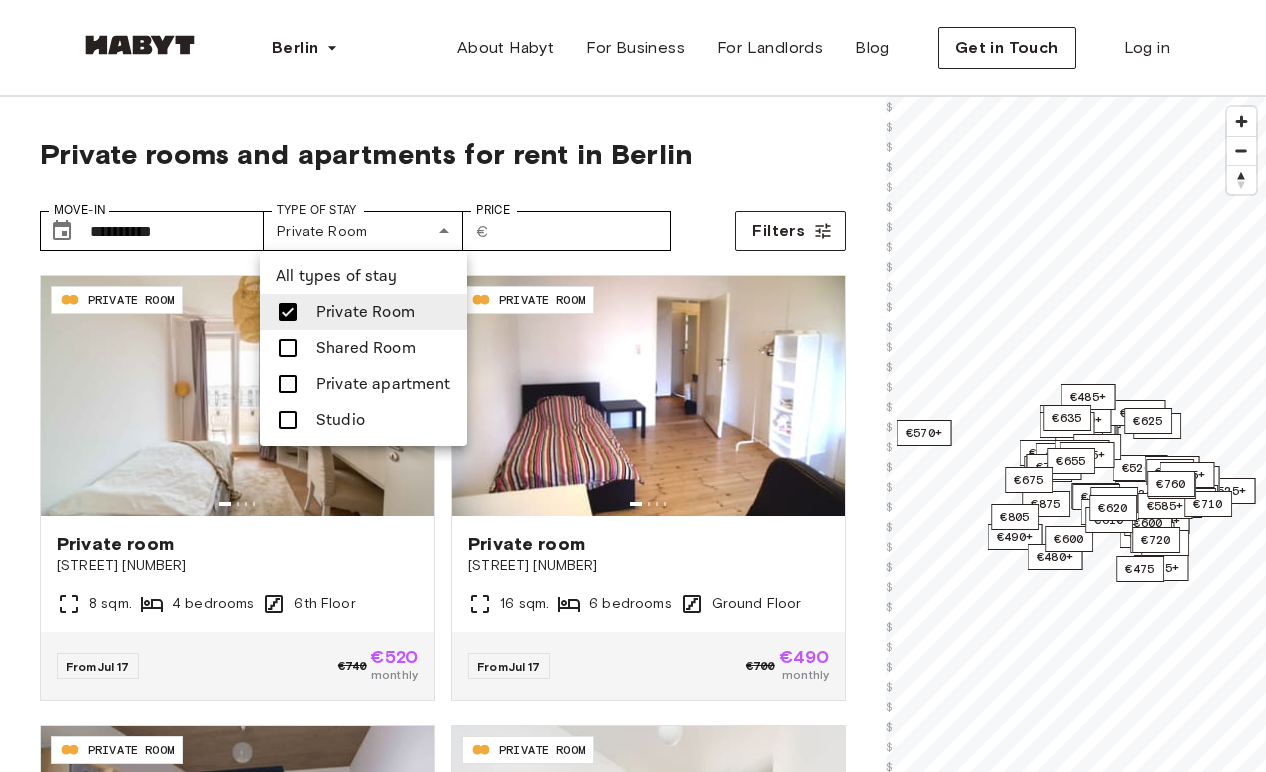 click on "Private apartment" at bounding box center (383, 384) 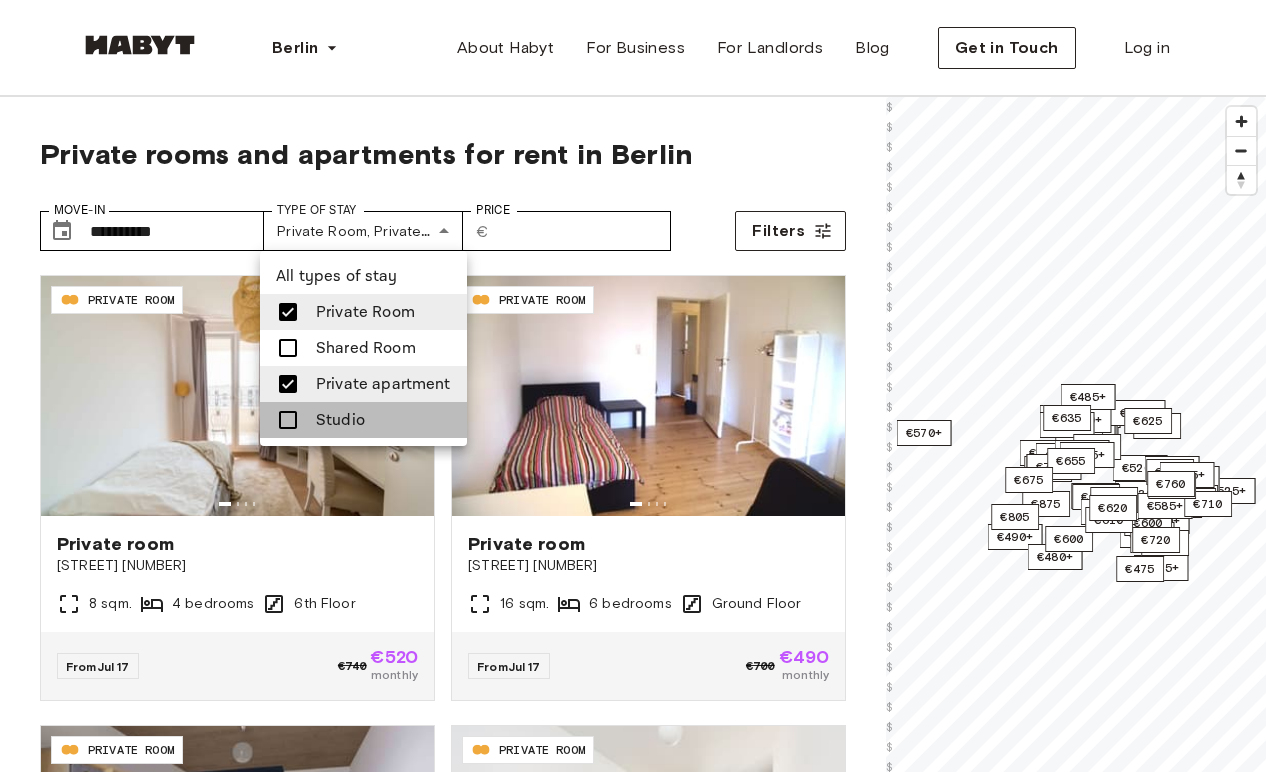 click on "Studio" at bounding box center (363, 420) 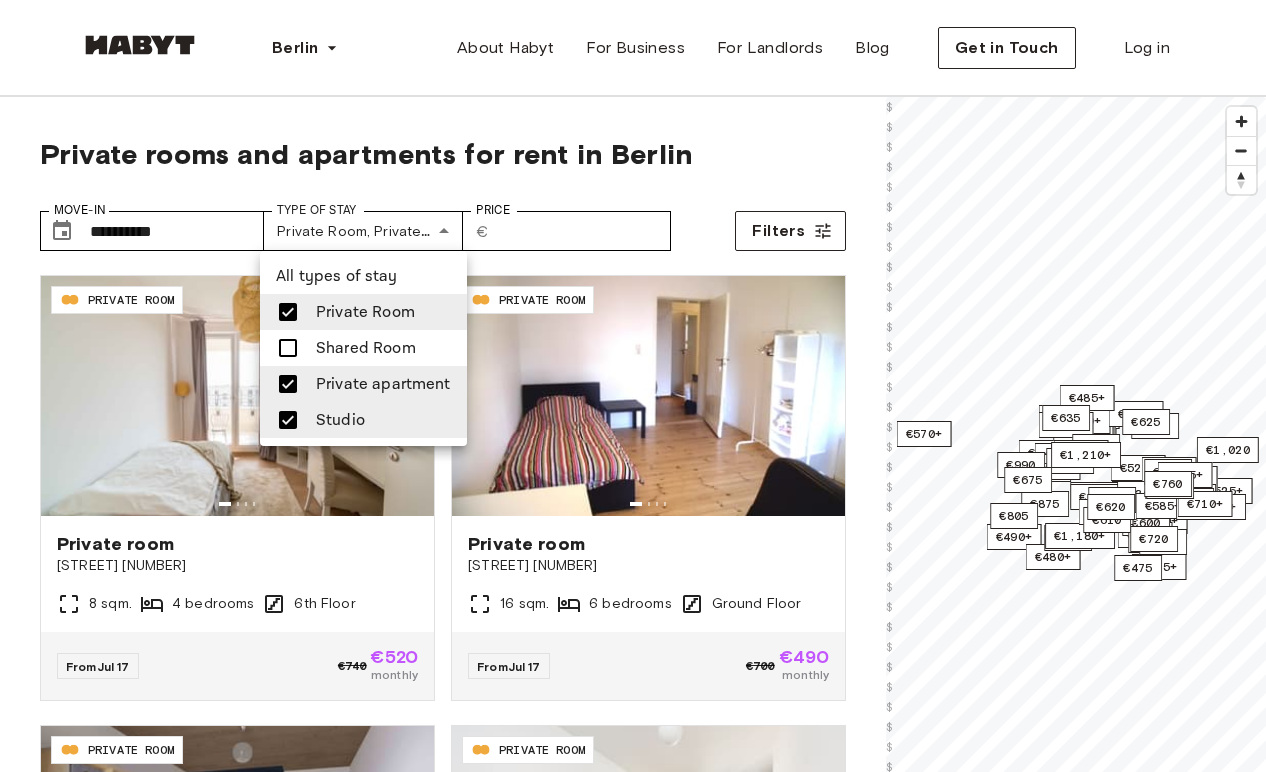 click at bounding box center (633, 386) 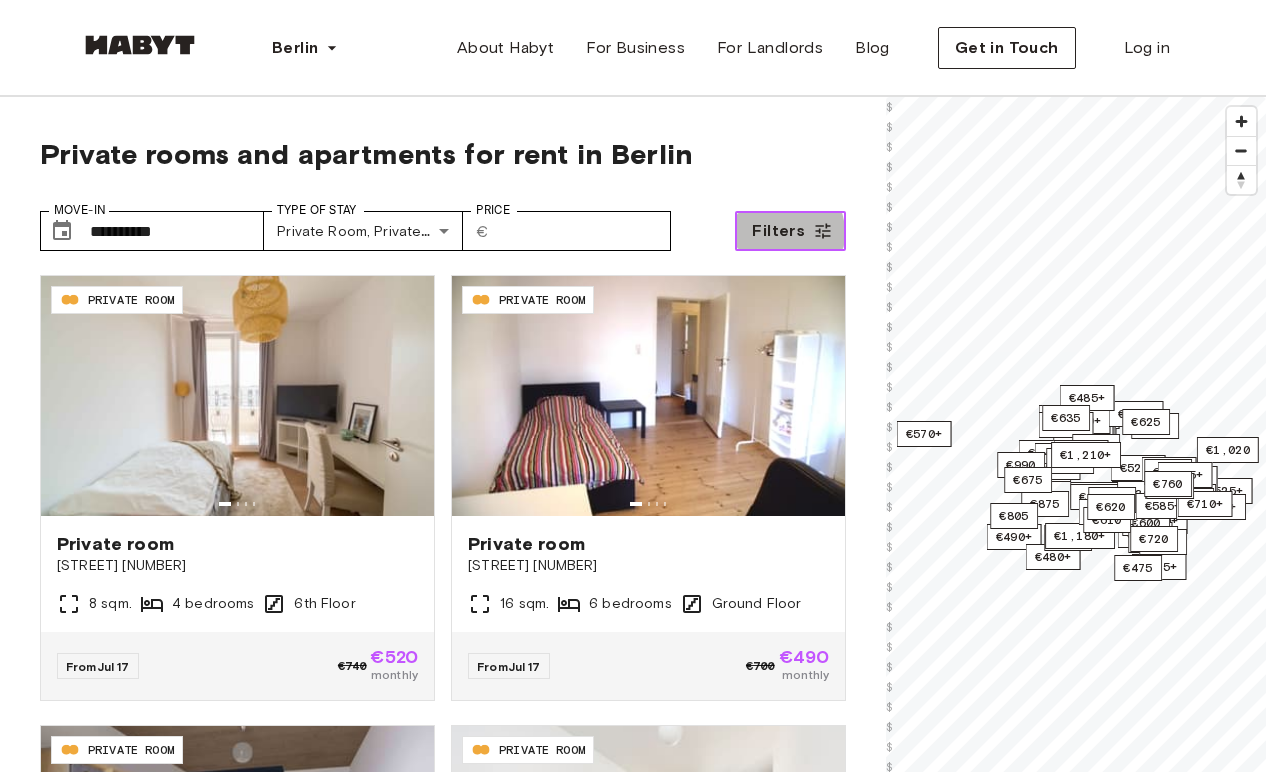 click on "Filters" at bounding box center [778, 231] 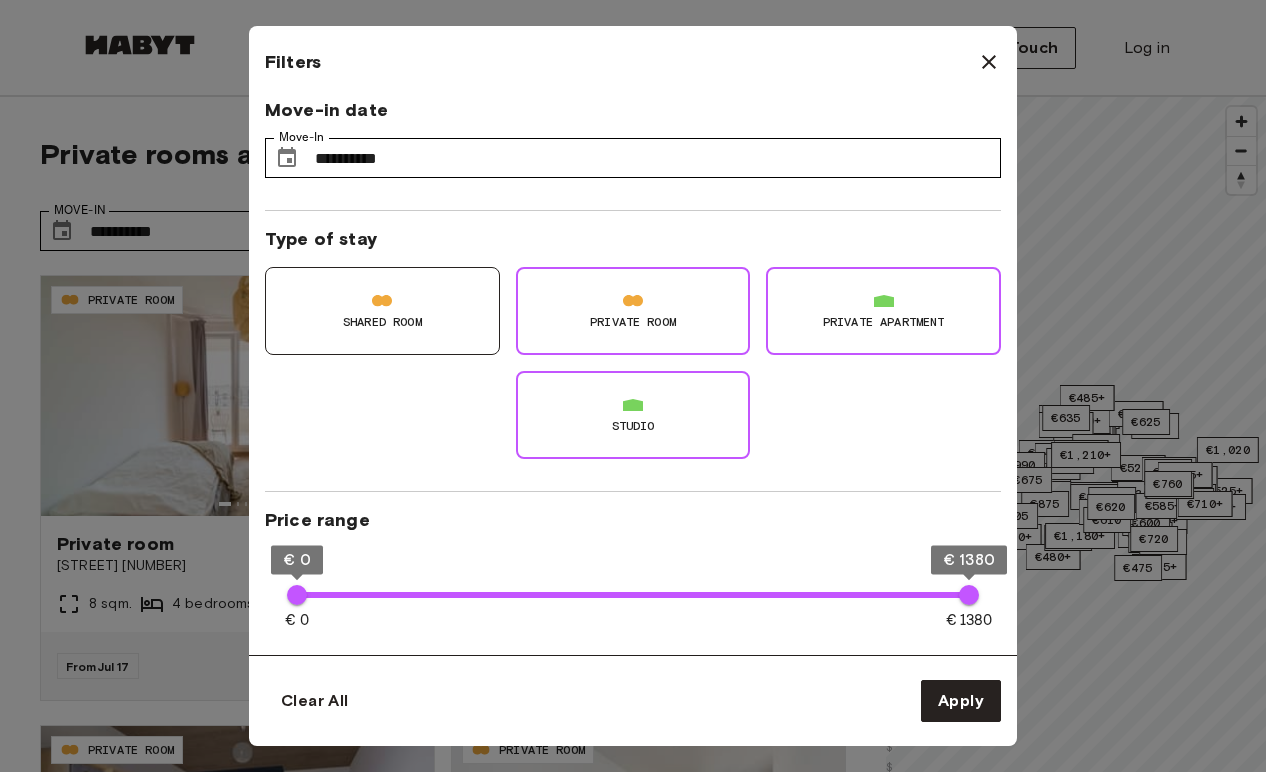 scroll, scrollTop: 329, scrollLeft: 0, axis: vertical 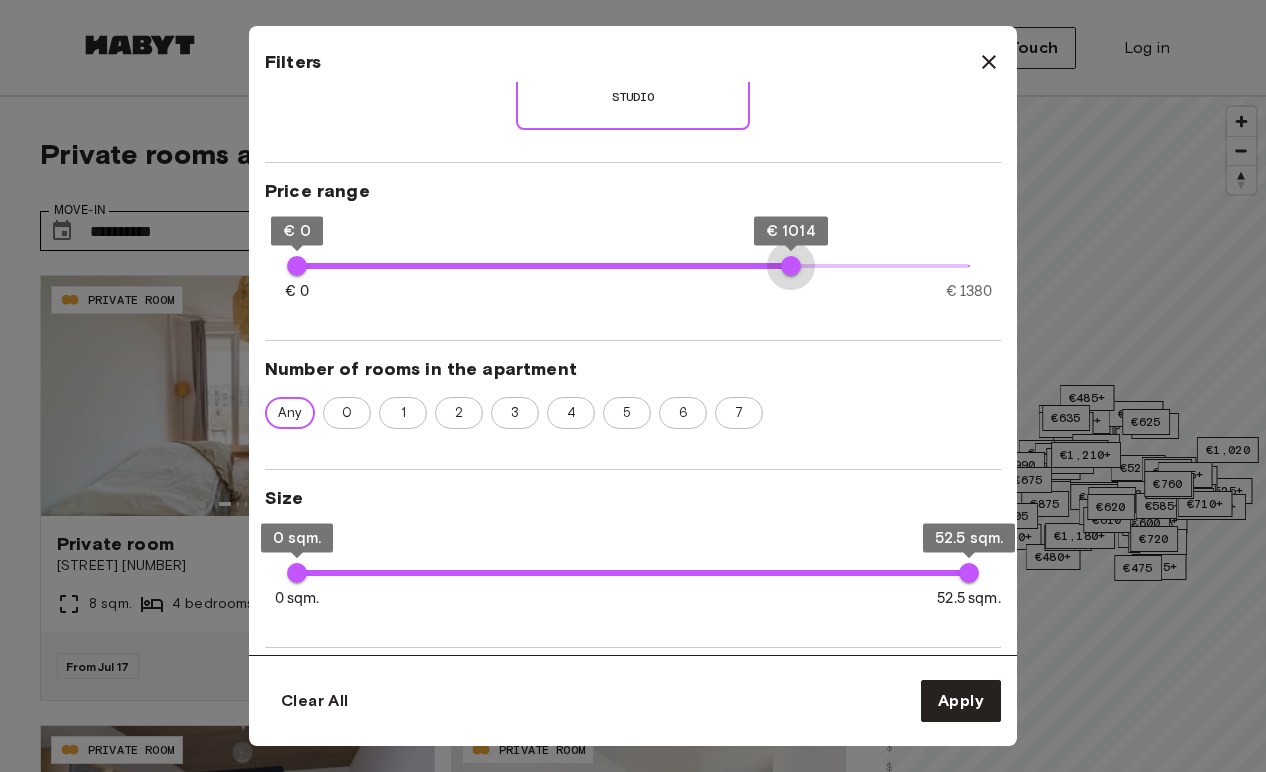 type on "****" 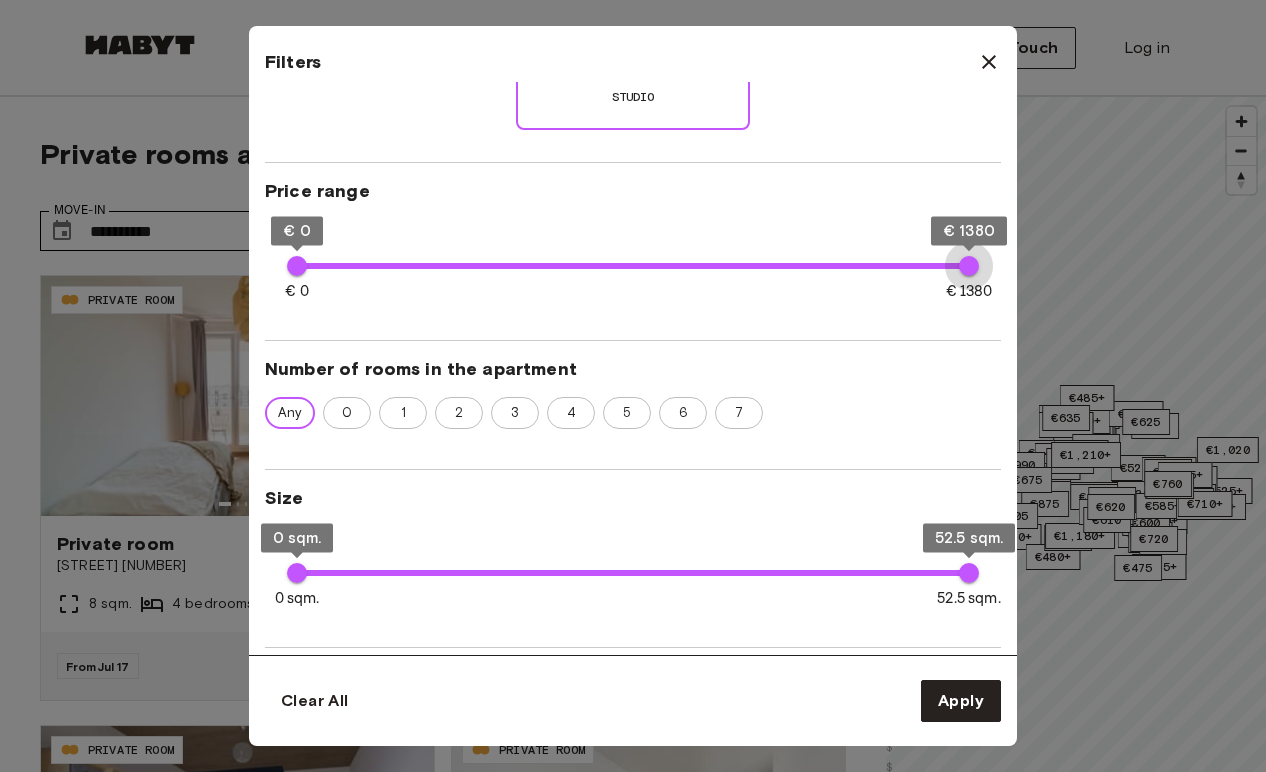 drag, startPoint x: 975, startPoint y: 258, endPoint x: 1118, endPoint y: 211, distance: 150.52574 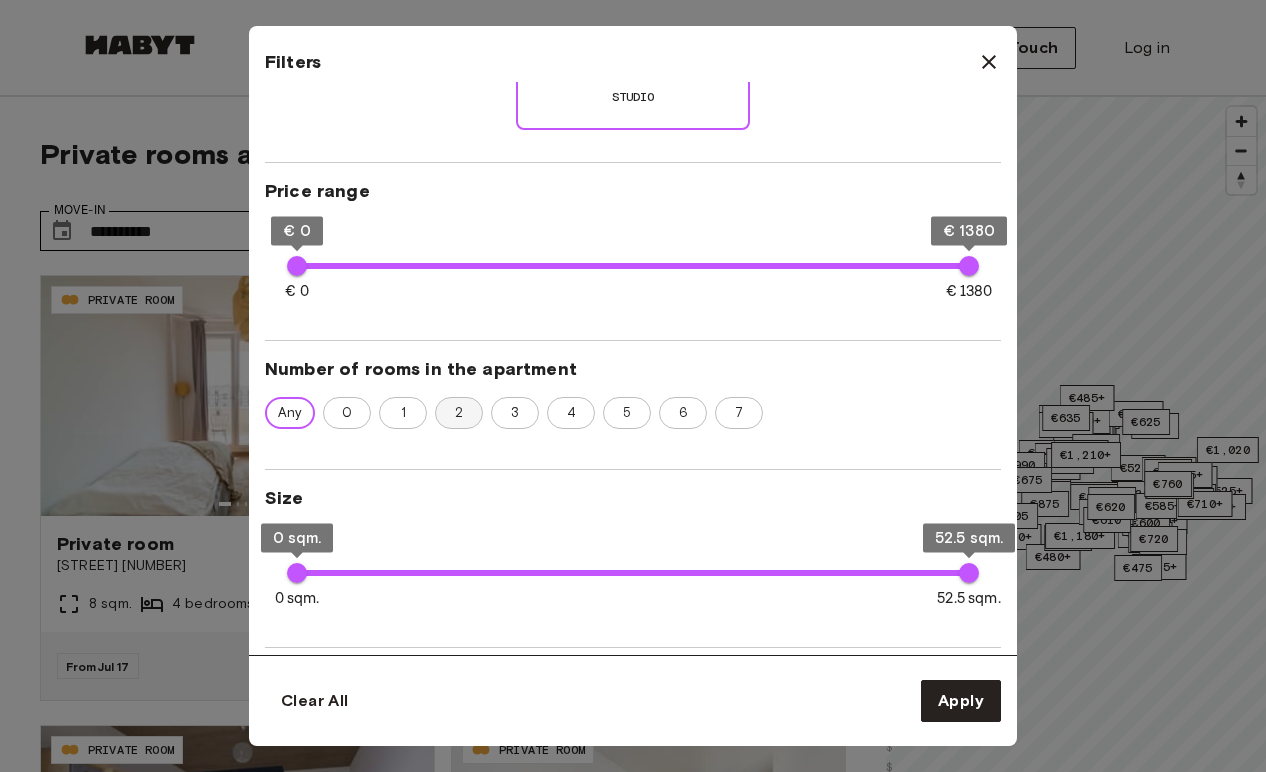 click on "2" at bounding box center [459, 413] 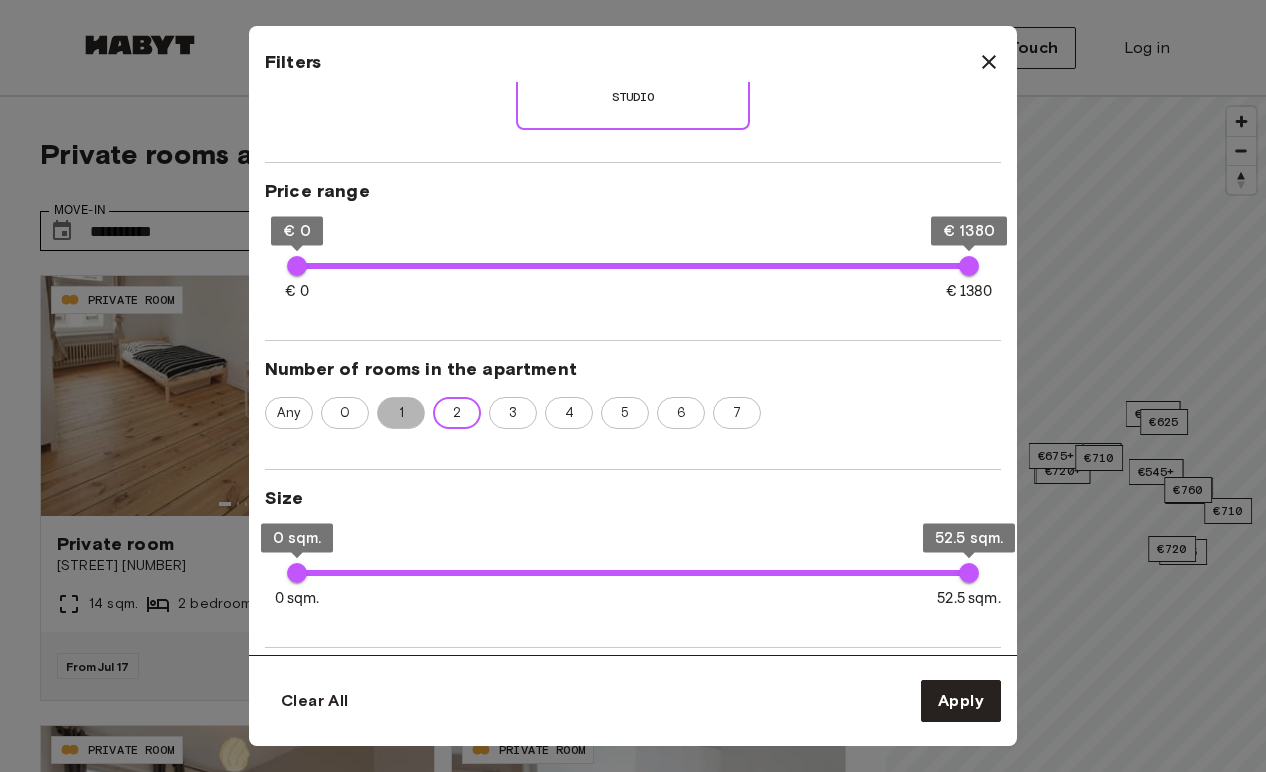 click on "1" at bounding box center [401, 413] 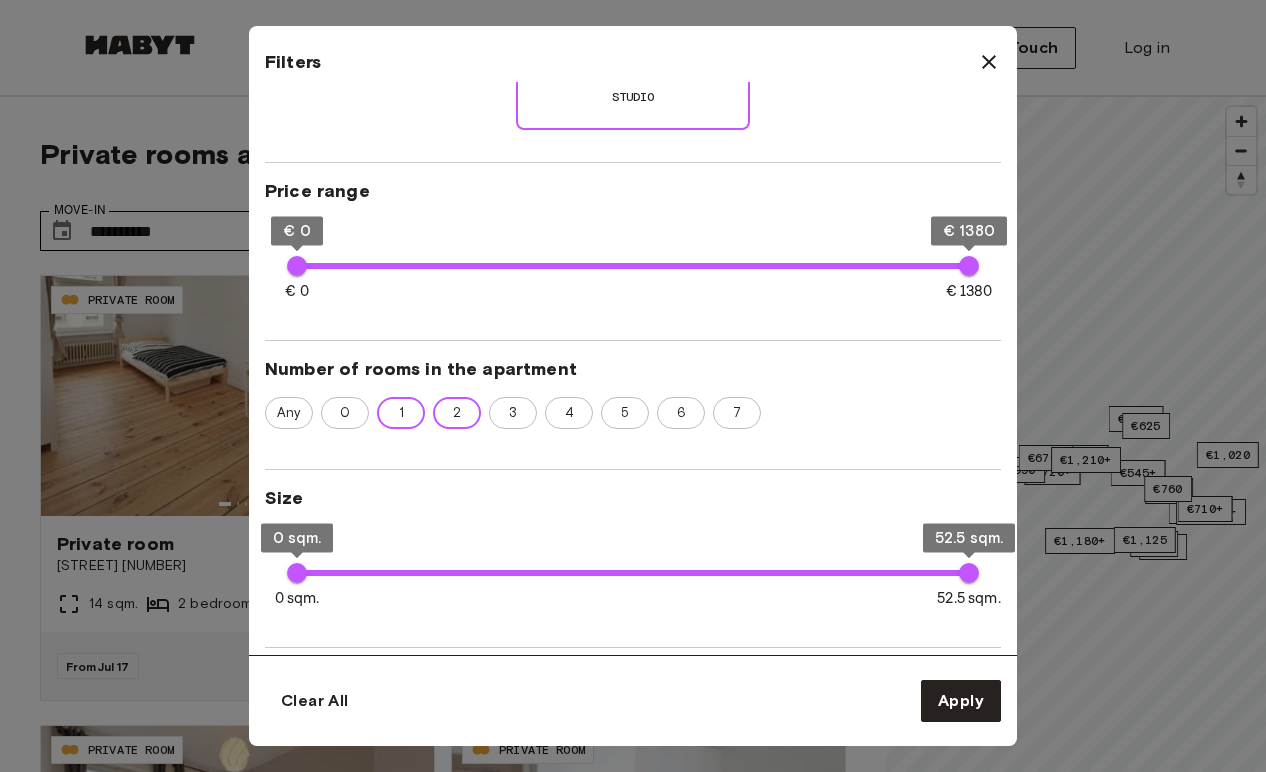 type on "**" 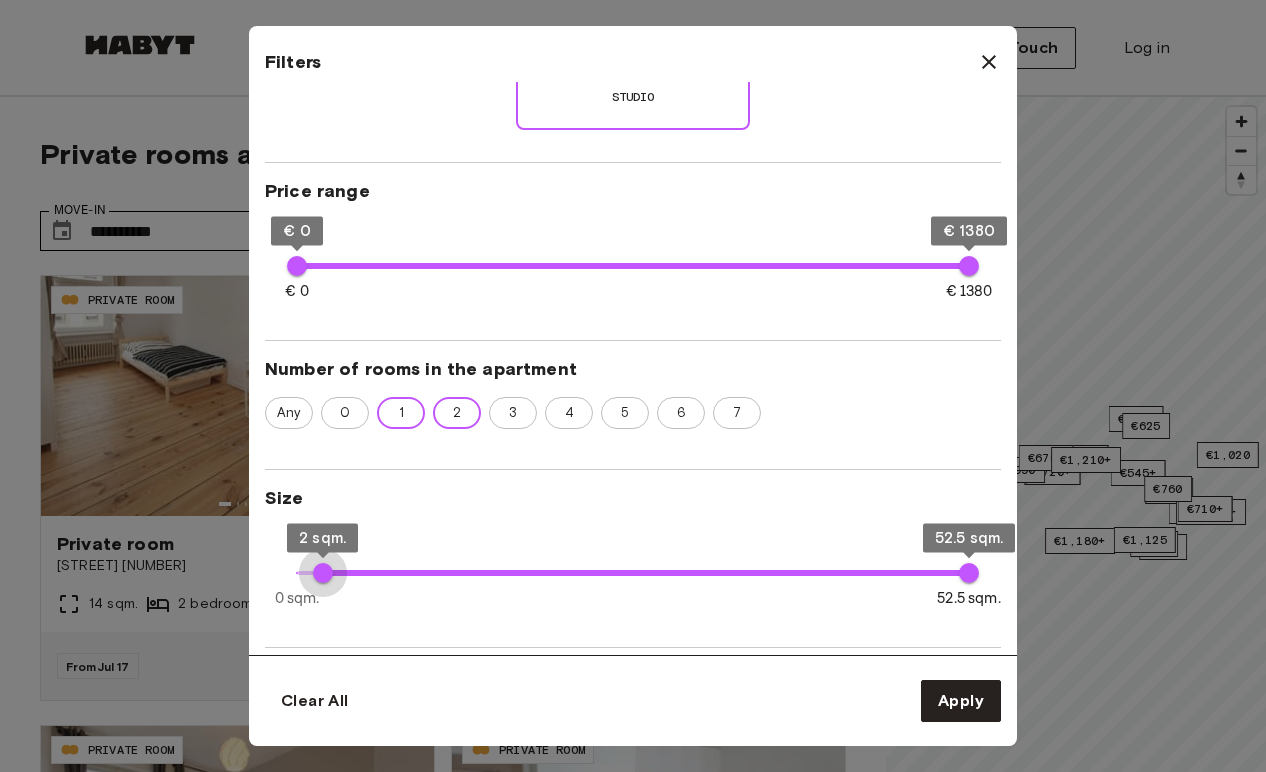 type on "*" 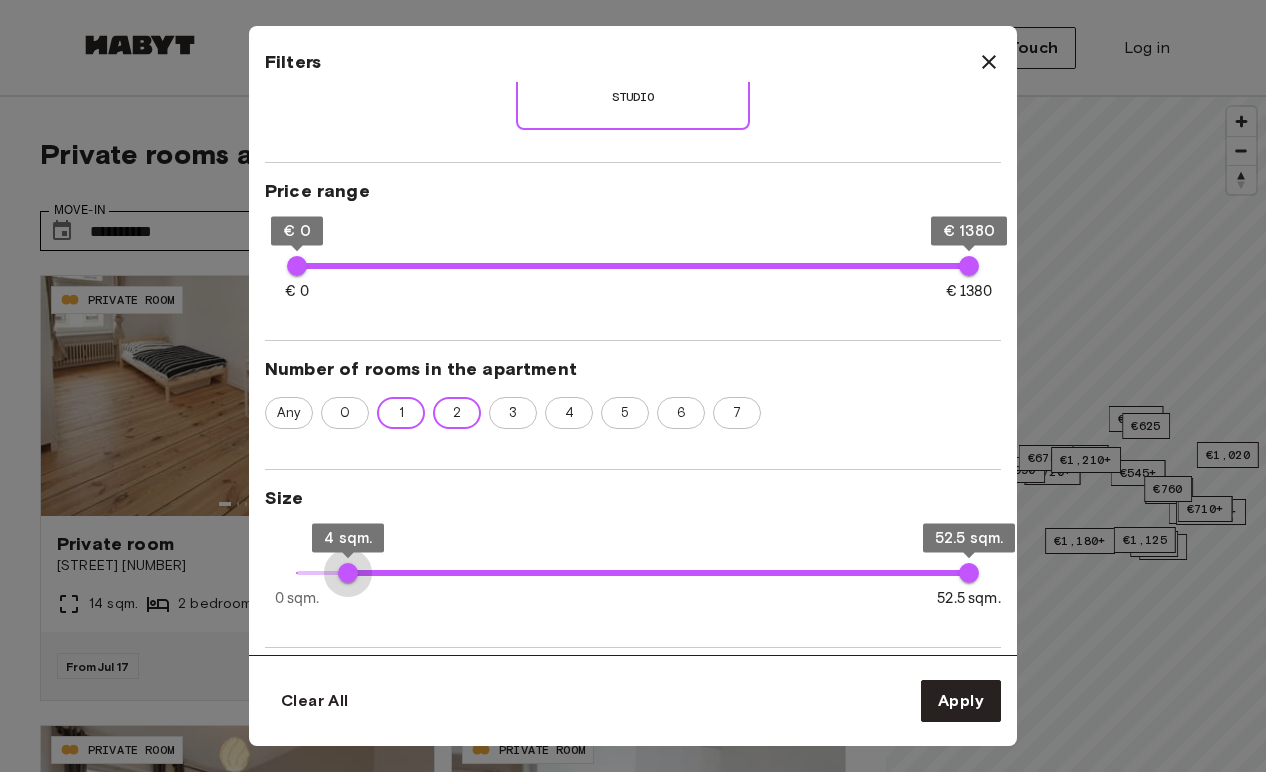 type on "*" 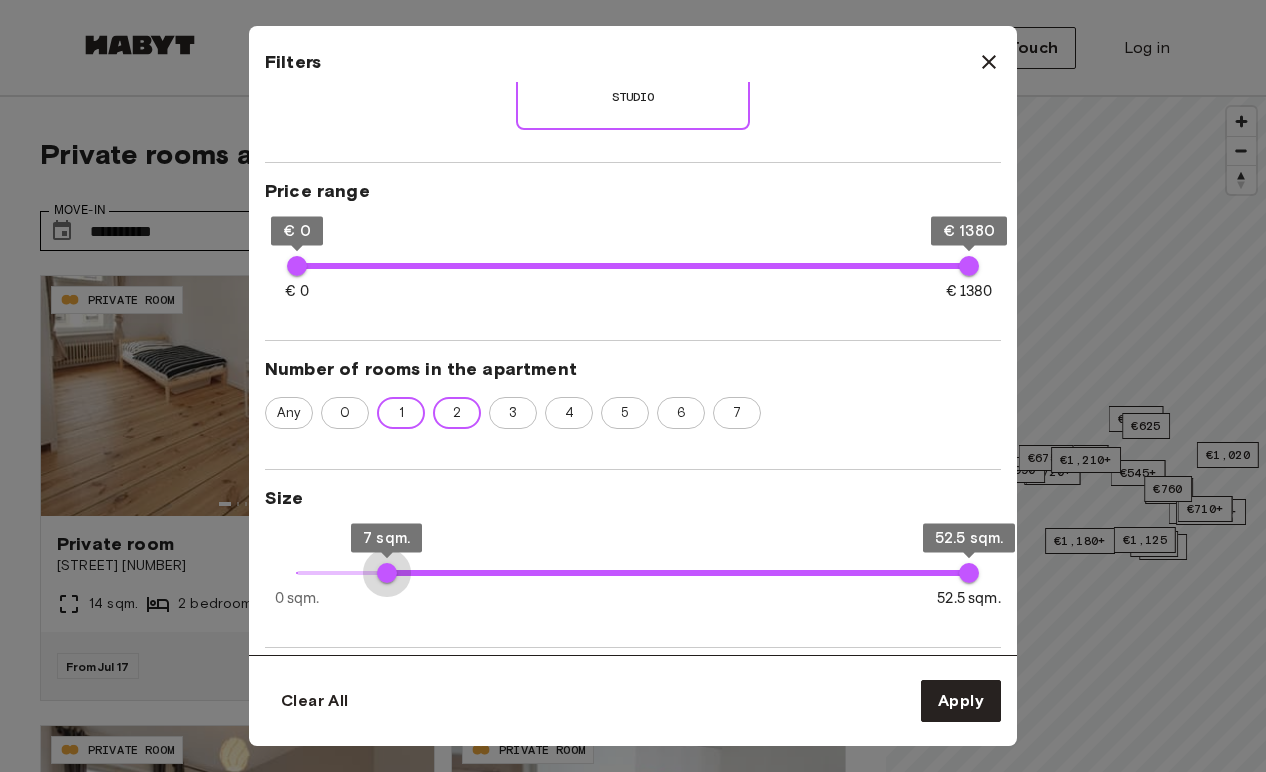 type on "*" 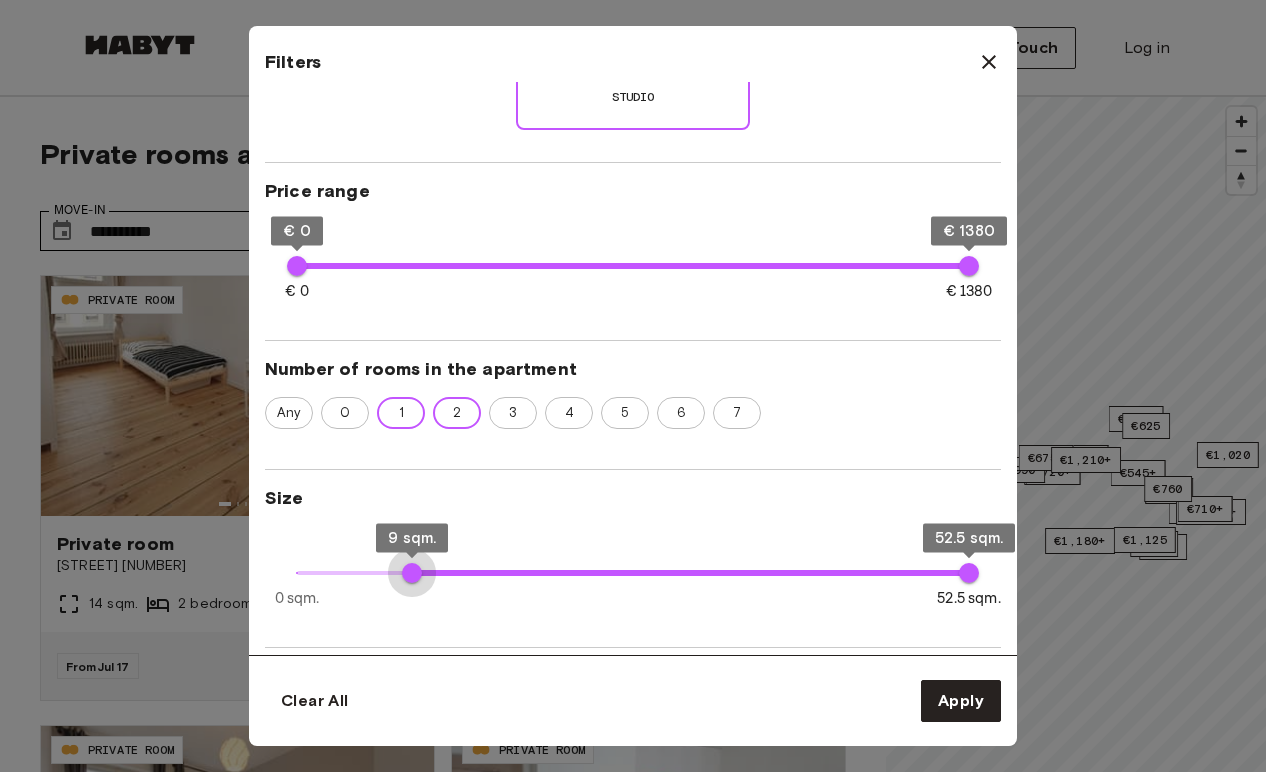 type on "**" 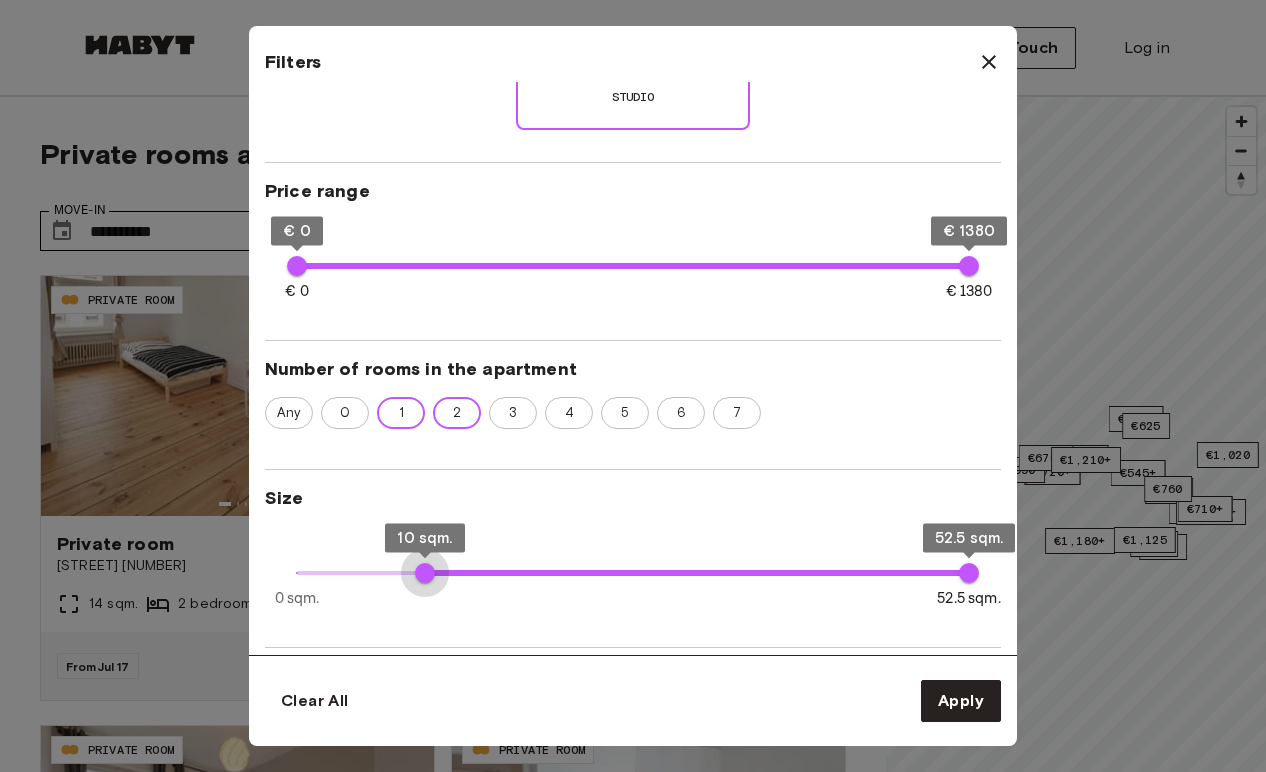 drag, startPoint x: 290, startPoint y: 572, endPoint x: 427, endPoint y: 562, distance: 137.36447 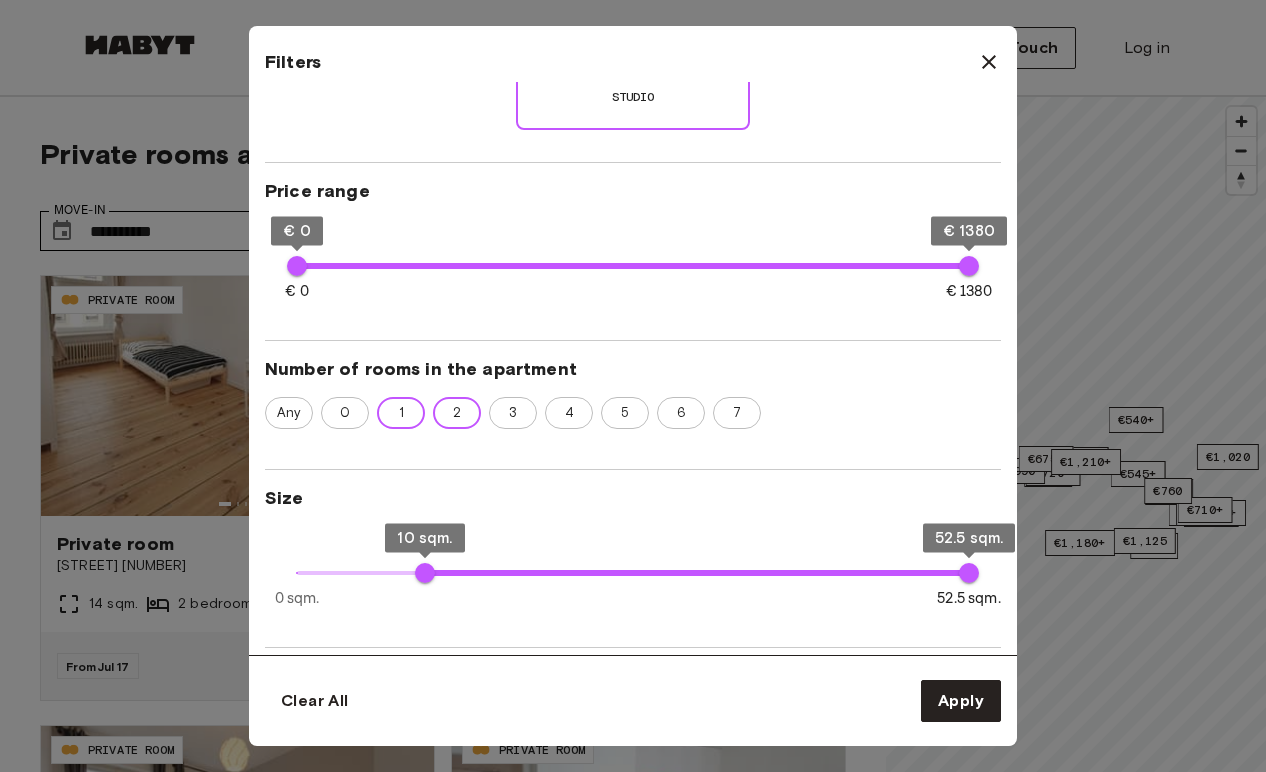 type on "**" 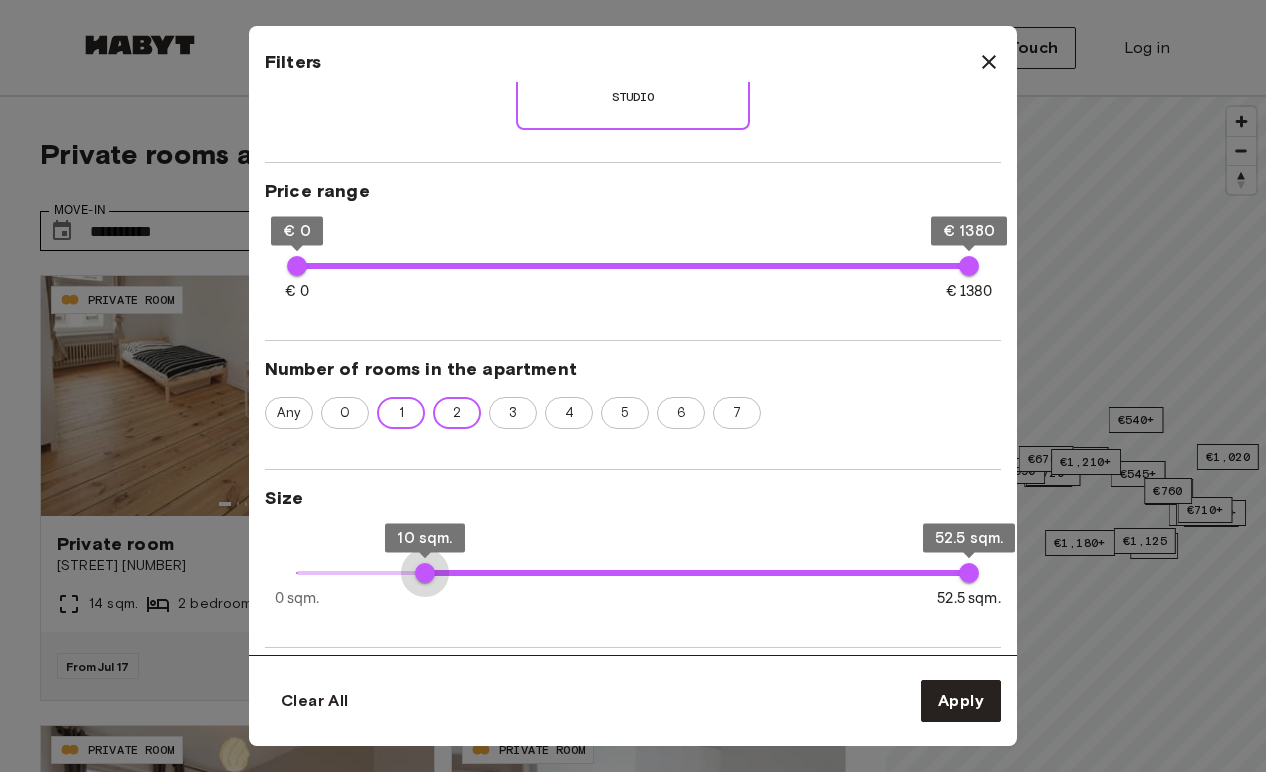 type on "**" 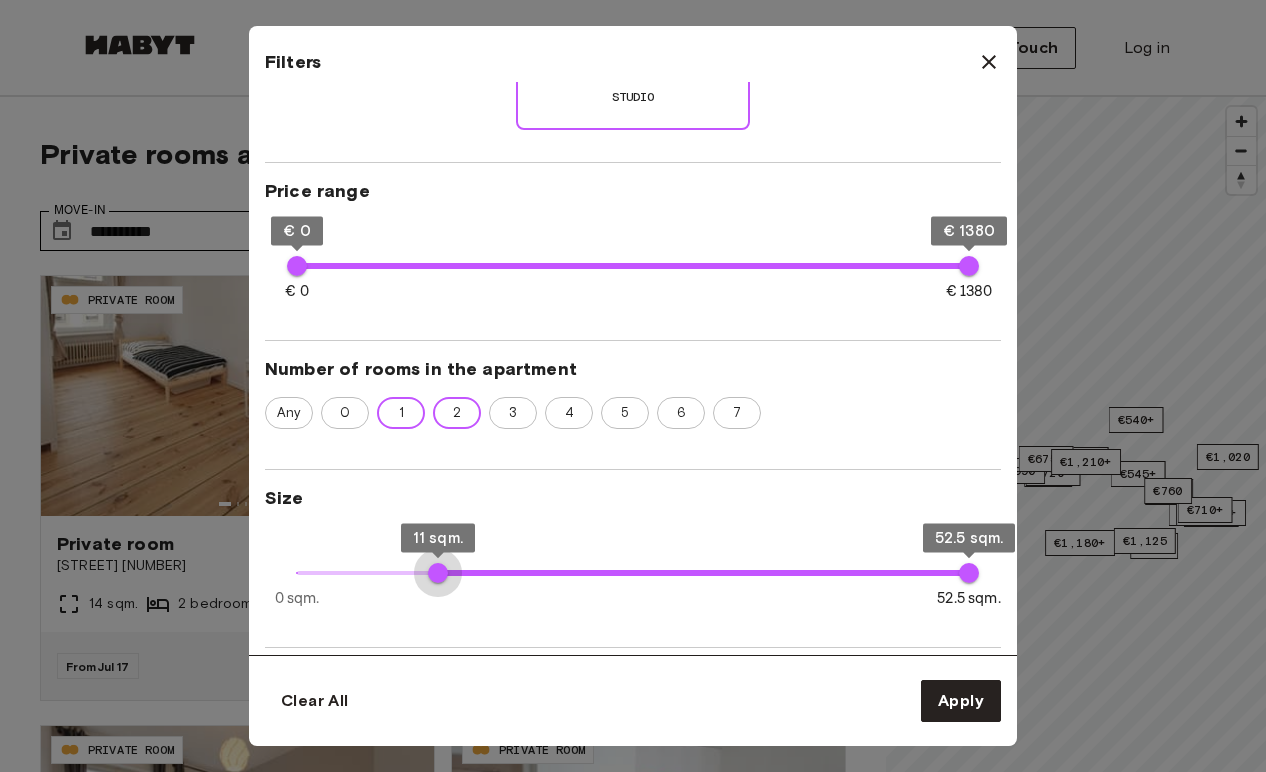 type on "**" 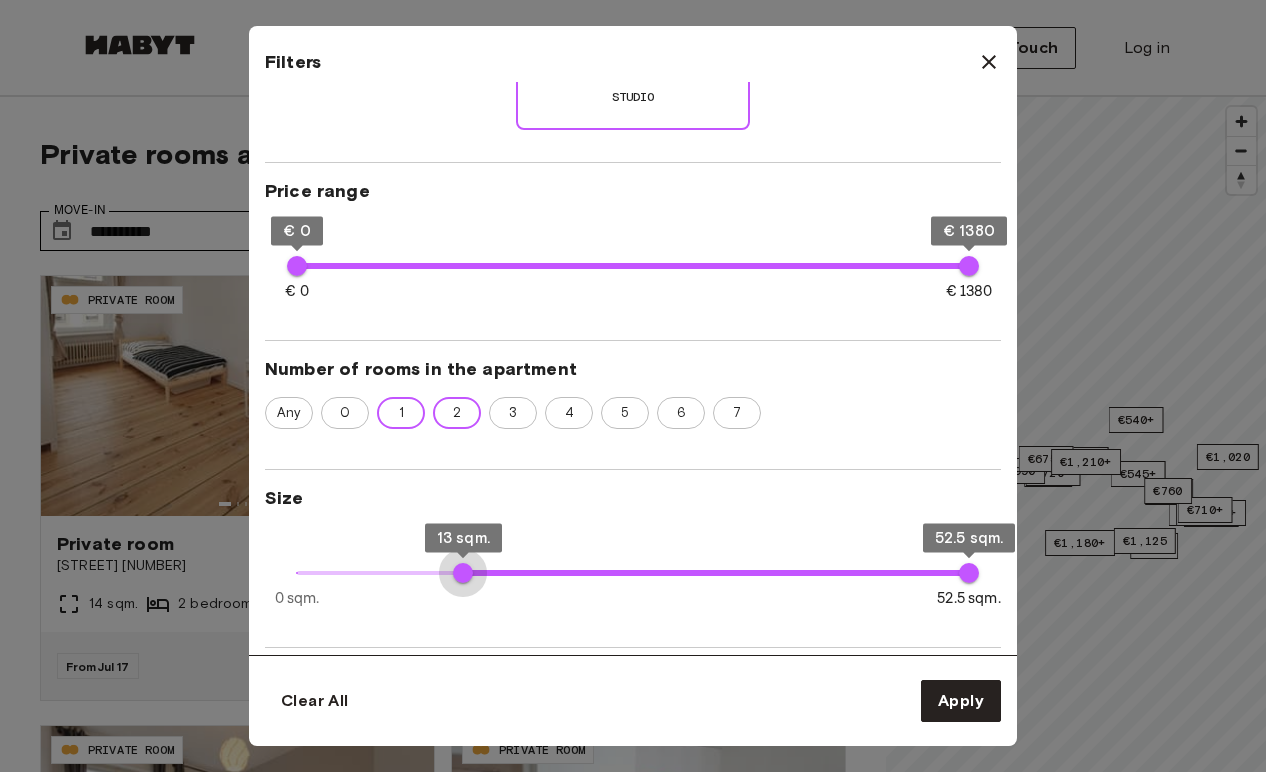 type on "**" 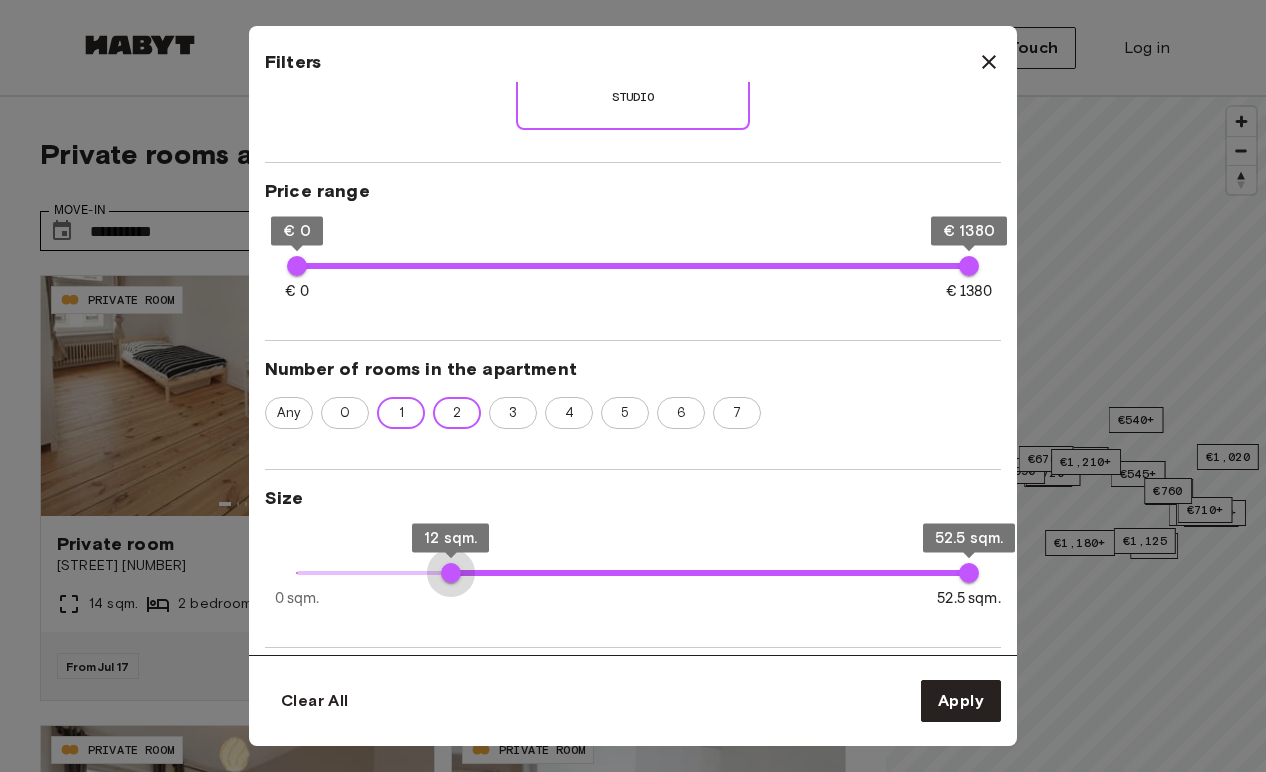 drag, startPoint x: 427, startPoint y: 562, endPoint x: 448, endPoint y: 562, distance: 21 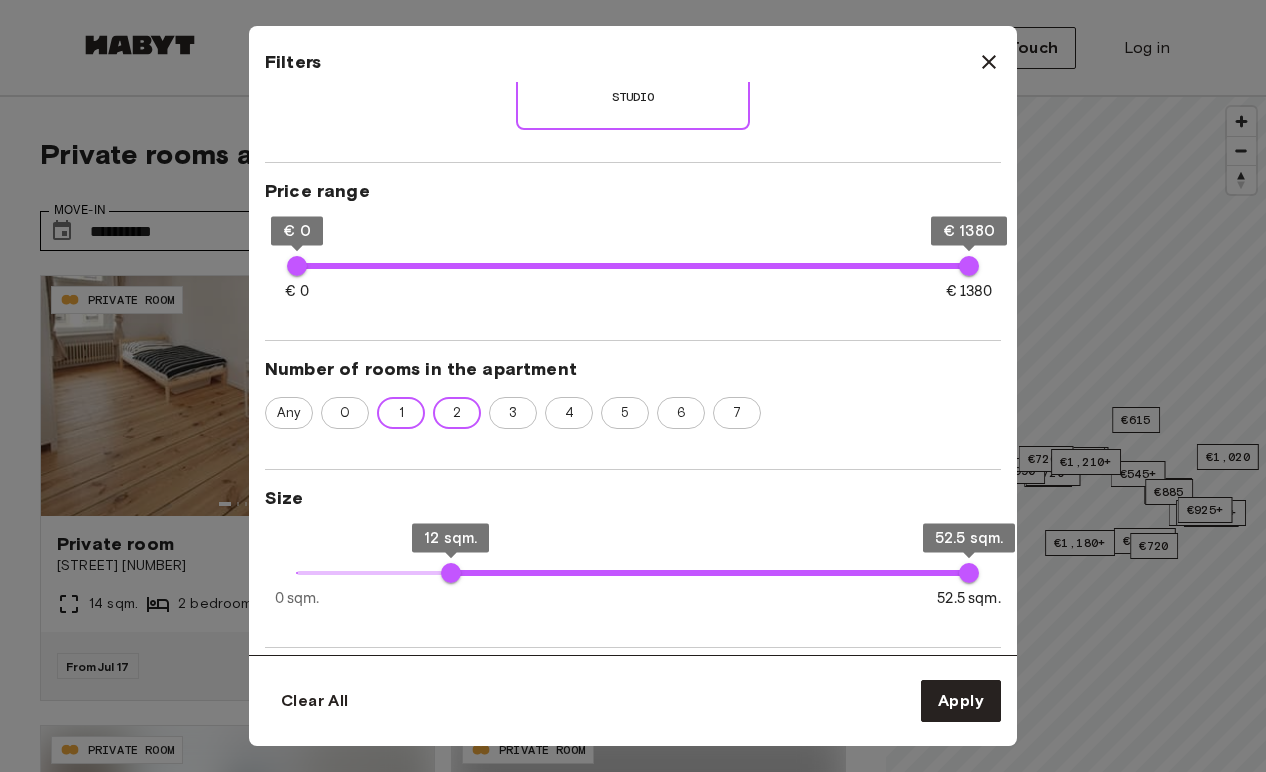 type on "**" 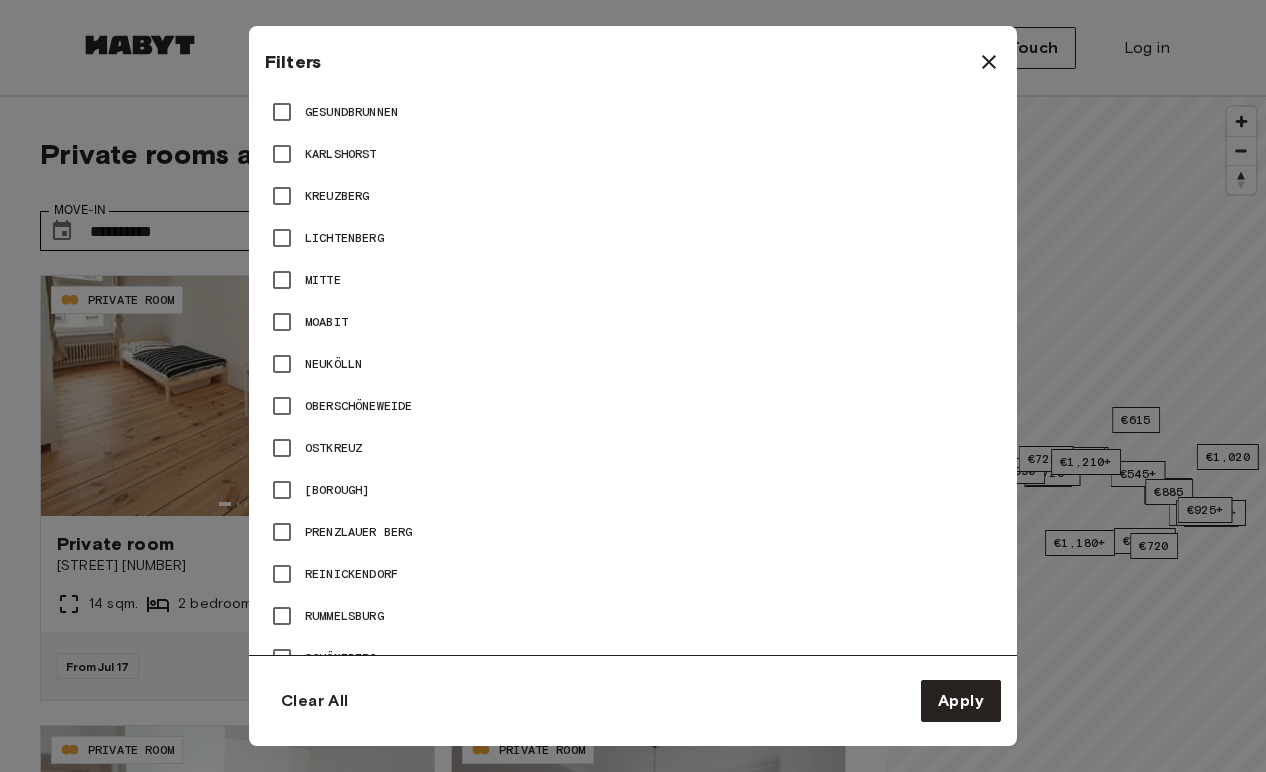 scroll, scrollTop: 1392, scrollLeft: 0, axis: vertical 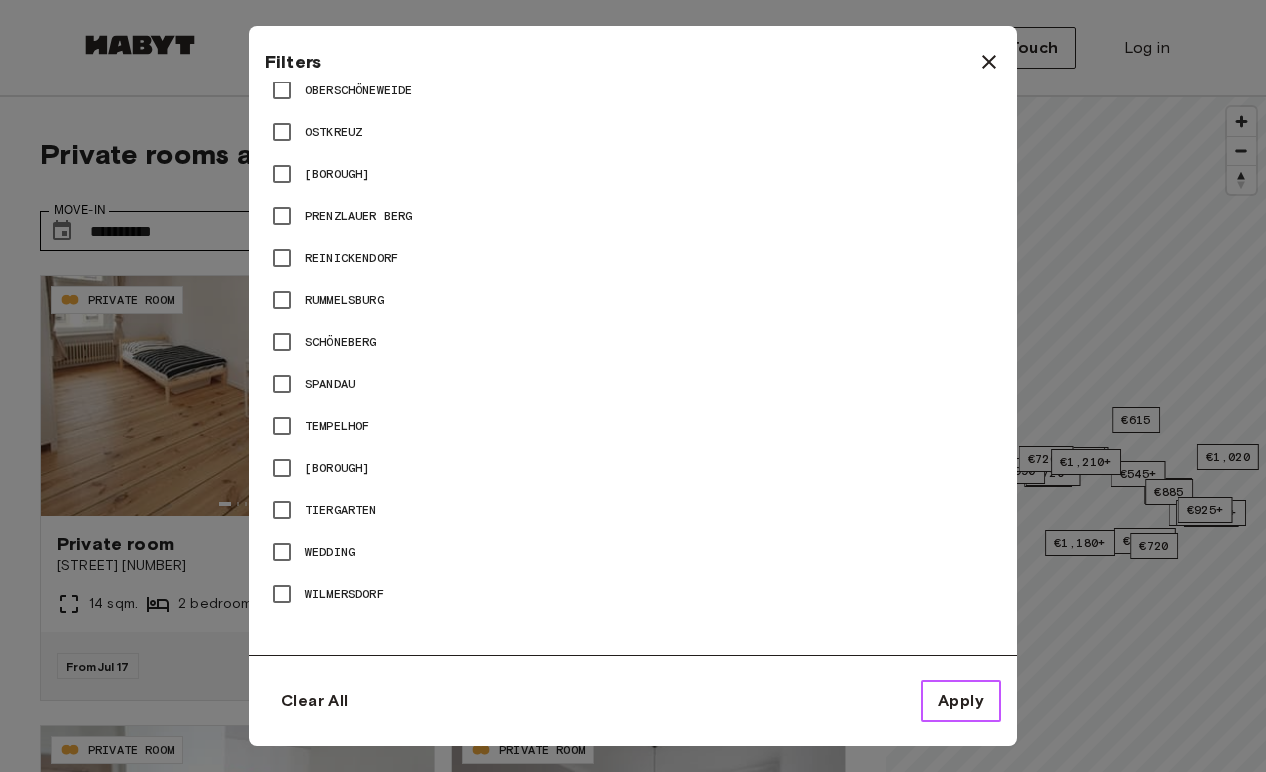 click on "Apply" at bounding box center (961, 701) 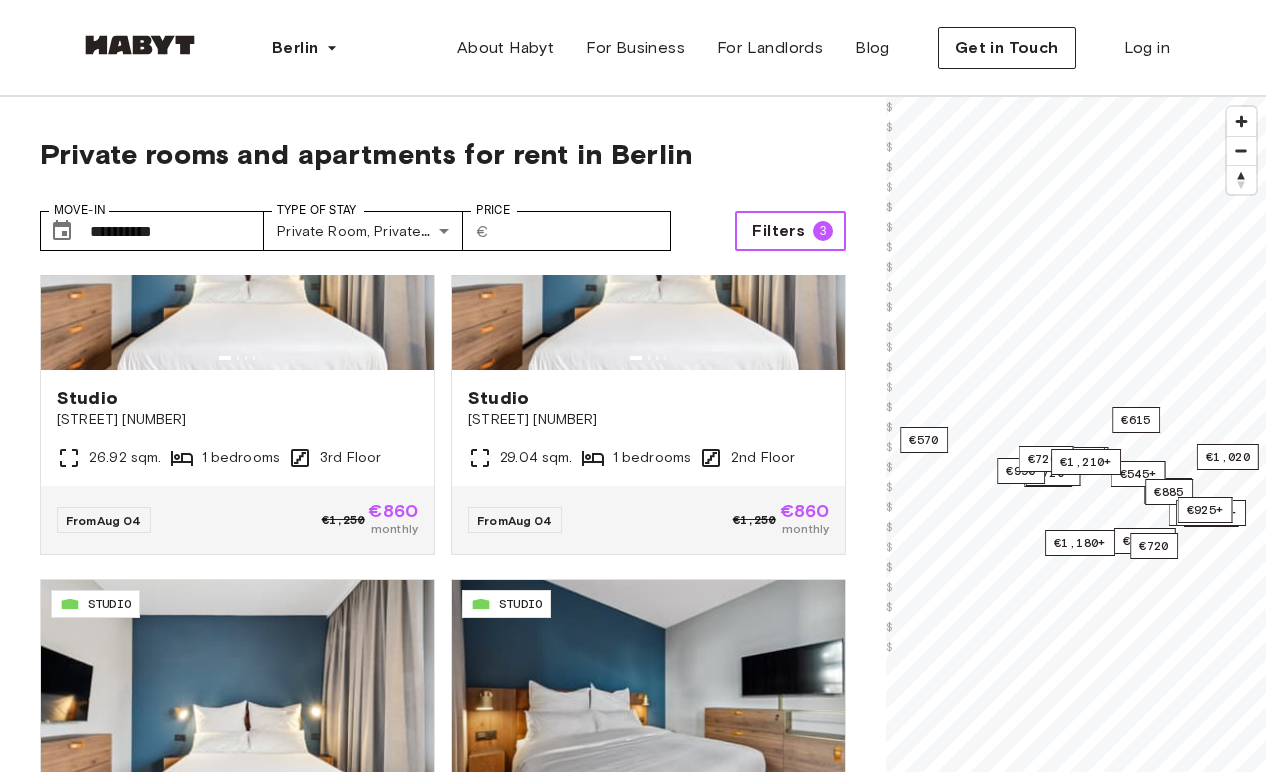 scroll, scrollTop: 3818, scrollLeft: 0, axis: vertical 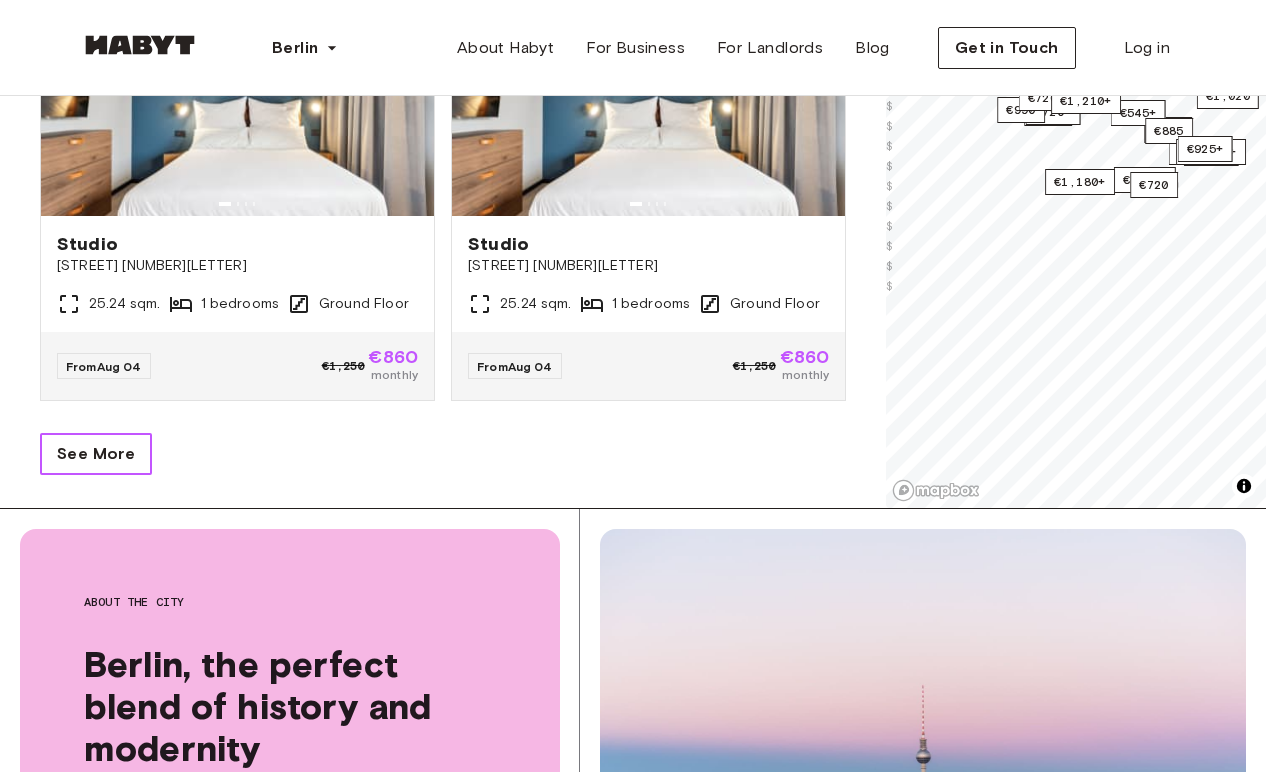 click on "See More" at bounding box center (96, 454) 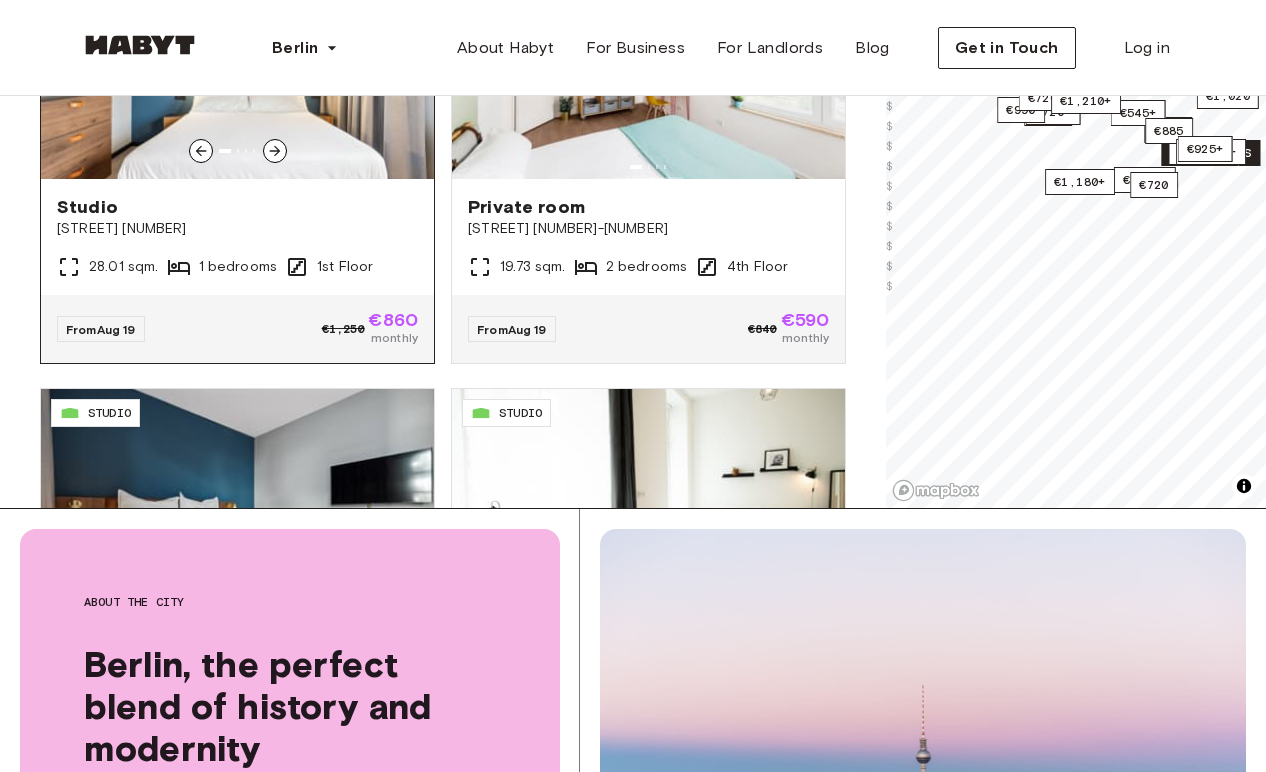 scroll, scrollTop: 4356, scrollLeft: 0, axis: vertical 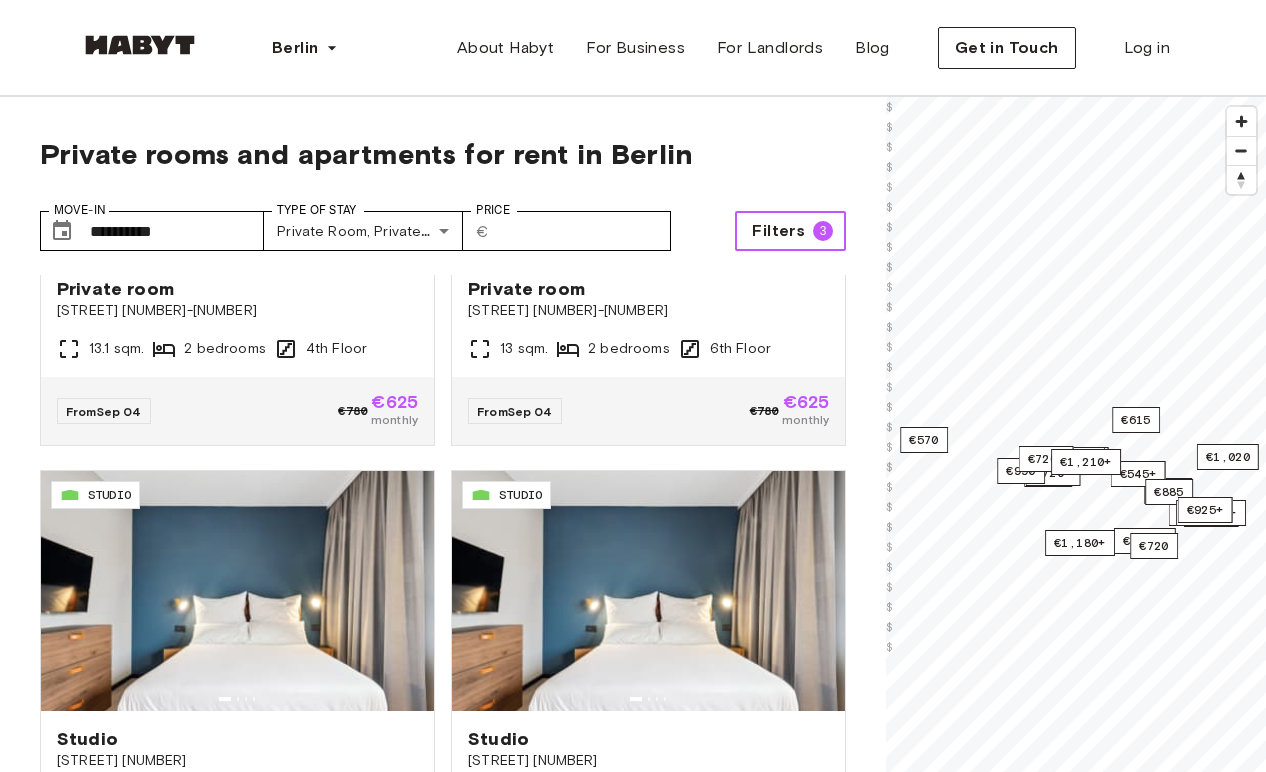 click on "Filters" at bounding box center [778, 231] 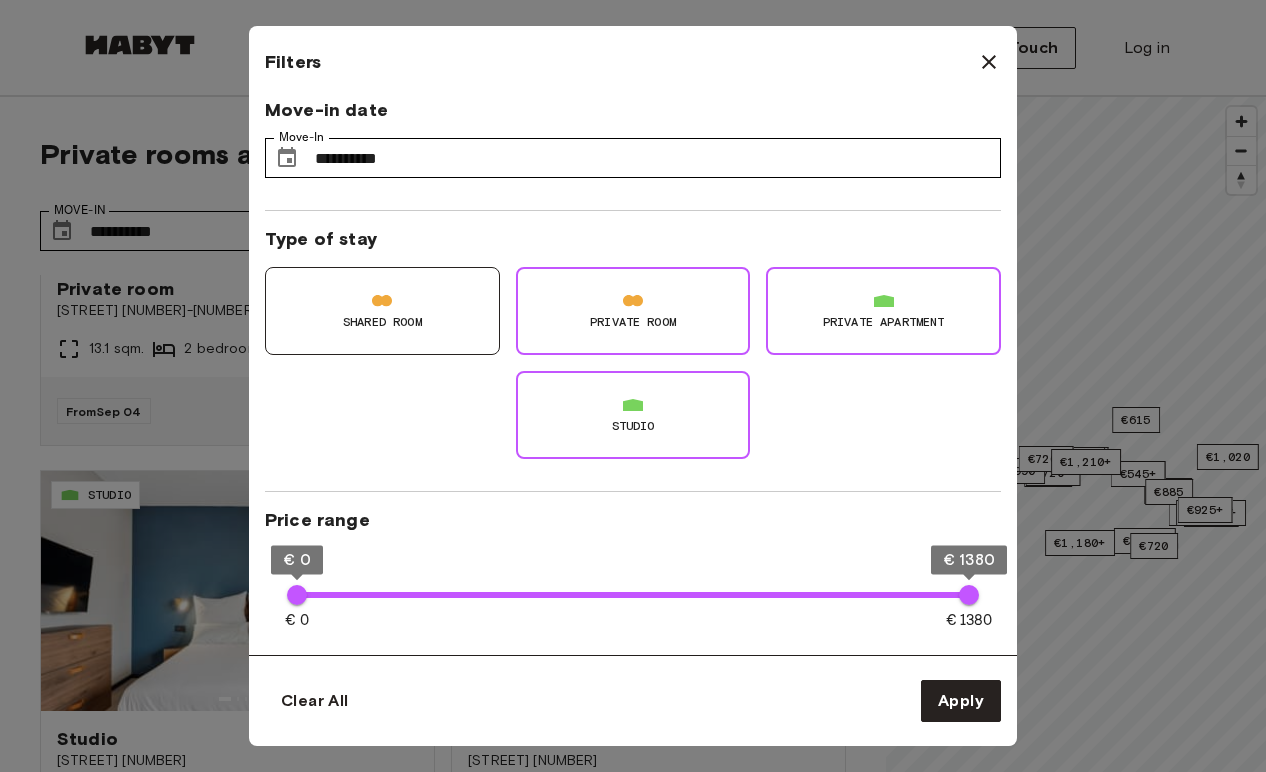 click on "Studio" at bounding box center [633, 415] 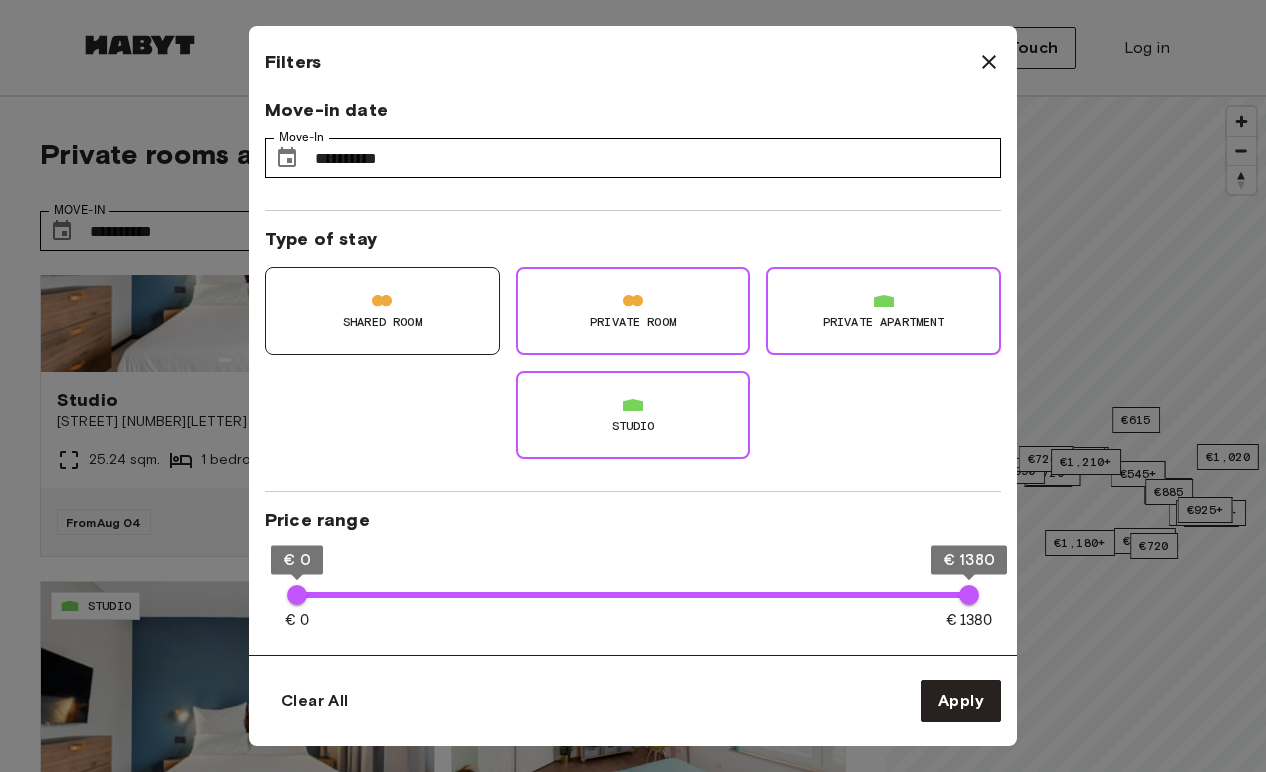 type on "**" 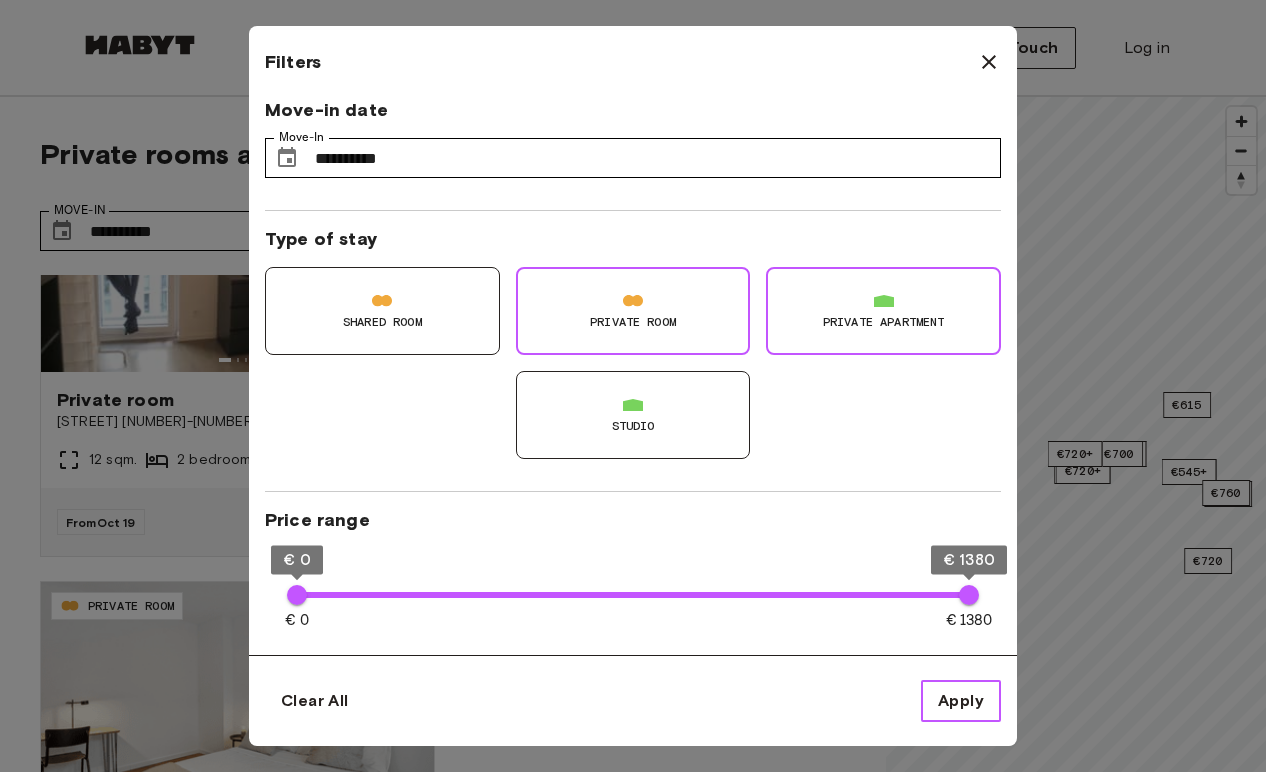 click on "Apply" at bounding box center (961, 701) 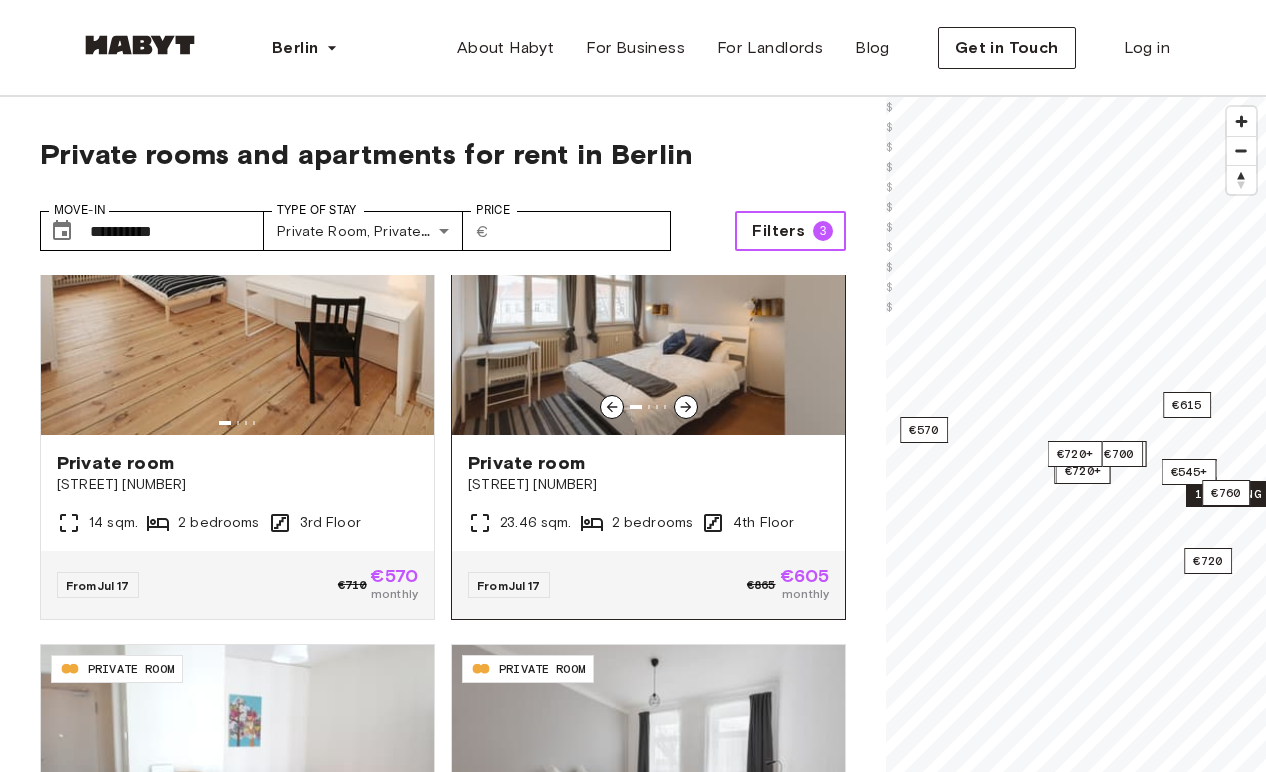 scroll, scrollTop: 0, scrollLeft: 0, axis: both 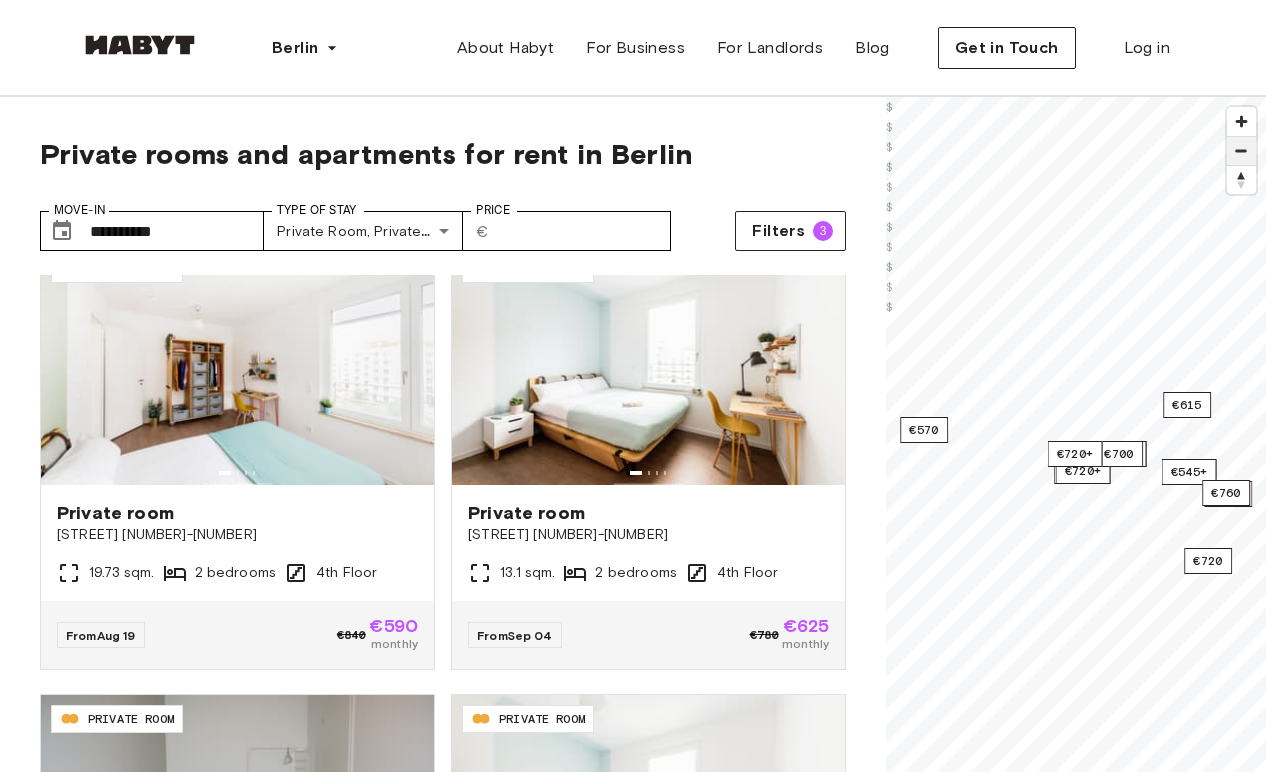 click at bounding box center [1241, 151] 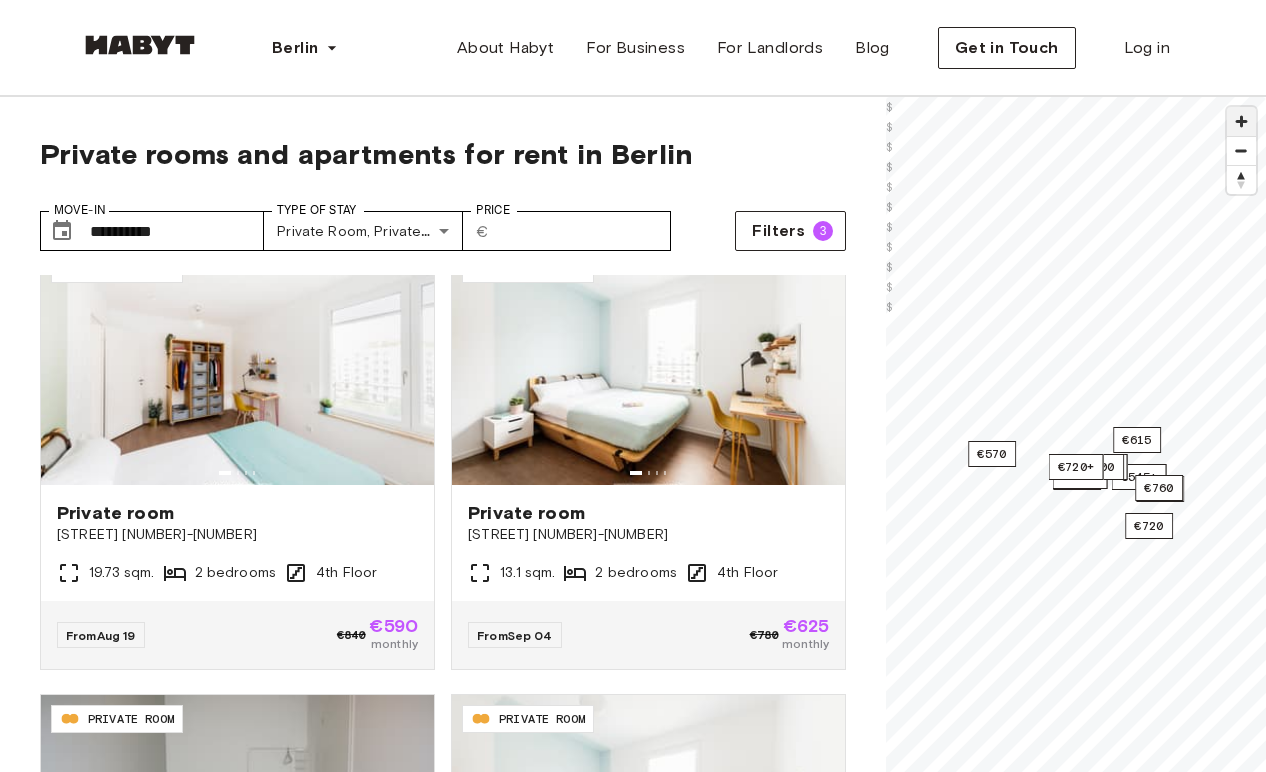 click at bounding box center (1241, 121) 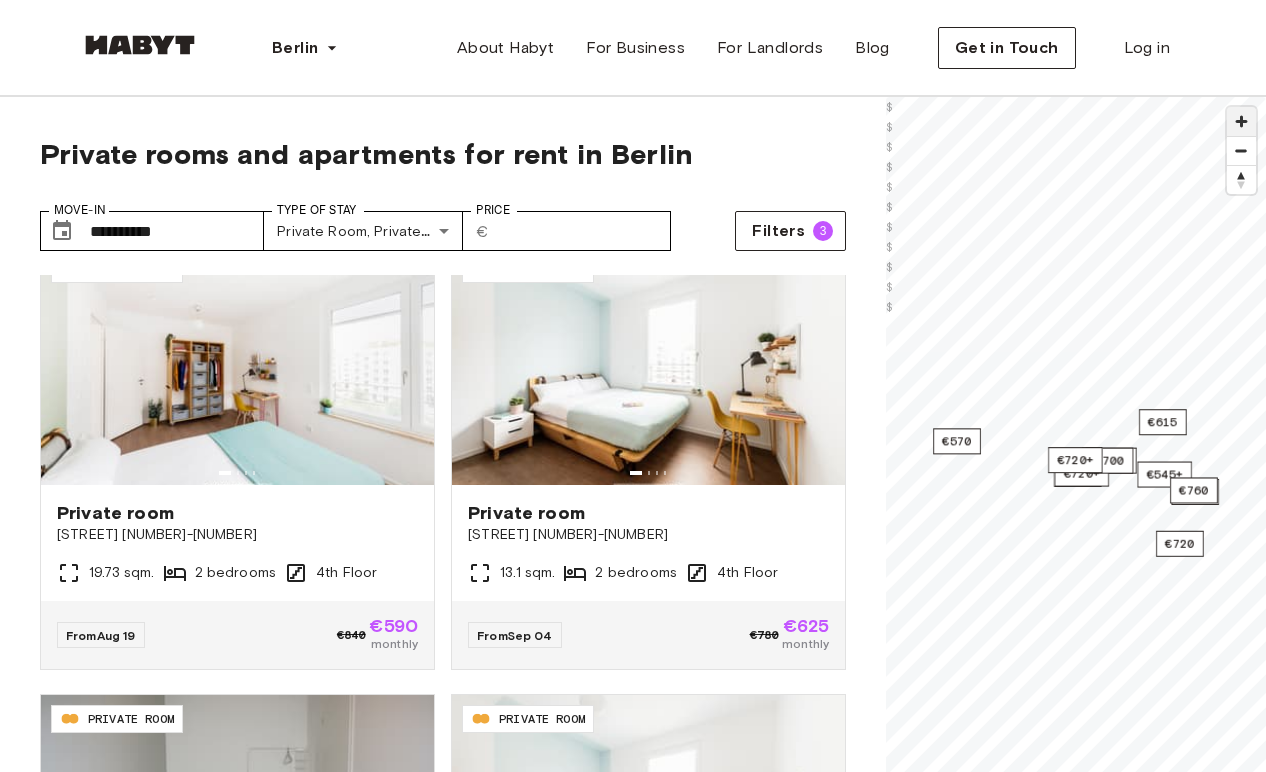 click at bounding box center (1241, 121) 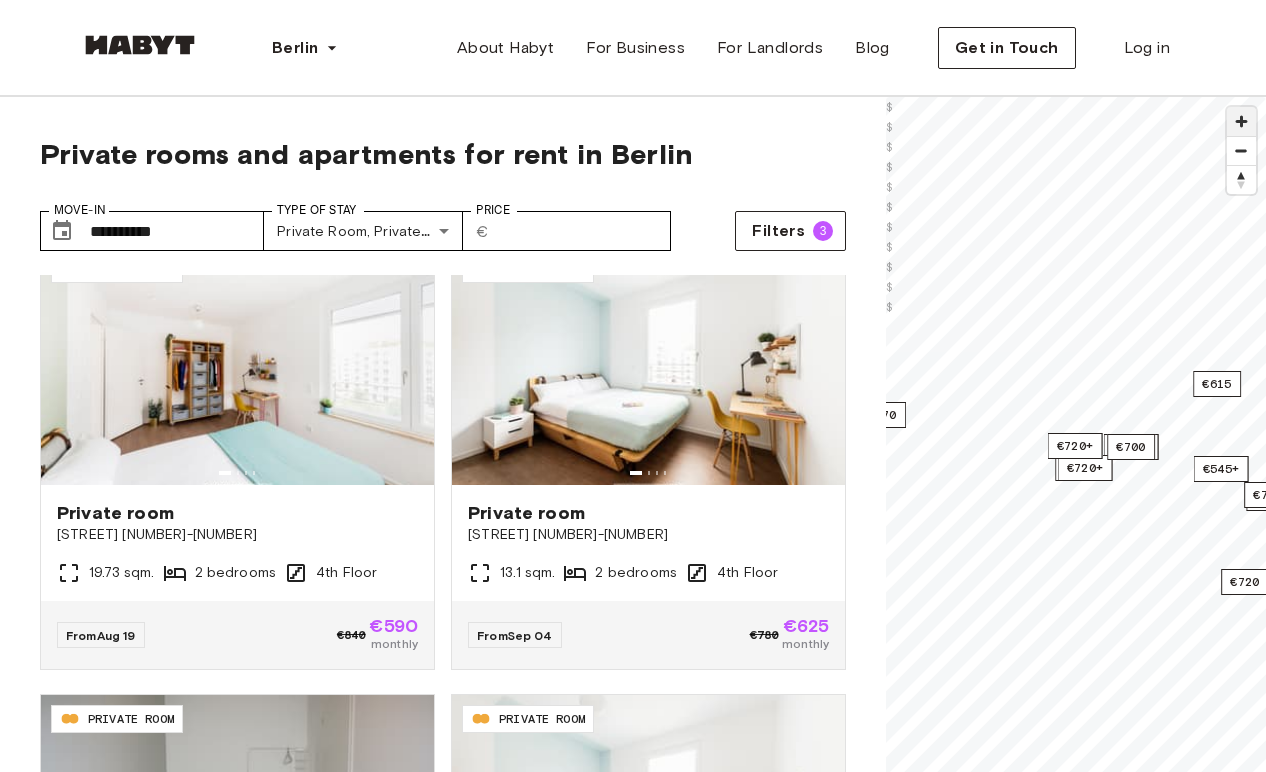 click at bounding box center [1241, 121] 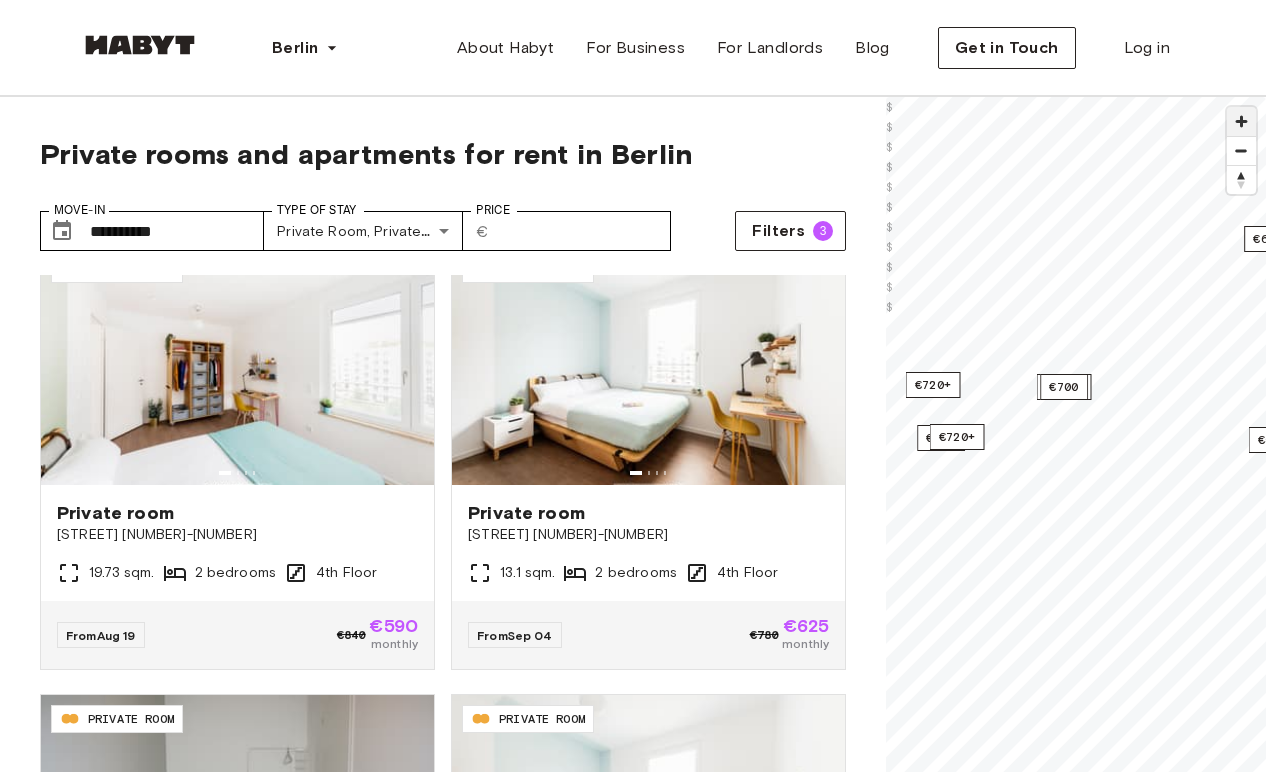 click at bounding box center [1241, 121] 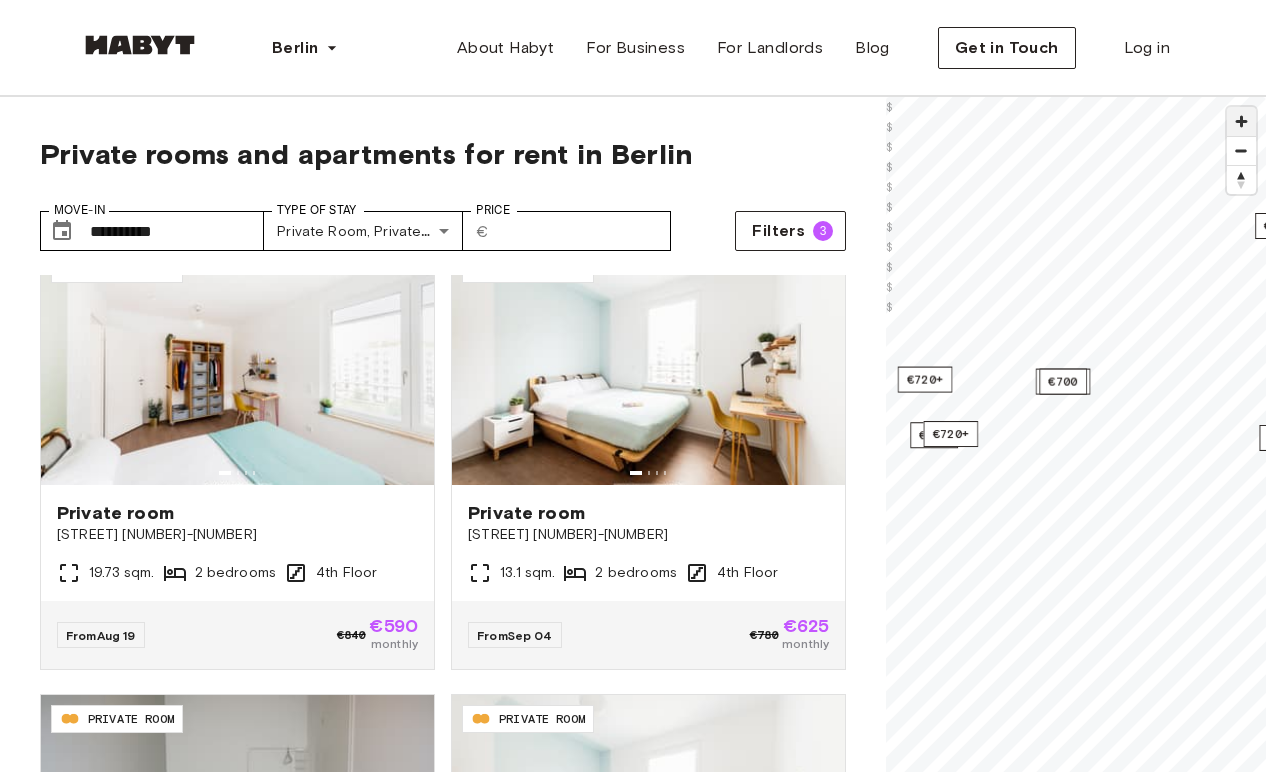 click at bounding box center (1241, 121) 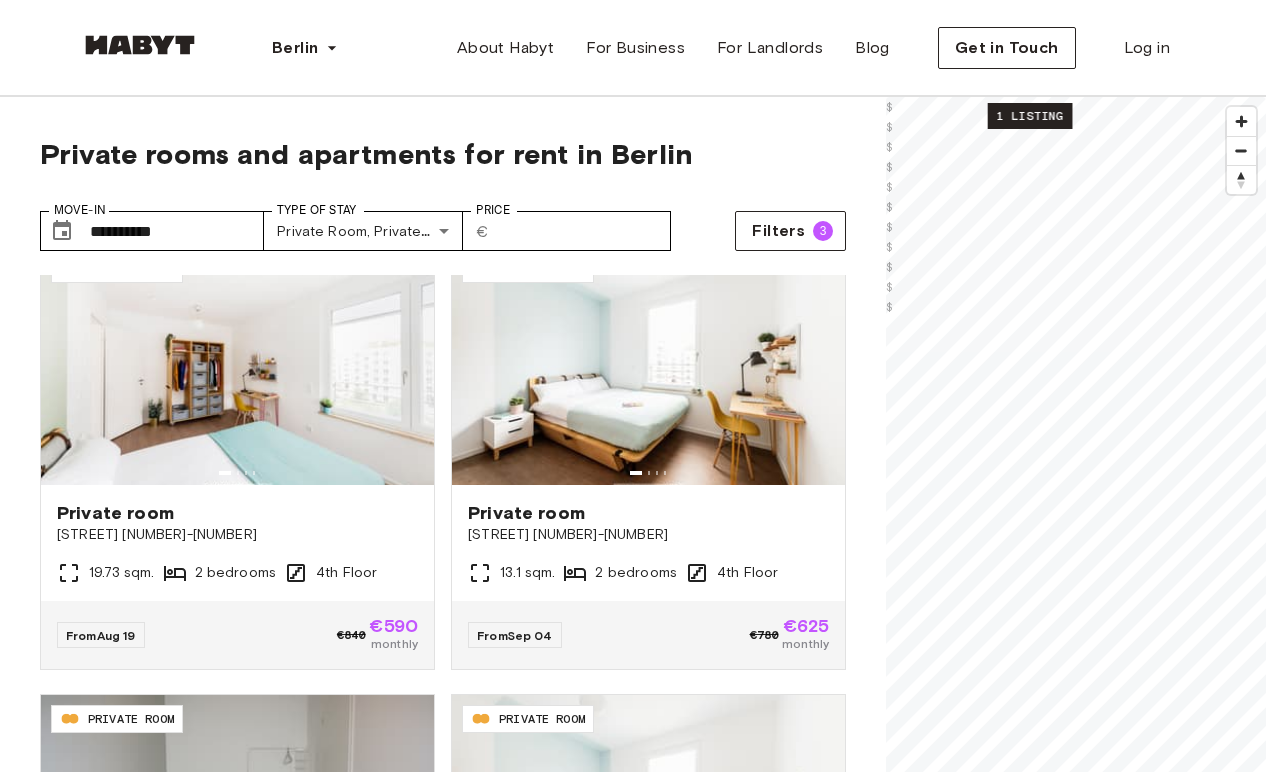 click on "1 listing" at bounding box center (1030, 116) 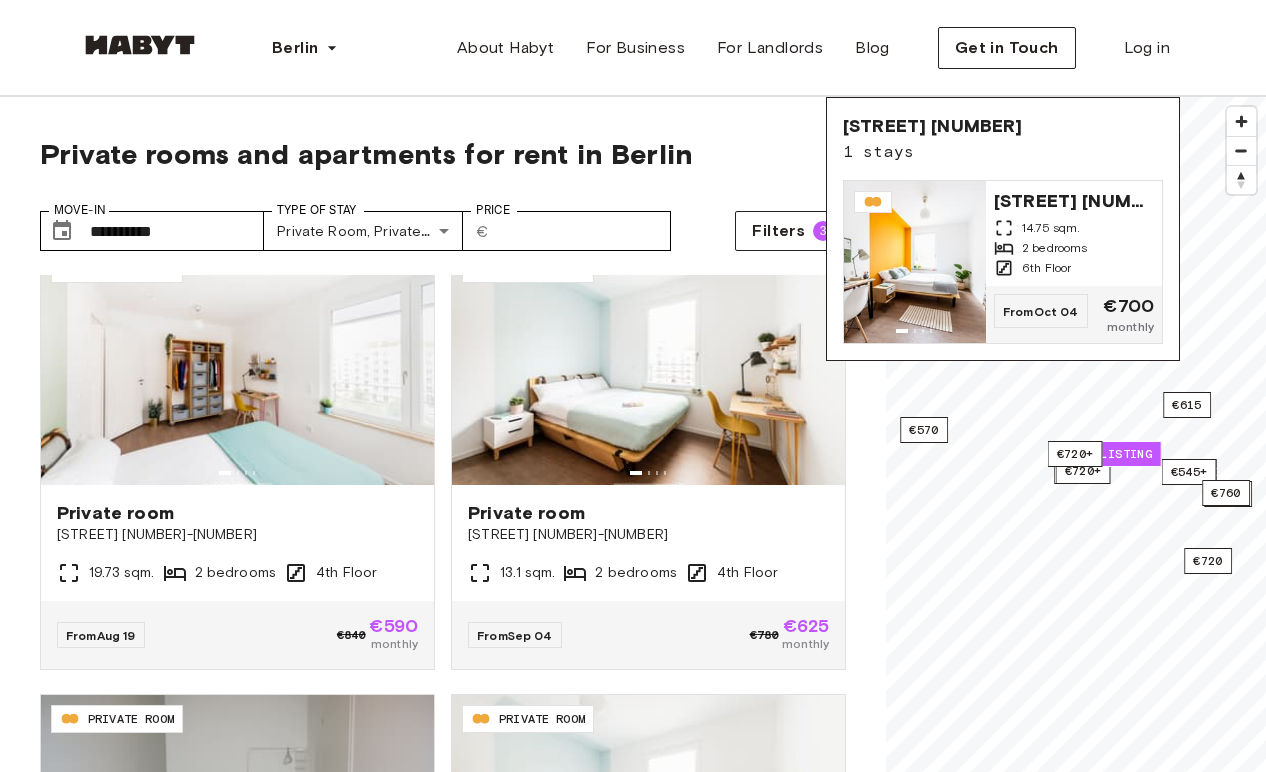 click on "**********" at bounding box center [443, 572] 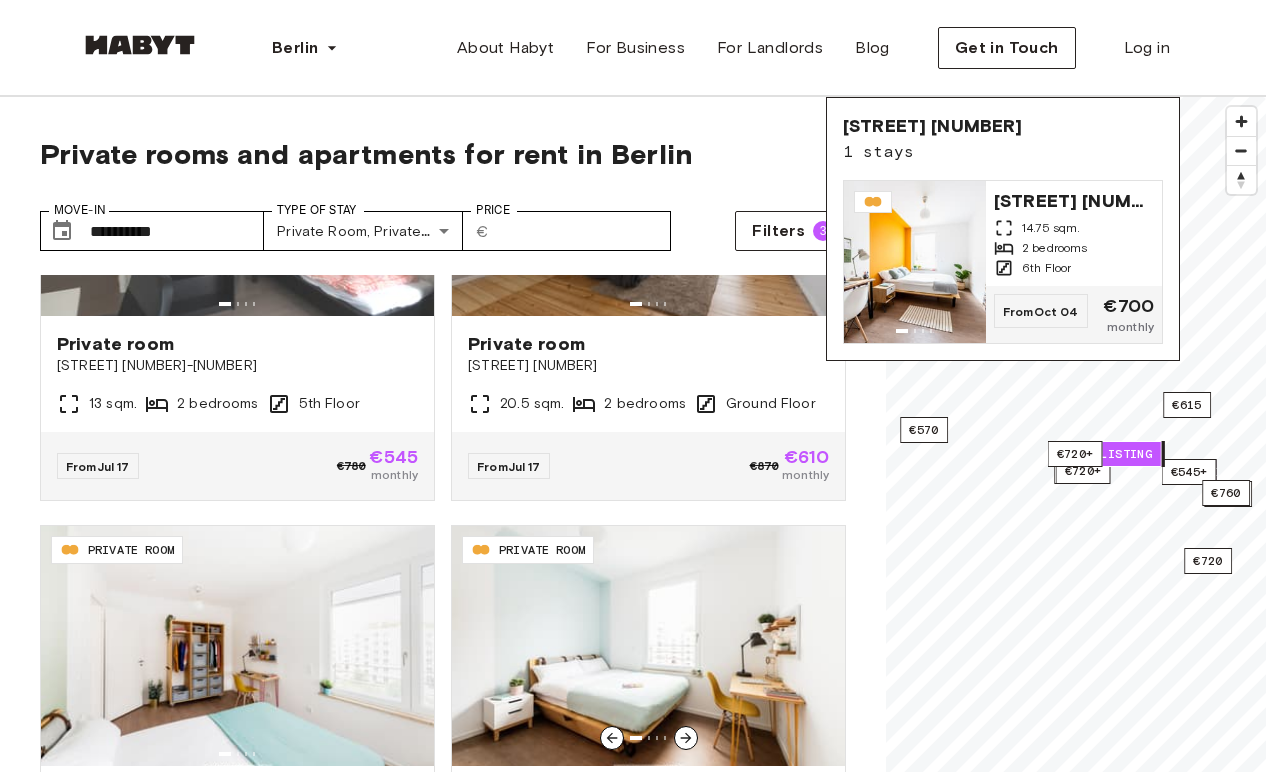 scroll, scrollTop: 514, scrollLeft: 0, axis: vertical 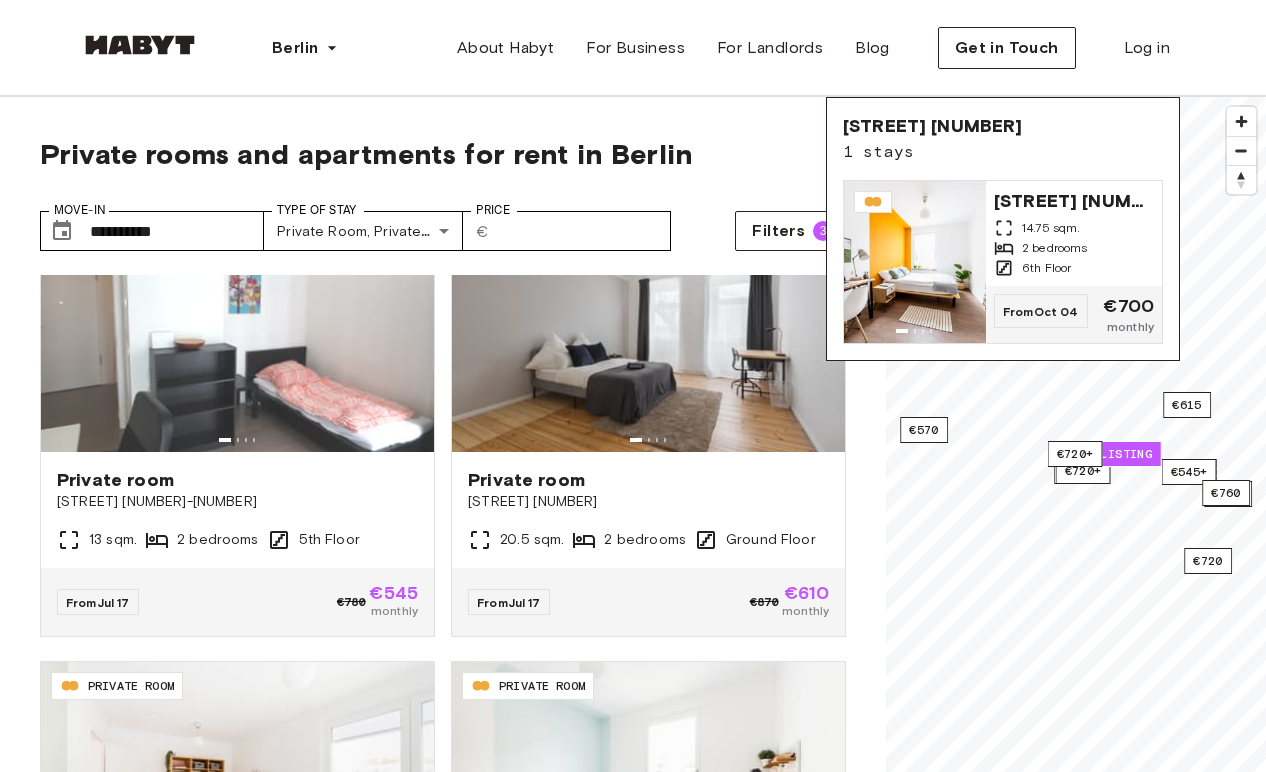 click on "Berlin Europe Amsterdam Berlin Frankfurt Hamburg Lisbon Madrid Milan Modena Paris Turin Munich Rotterdam Stuttgart Dusseldorf Cologne Zurich The Hague Graz Brussels Leipzig Asia Hong Kong Singapore Seoul Phuket Tokyo About Habyt For Business For Landlords Blog Get in Touch Log in" at bounding box center [633, 48] 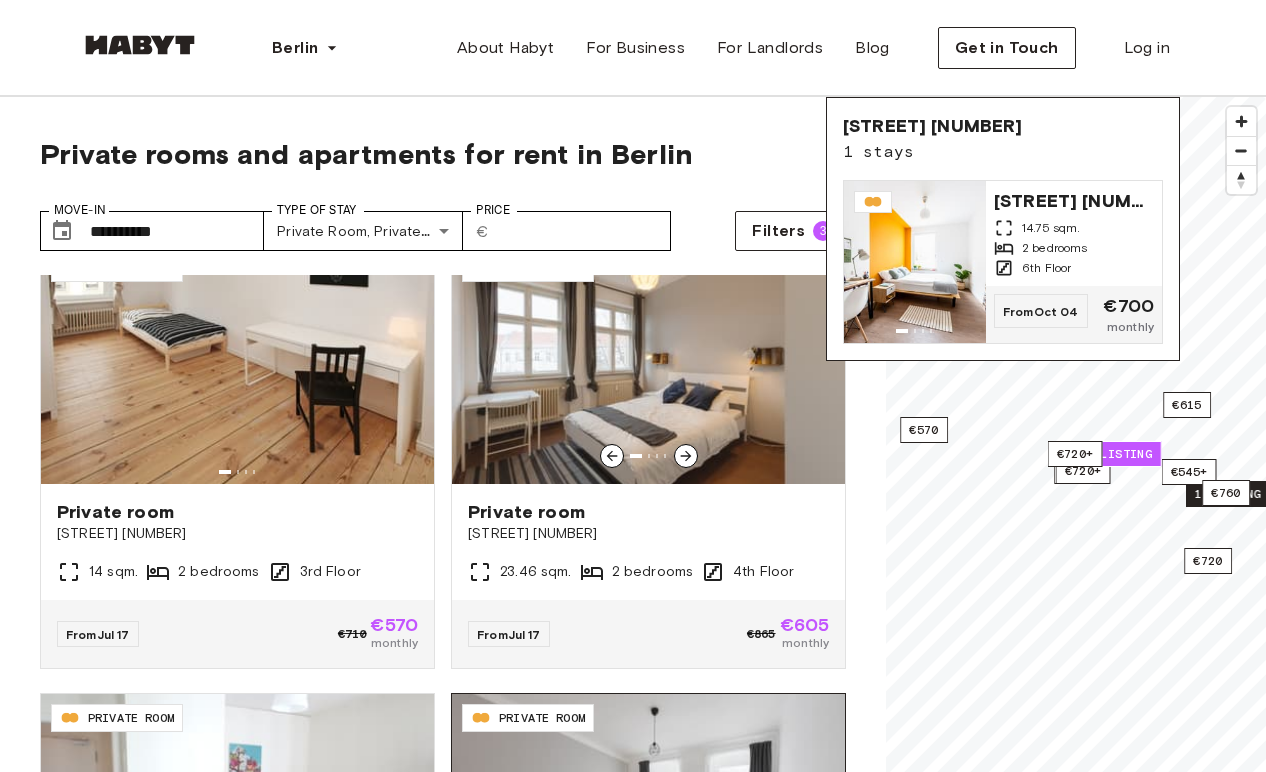 scroll, scrollTop: 0, scrollLeft: 0, axis: both 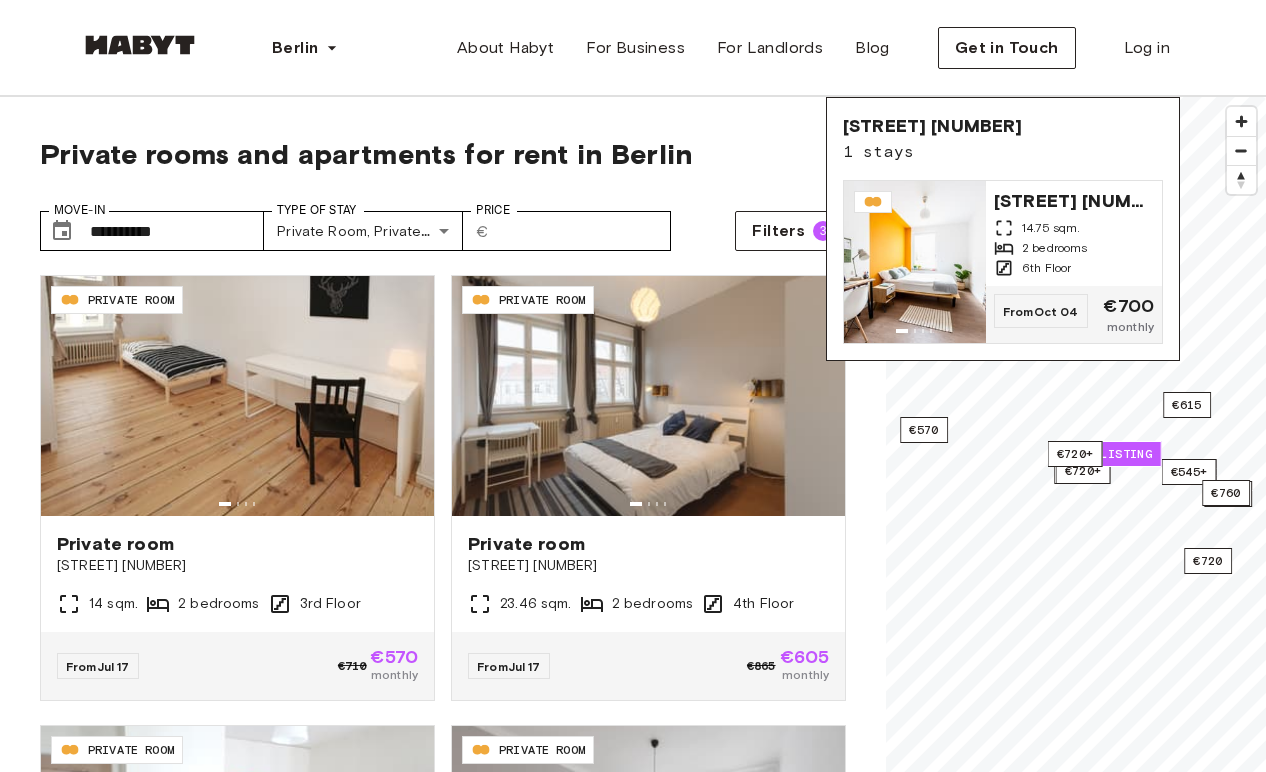 click on "Berlin Europe Amsterdam Berlin Frankfurt Hamburg Lisbon Madrid Milan Modena Paris Turin Munich Rotterdam Stuttgart Dusseldorf Cologne Zurich The Hague Graz Brussels Leipzig Asia Hong Kong Singapore Seoul Phuket Tokyo About Habyt For Business For Landlords Blog Get in Touch Log in" at bounding box center (633, 48) 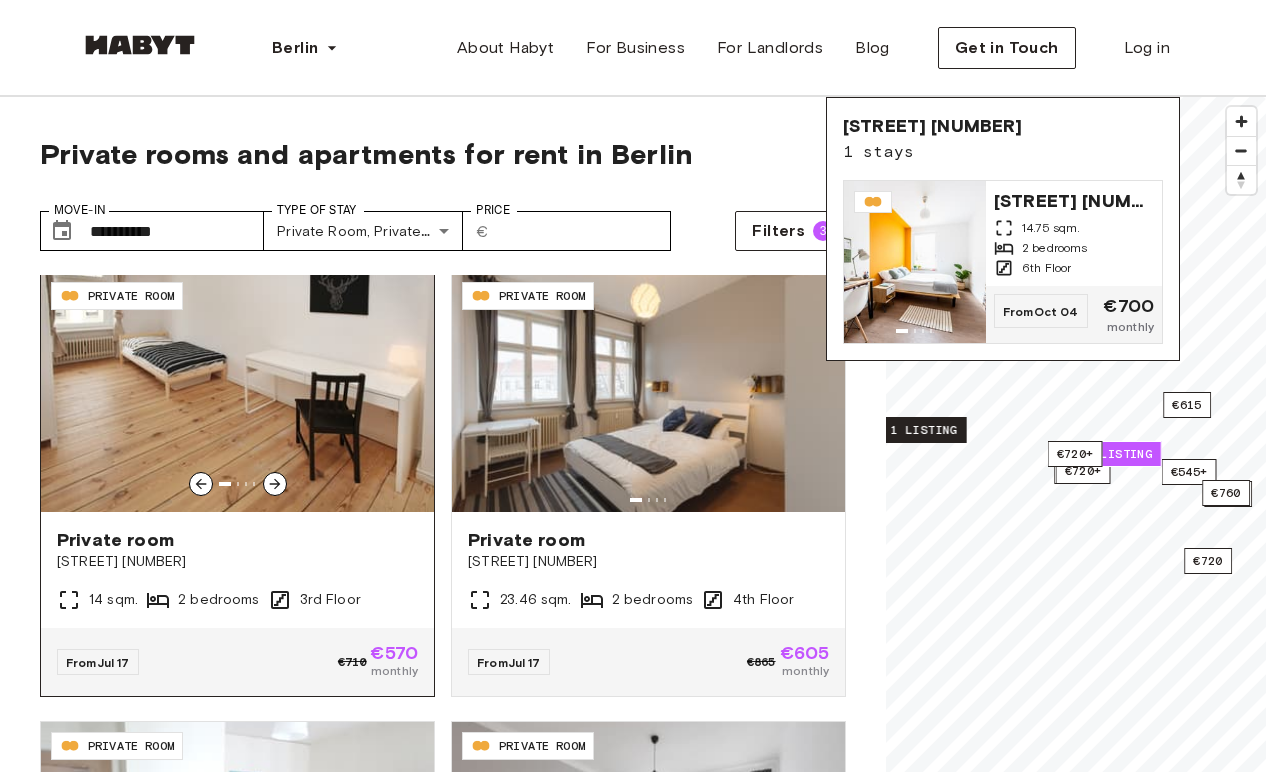 scroll, scrollTop: 0, scrollLeft: 0, axis: both 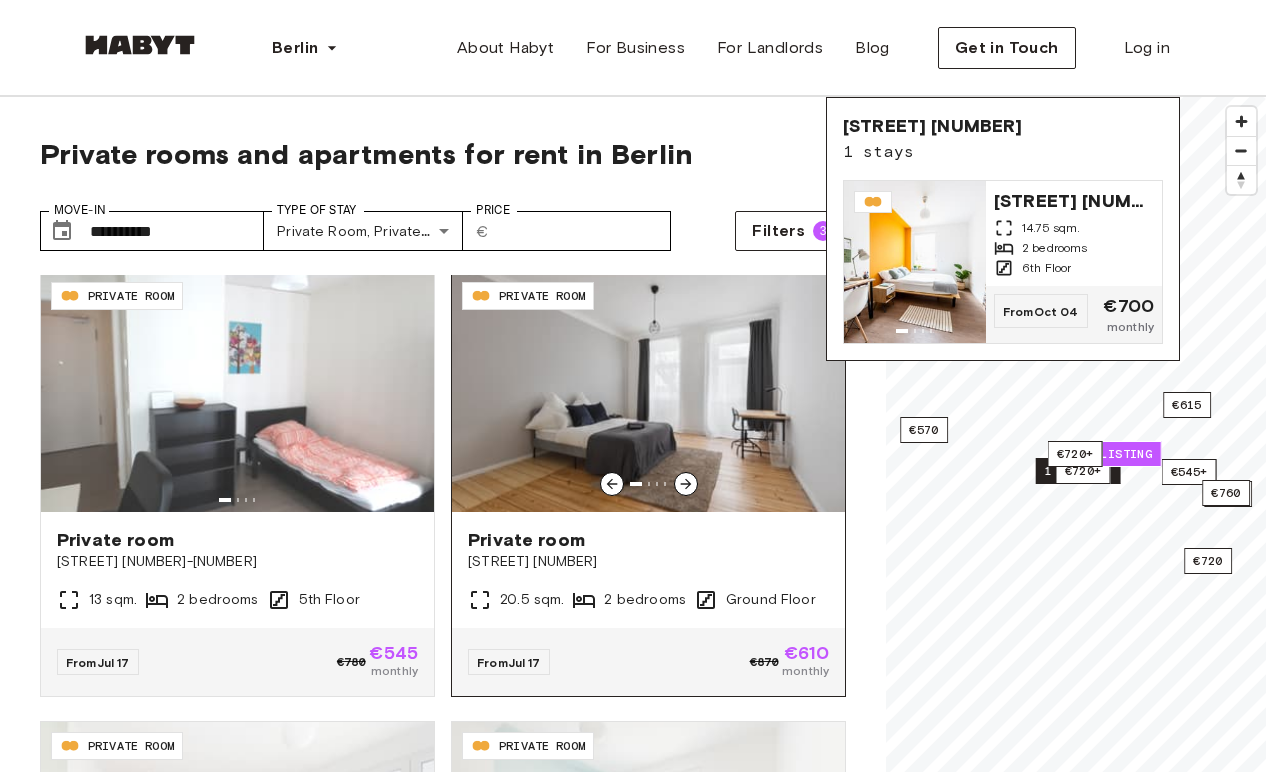 click on "Private room" at bounding box center (648, 540) 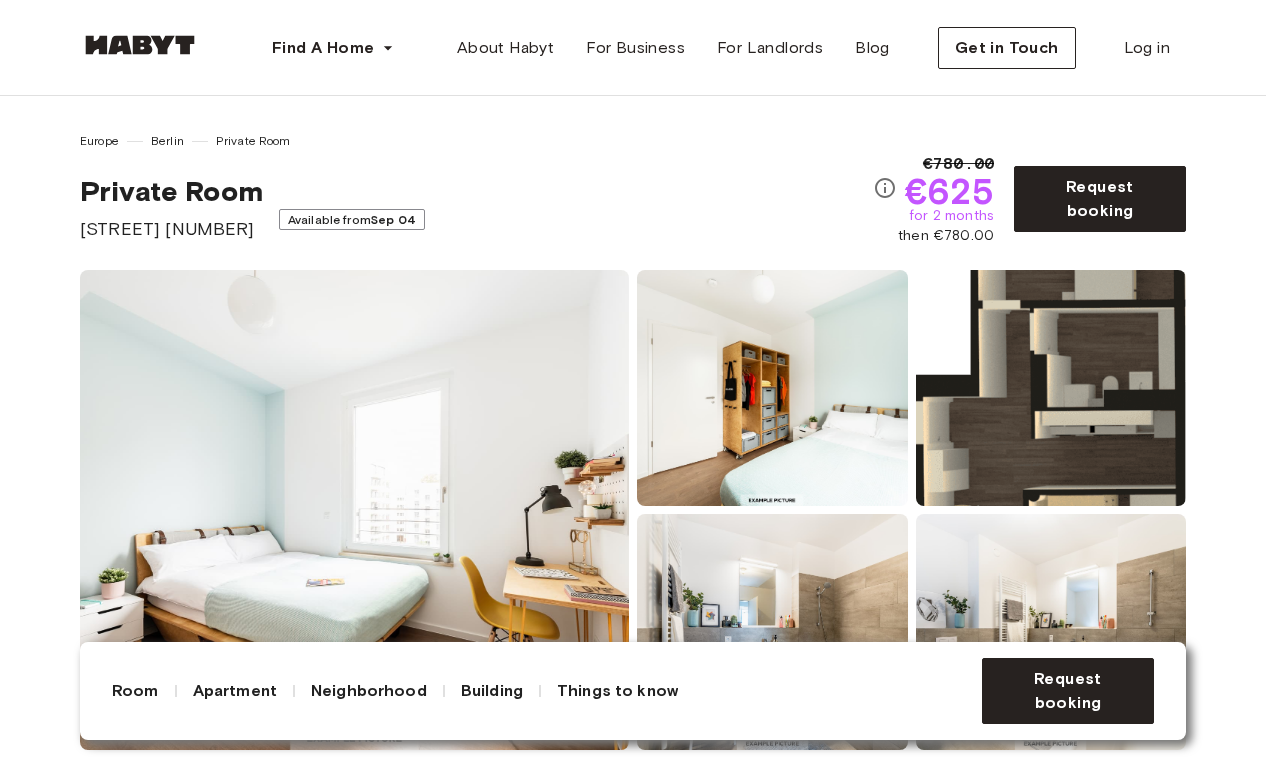 scroll, scrollTop: 0, scrollLeft: 0, axis: both 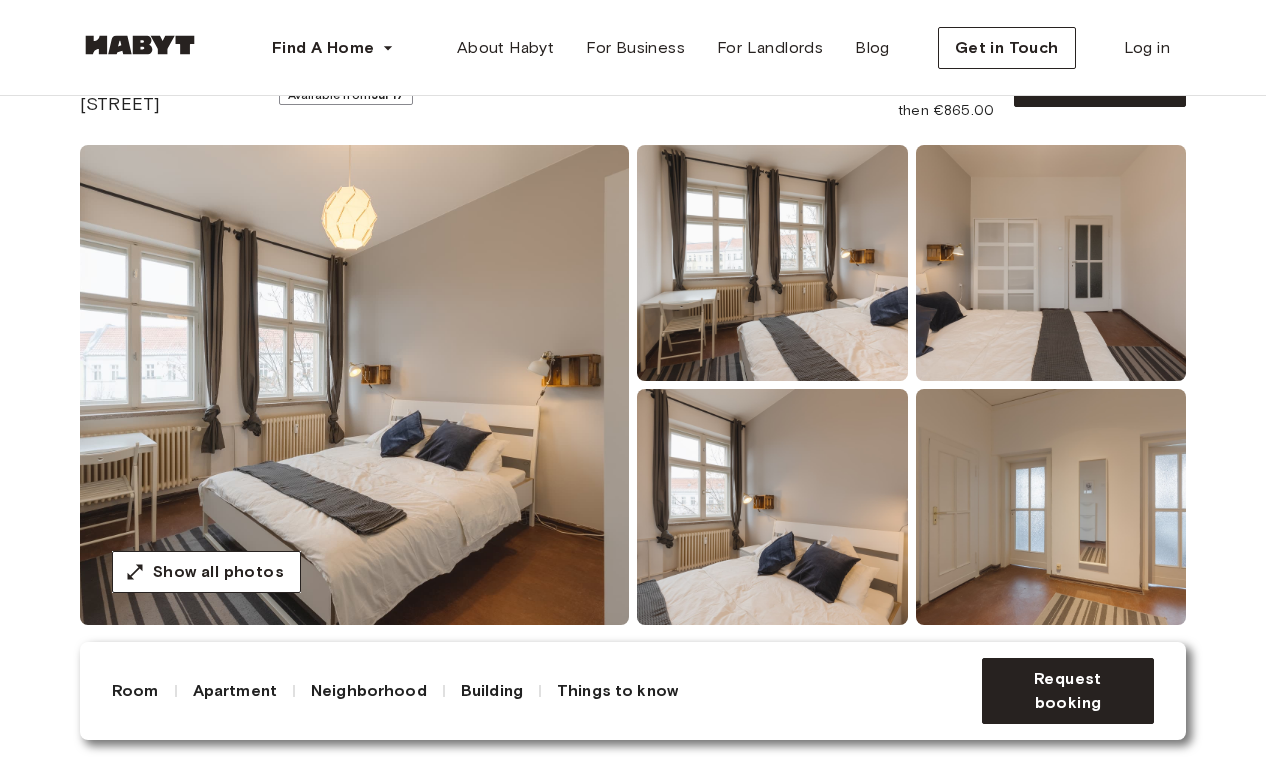 click at bounding box center (772, 507) 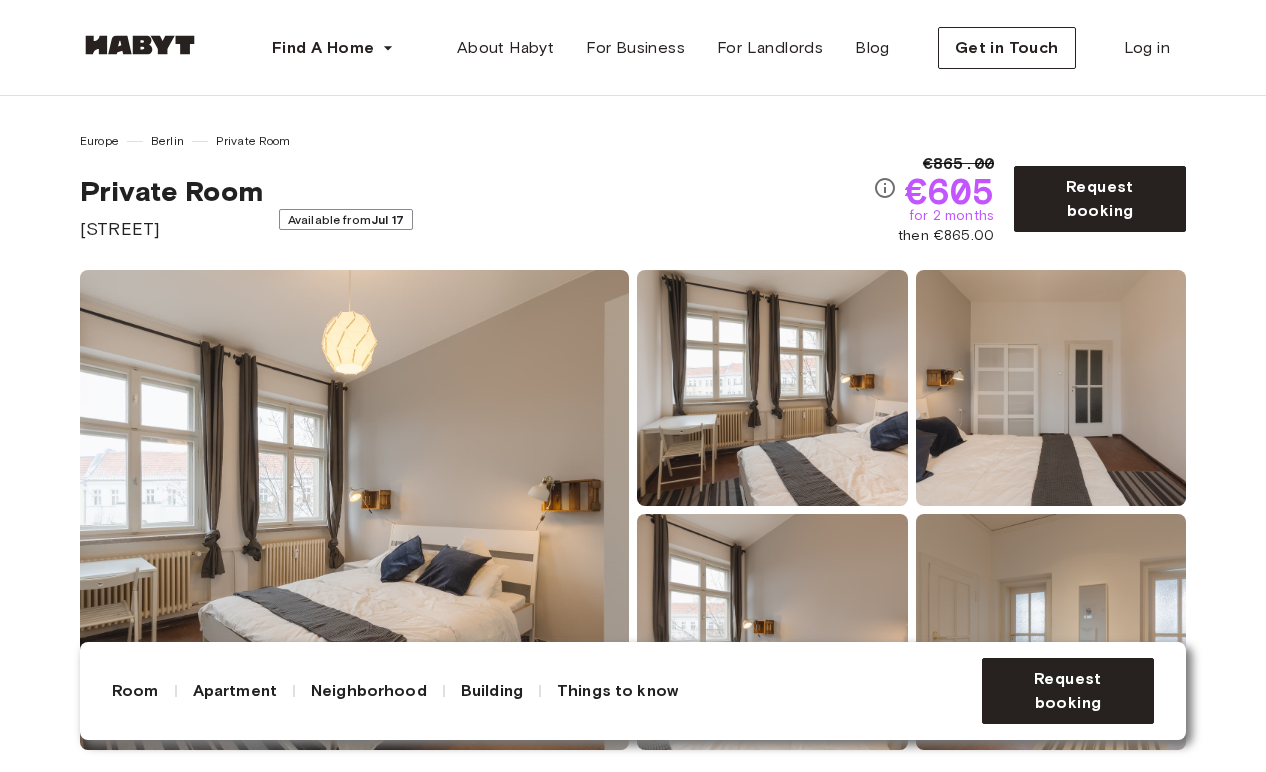scroll, scrollTop: 5, scrollLeft: 0, axis: vertical 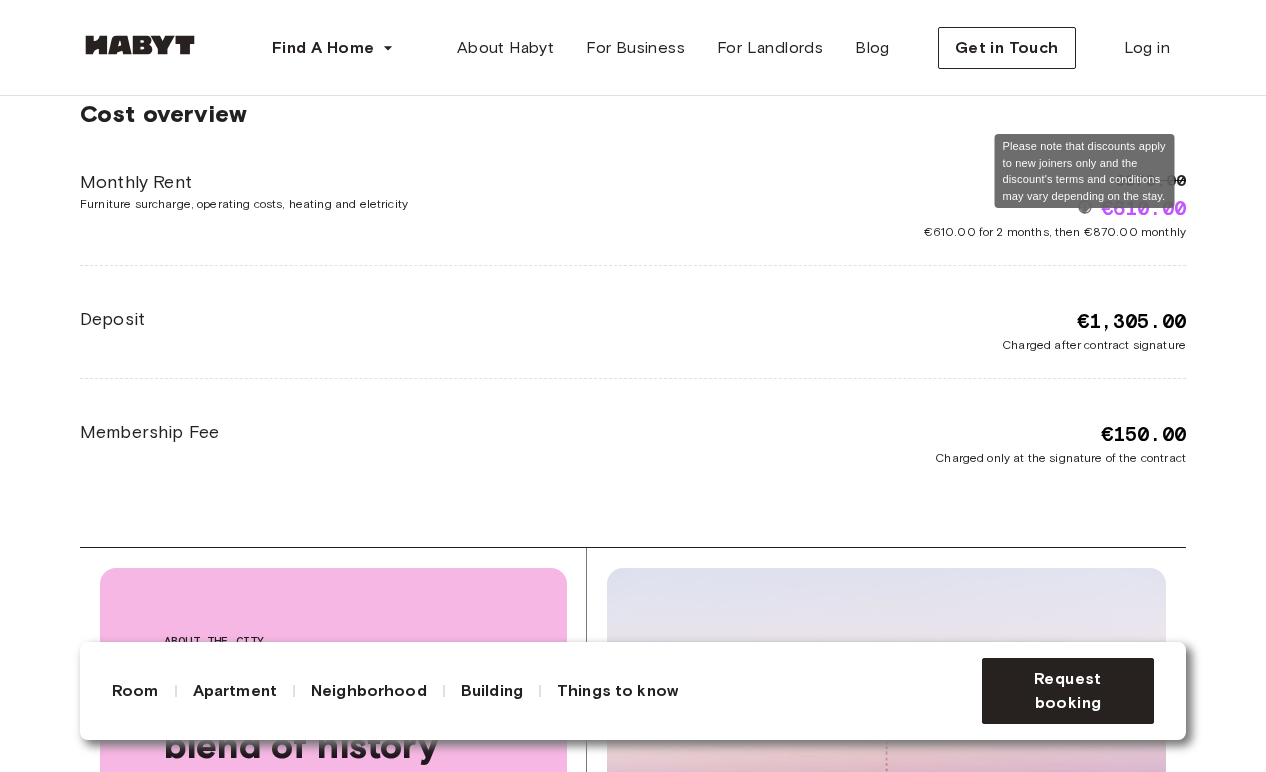 click 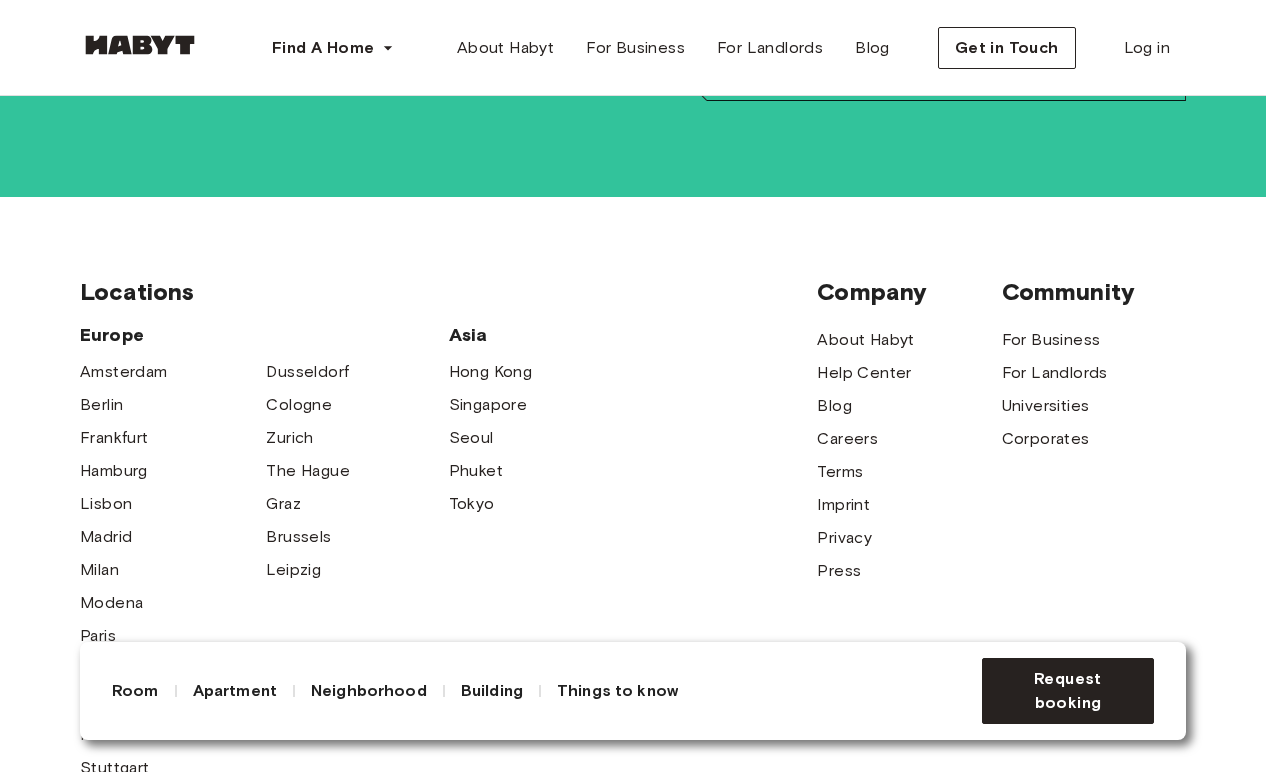 scroll, scrollTop: 6024, scrollLeft: 0, axis: vertical 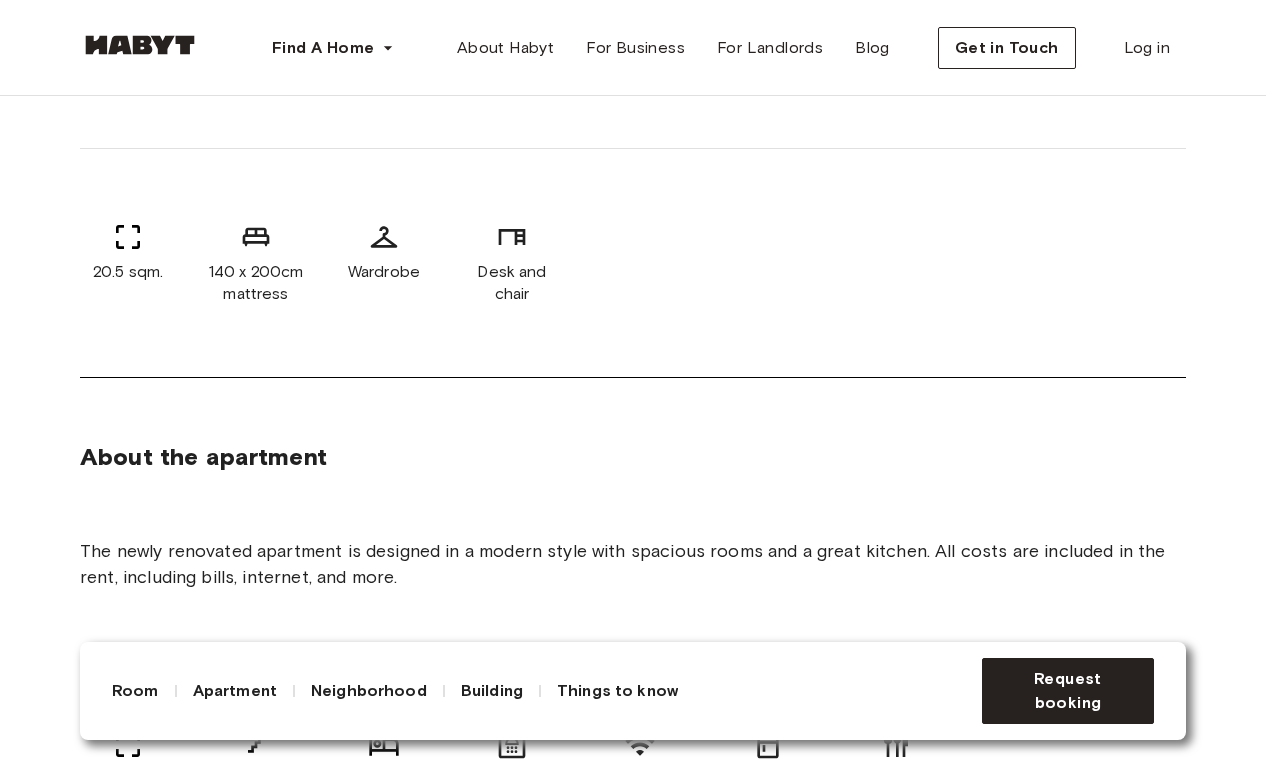 click on "Things to know" at bounding box center (617, 691) 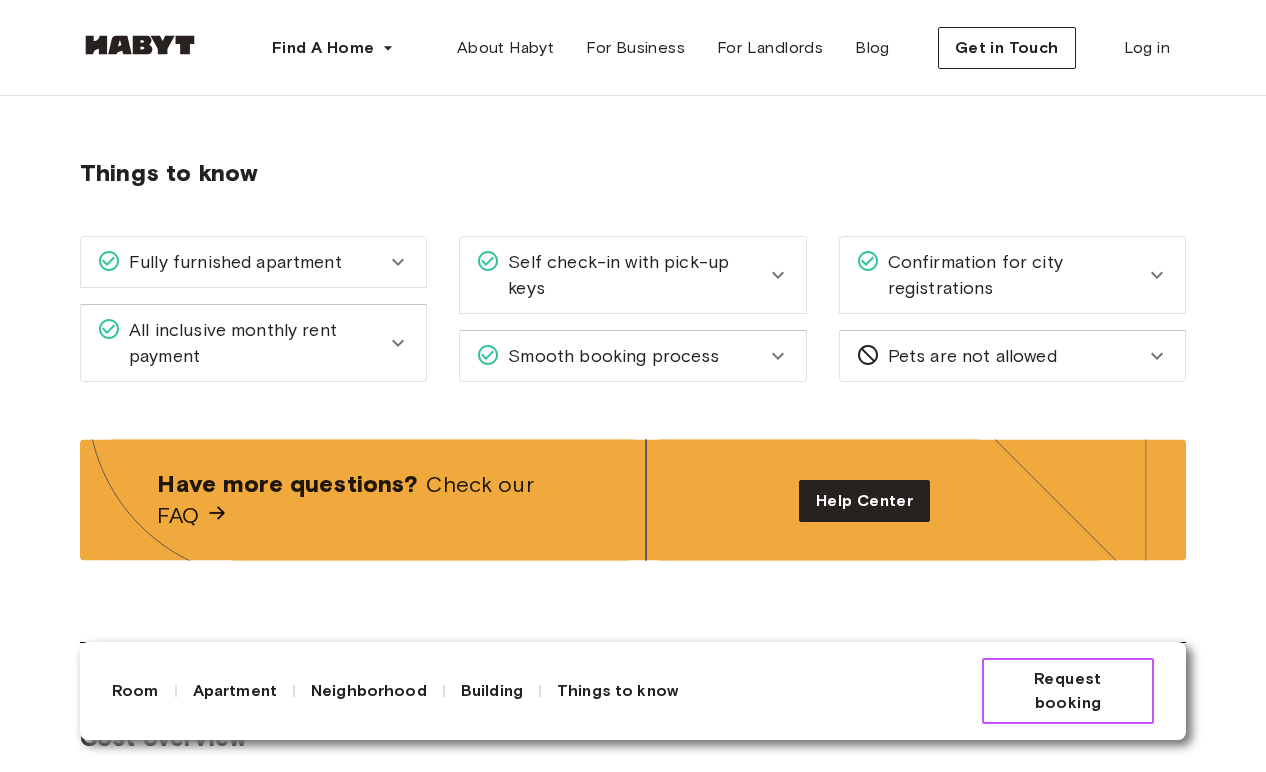 click on "Request booking" at bounding box center (1068, 691) 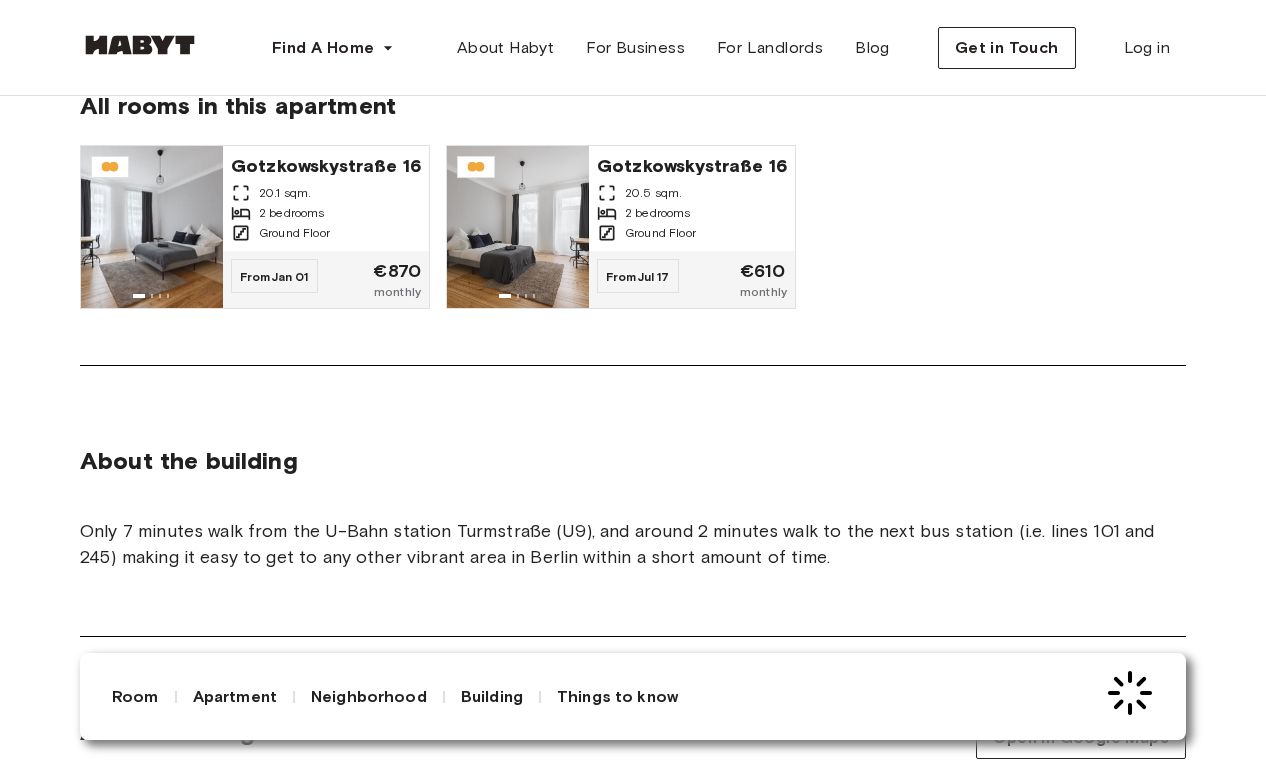 scroll, scrollTop: 906, scrollLeft: 0, axis: vertical 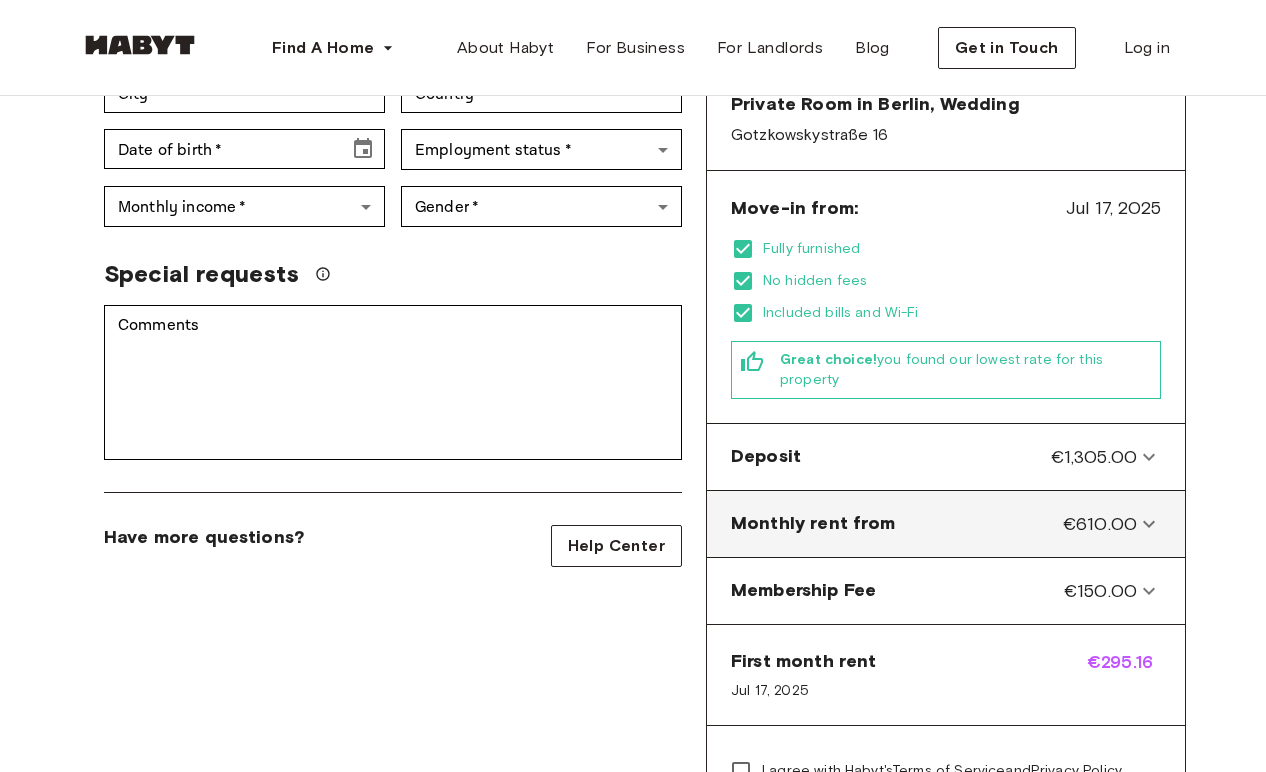 click on "€610.00" at bounding box center (1100, 524) 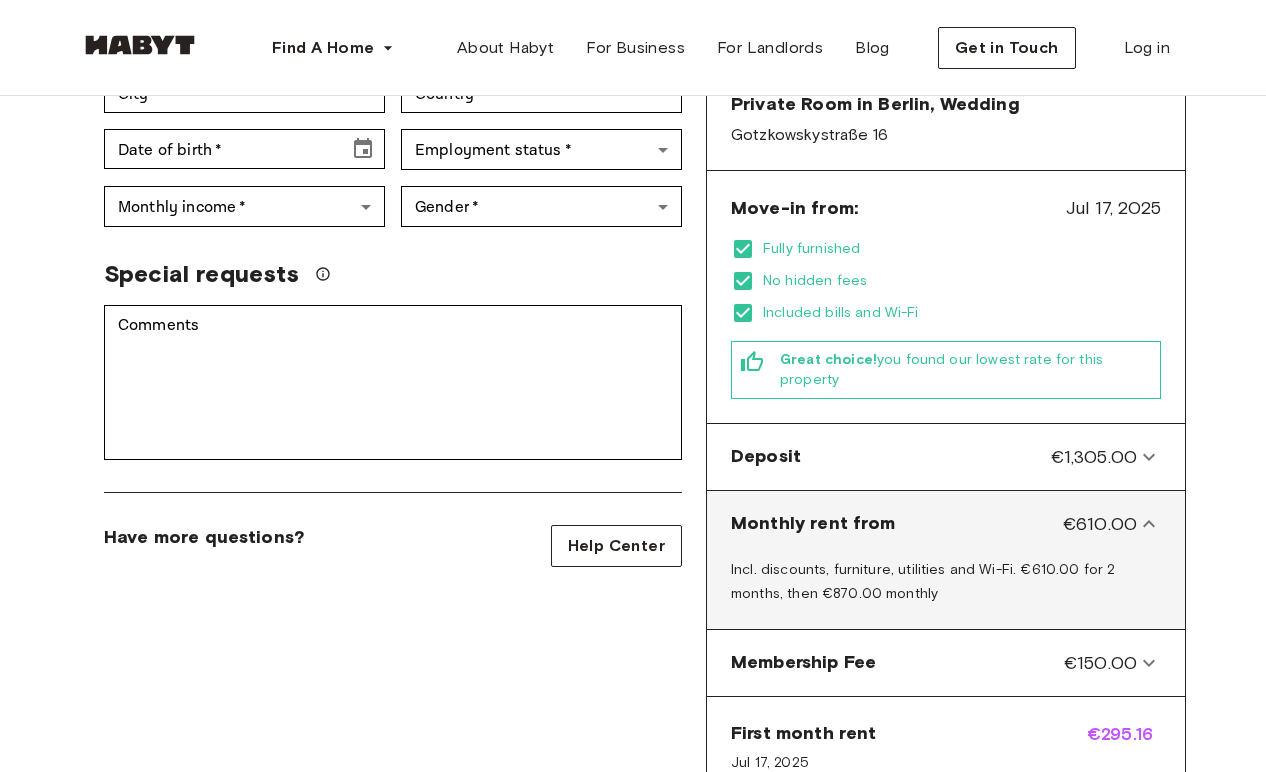 click on "€610.00" at bounding box center (1100, 524) 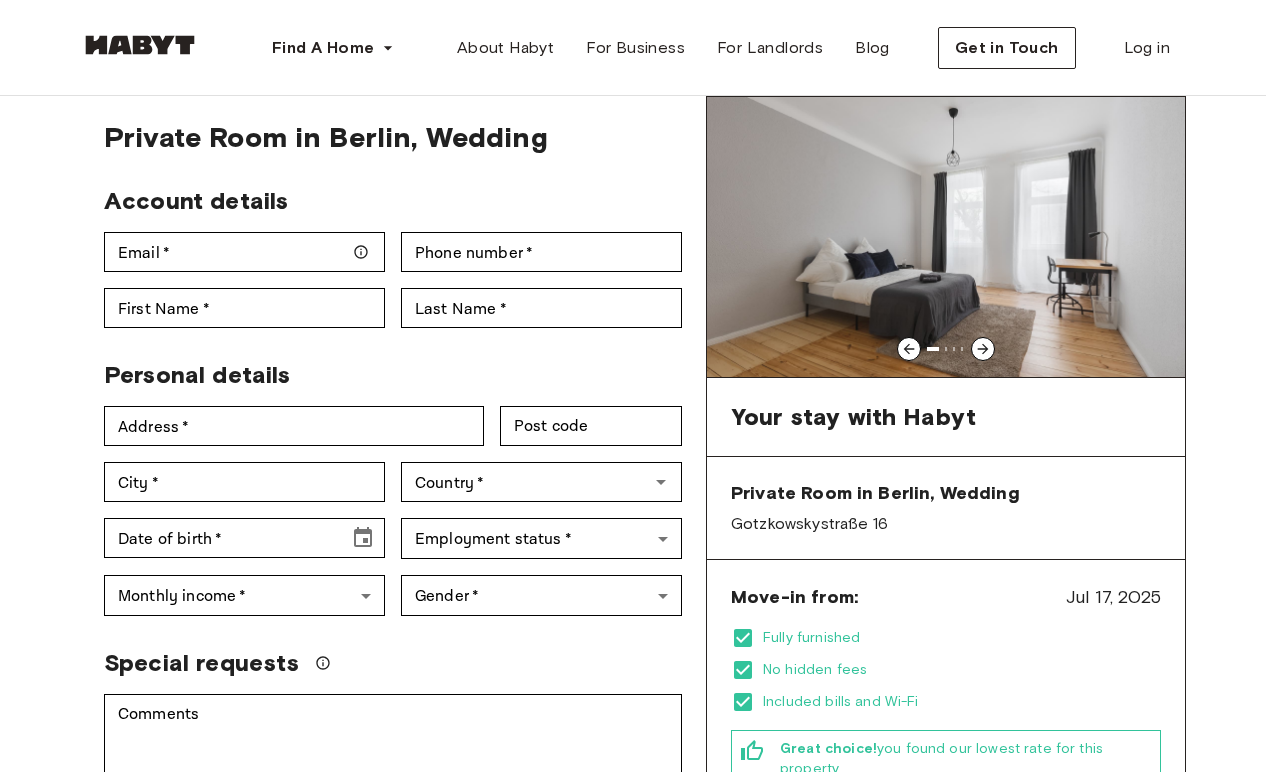 scroll, scrollTop: 0, scrollLeft: 0, axis: both 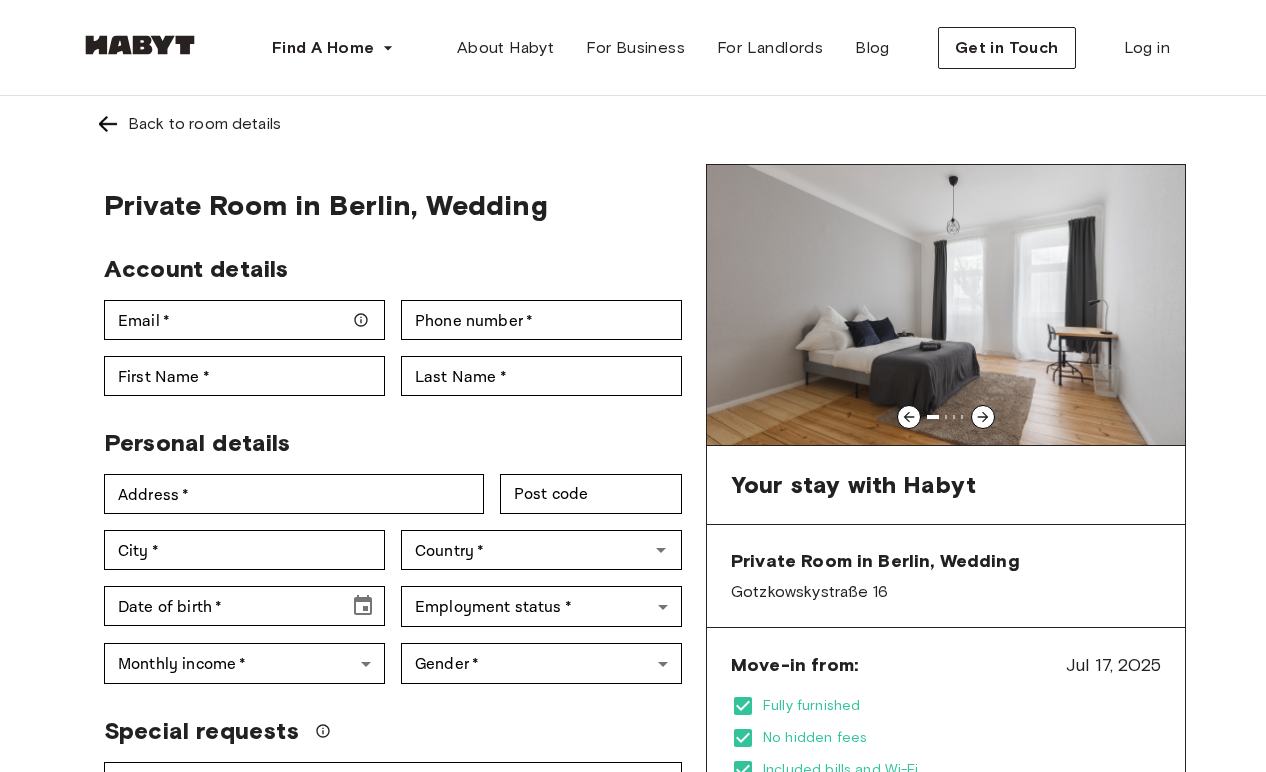 click at bounding box center (946, 305) 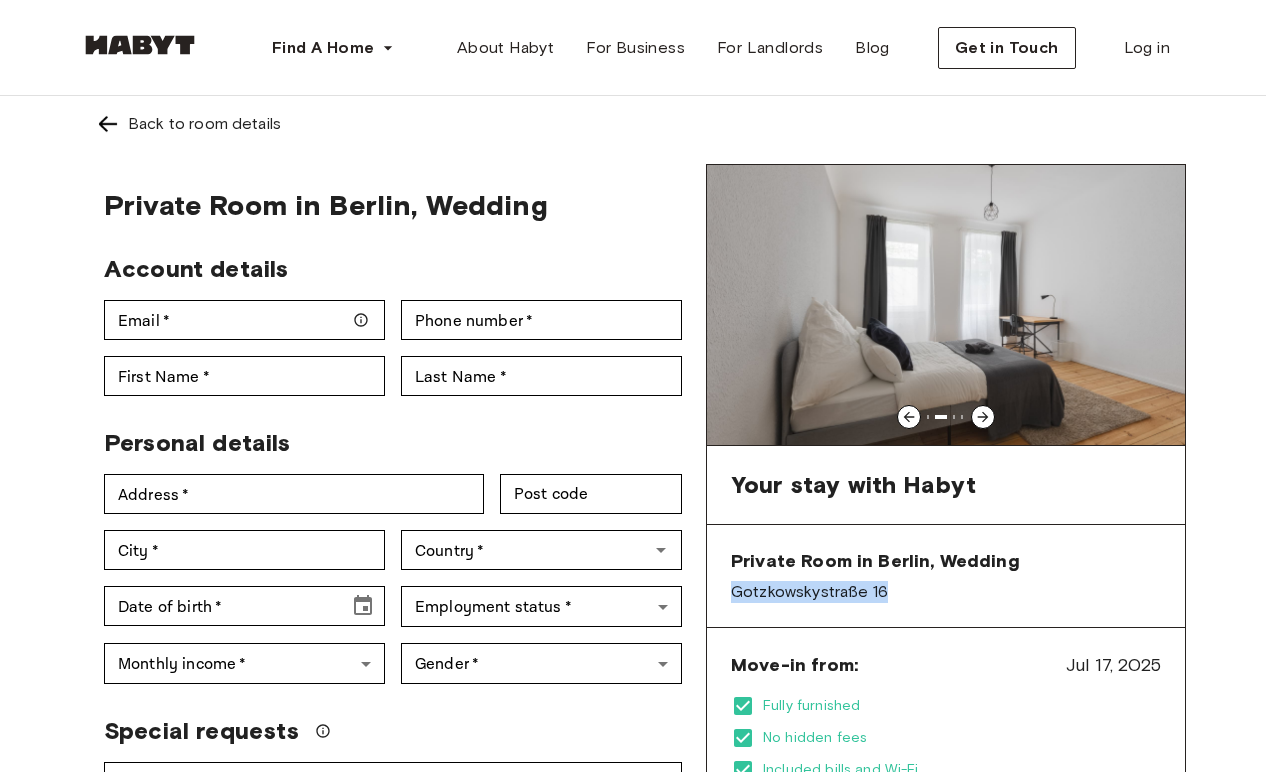drag, startPoint x: 926, startPoint y: 602, endPoint x: 726, endPoint y: 599, distance: 200.02249 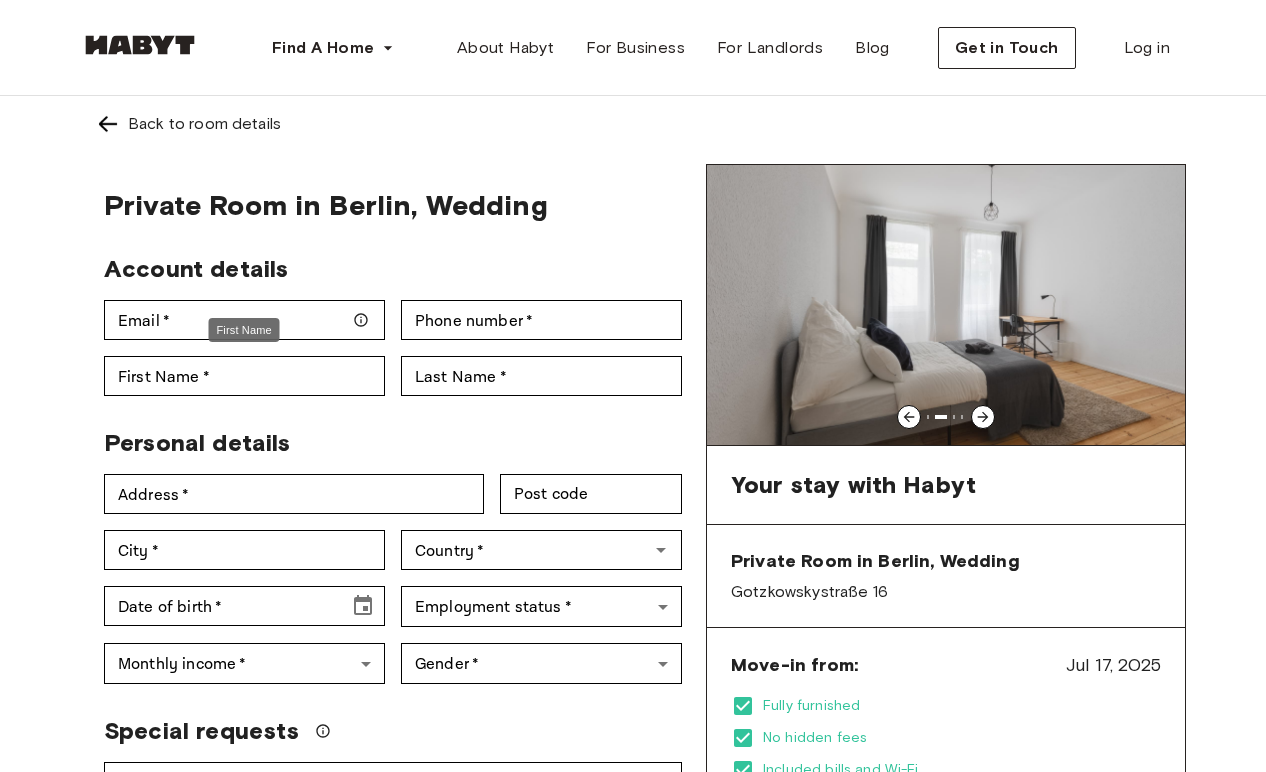 click on "First Name" at bounding box center [244, 330] 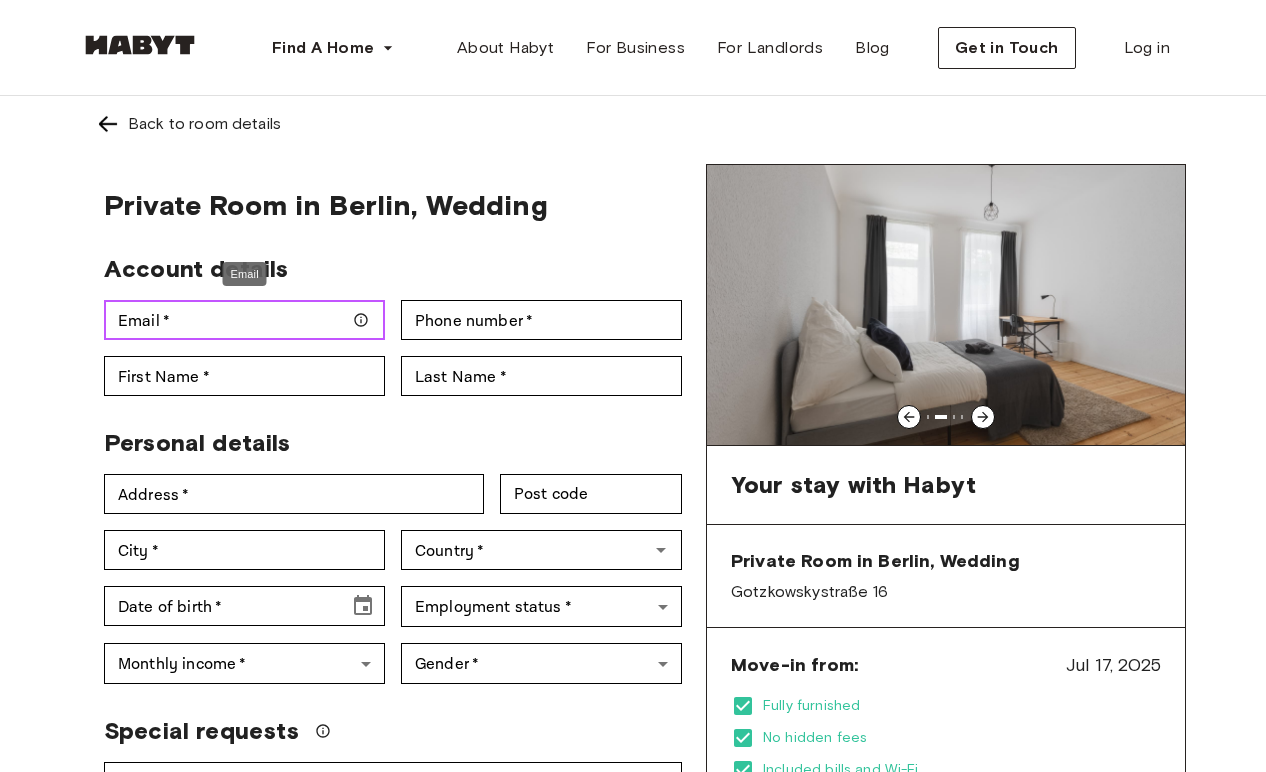 click on "Email   *" at bounding box center (244, 320) 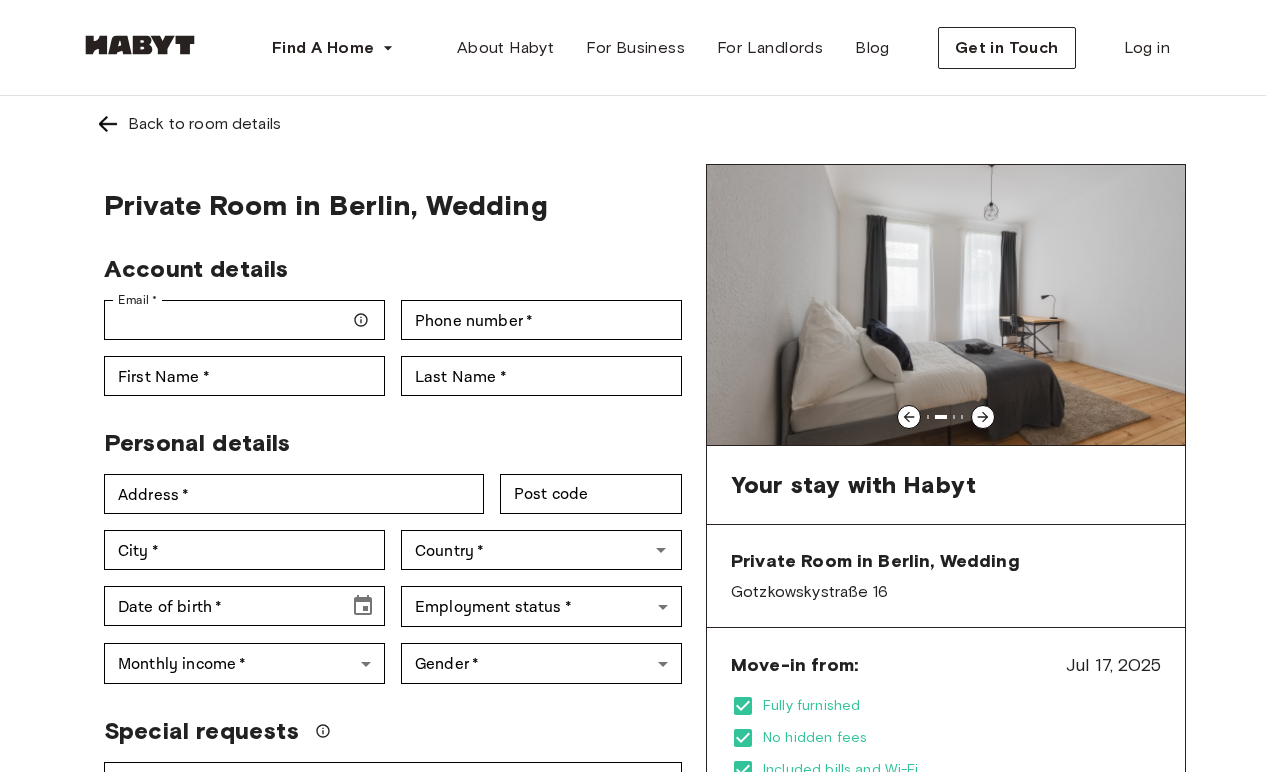 click on "Account details" at bounding box center [385, 261] 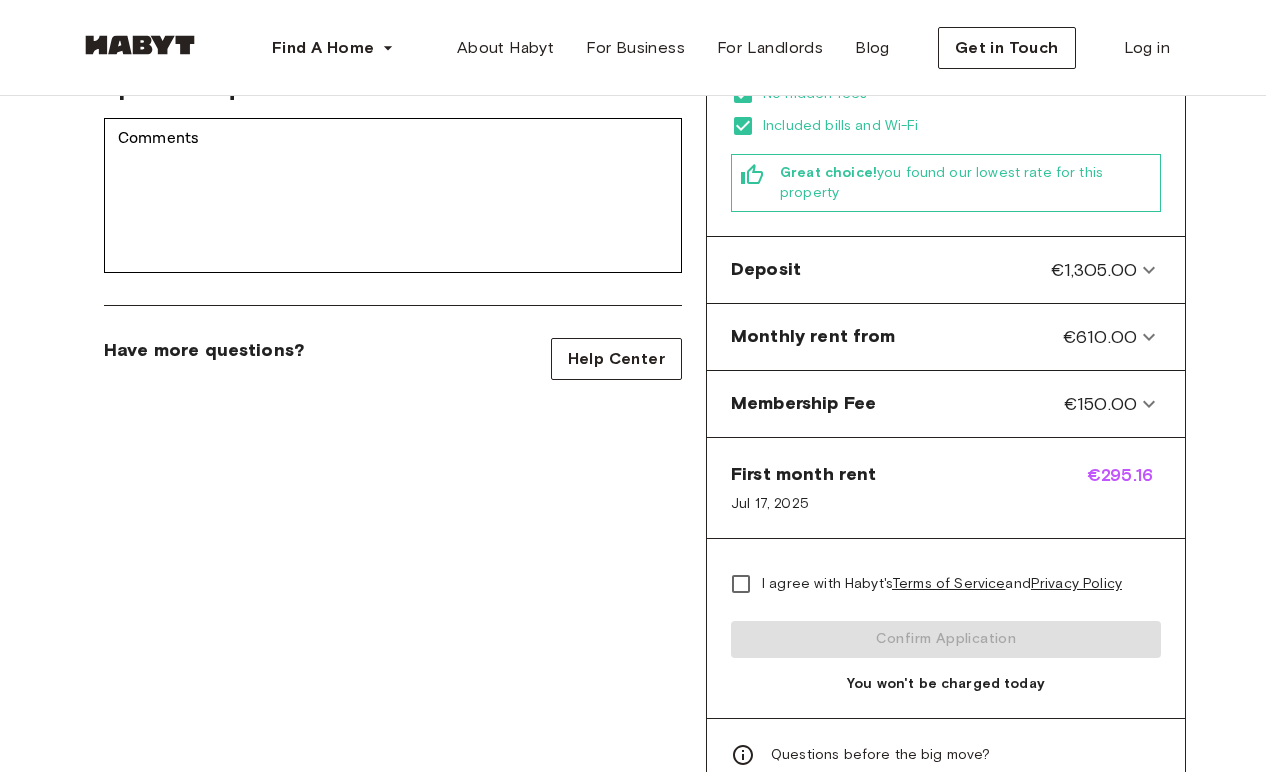 scroll, scrollTop: 637, scrollLeft: 0, axis: vertical 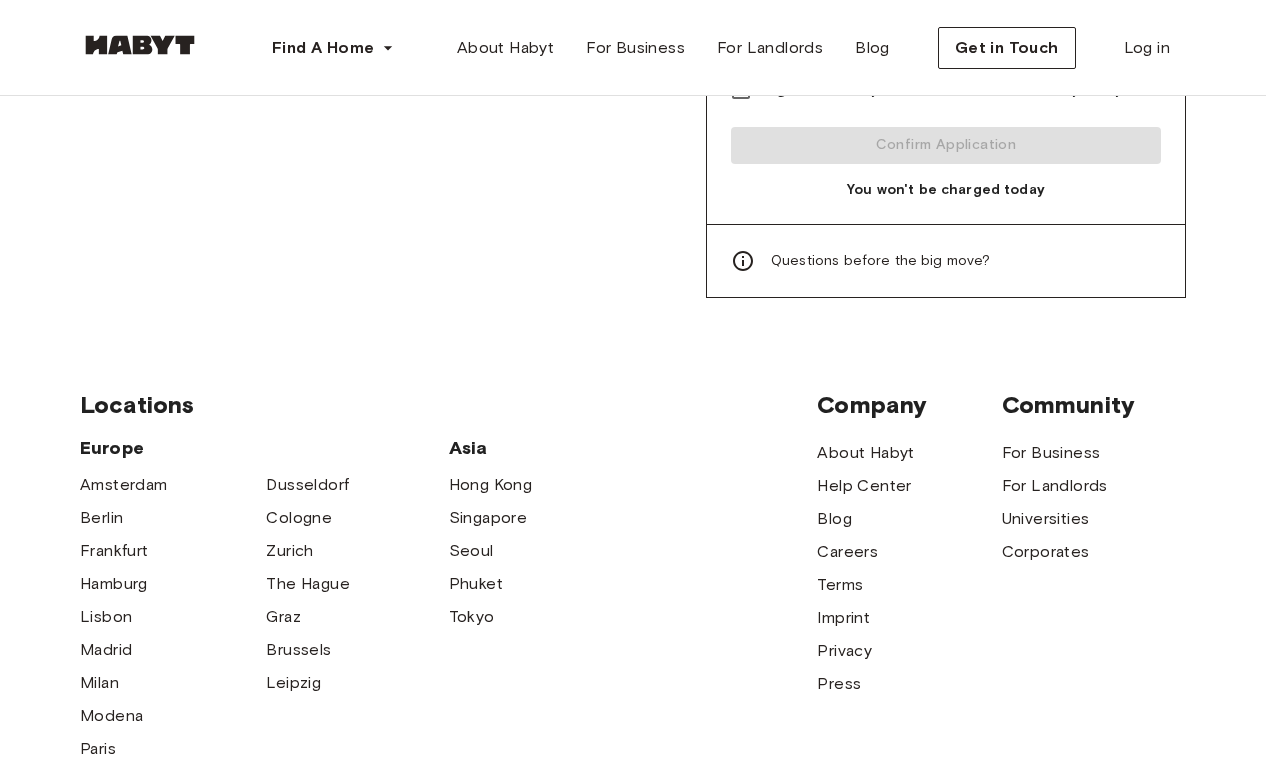 click on "Questions before the big move?" at bounding box center (881, 261) 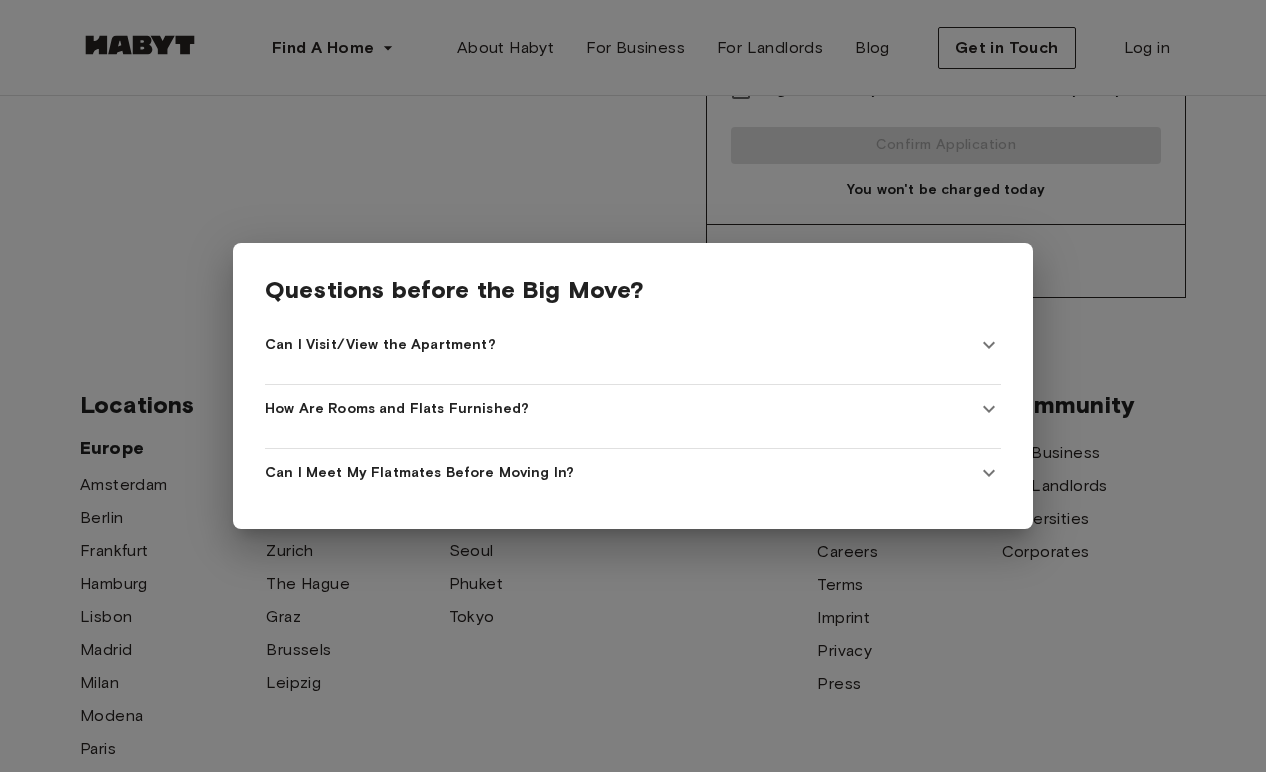 click on "Can I Meet My Flatmates Before Moving In?" at bounding box center (633, 473) 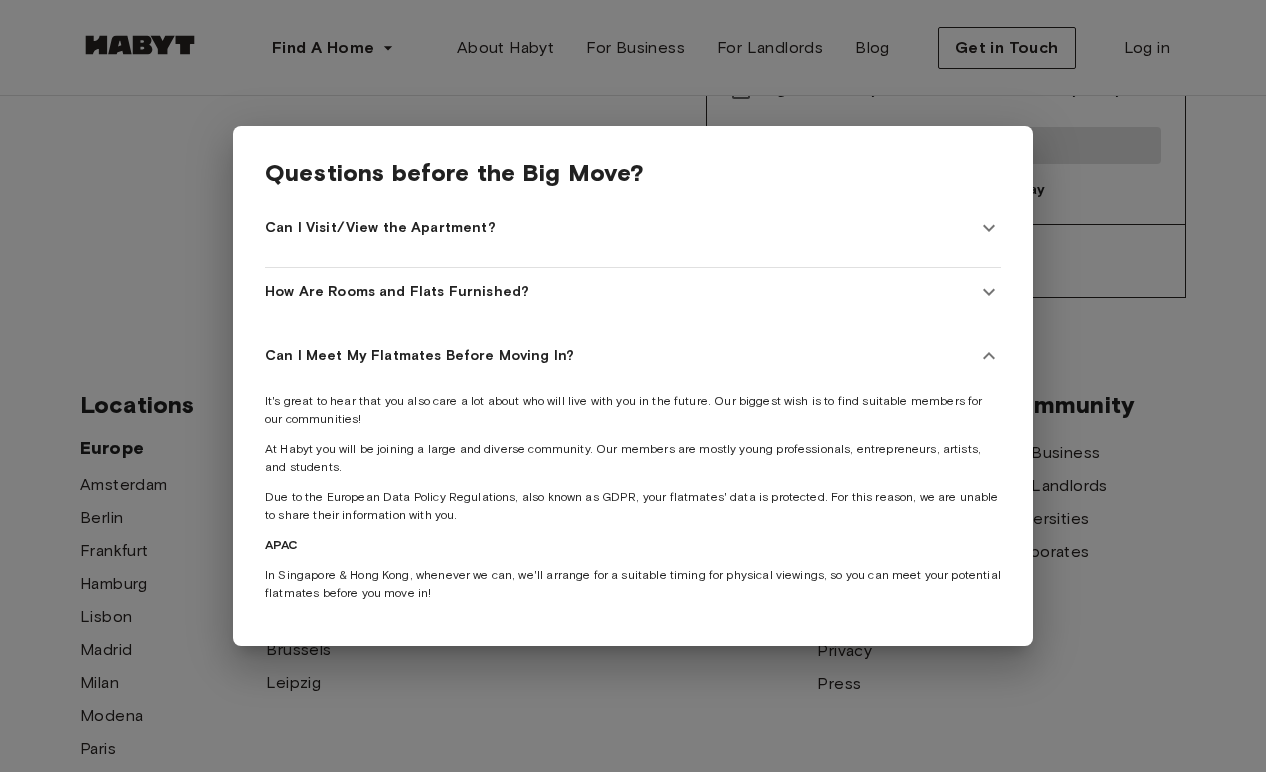 click on "Can I Meet My Flatmates Before Moving In?" at bounding box center [621, 356] 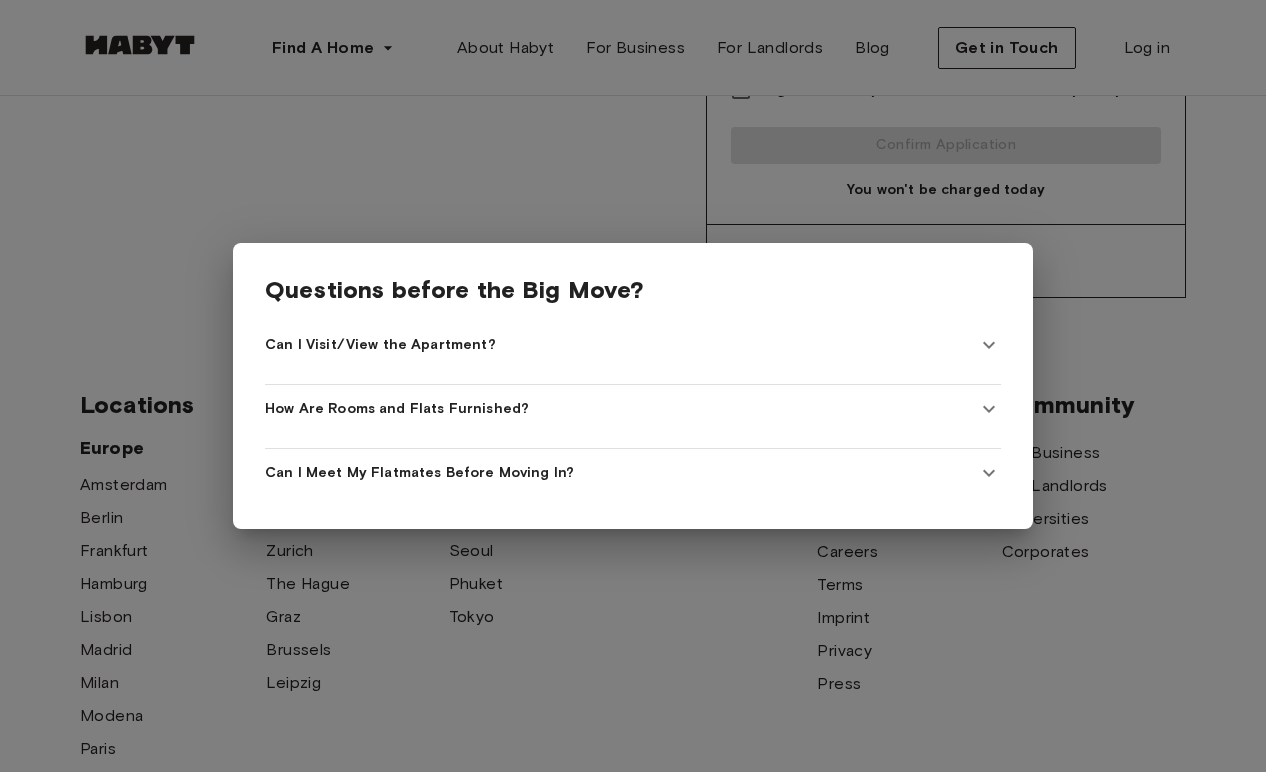 click on "How Are Rooms and Flats Furnished?" at bounding box center (621, 409) 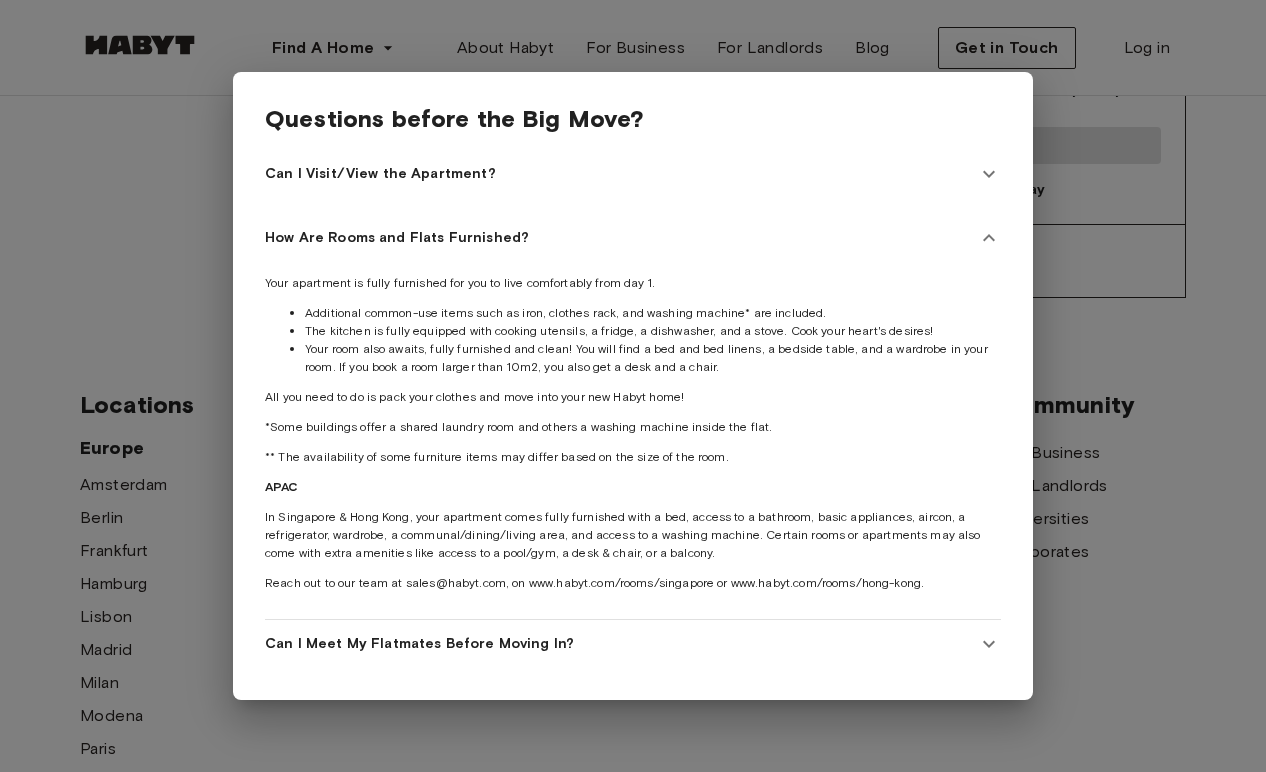 click on "How Are Rooms and Flats Furnished?" at bounding box center (633, 238) 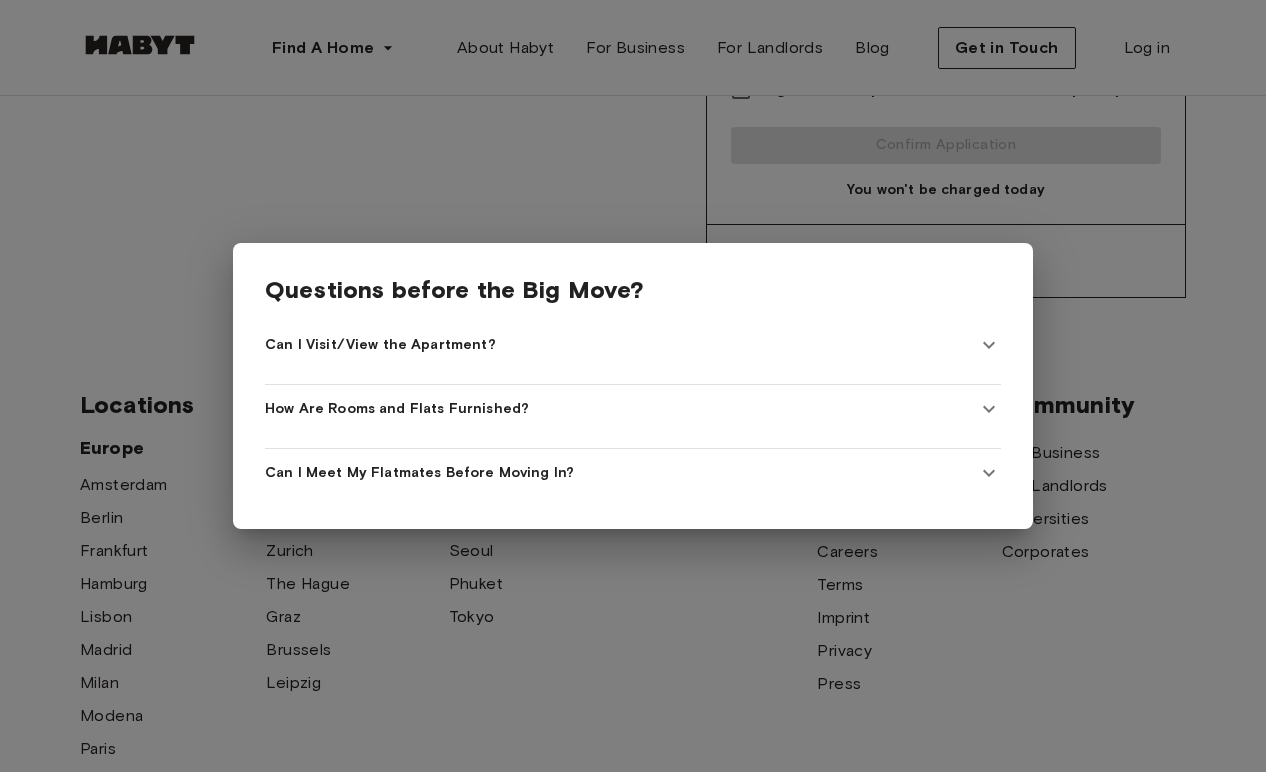 click on "Can I Visit/View the Apartment?" at bounding box center (633, 345) 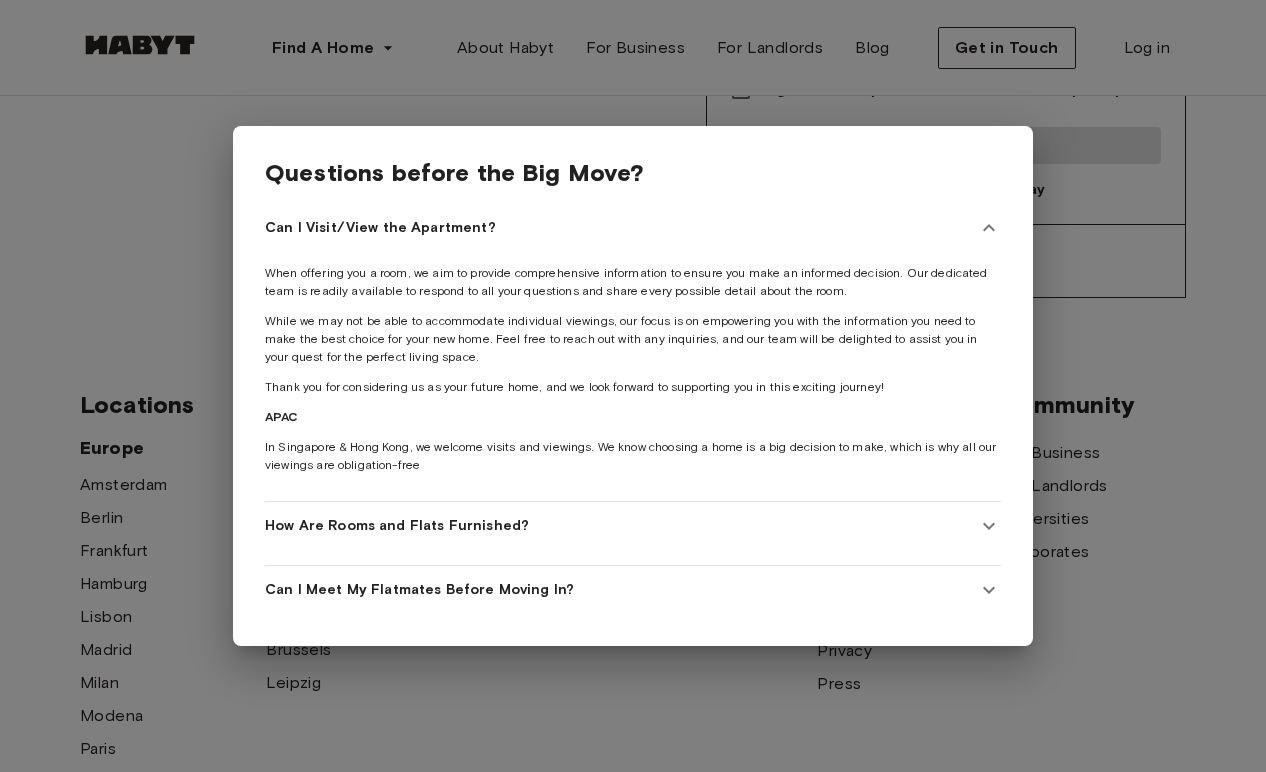 click on "Can I Visit/View the Apartment?" at bounding box center [621, 228] 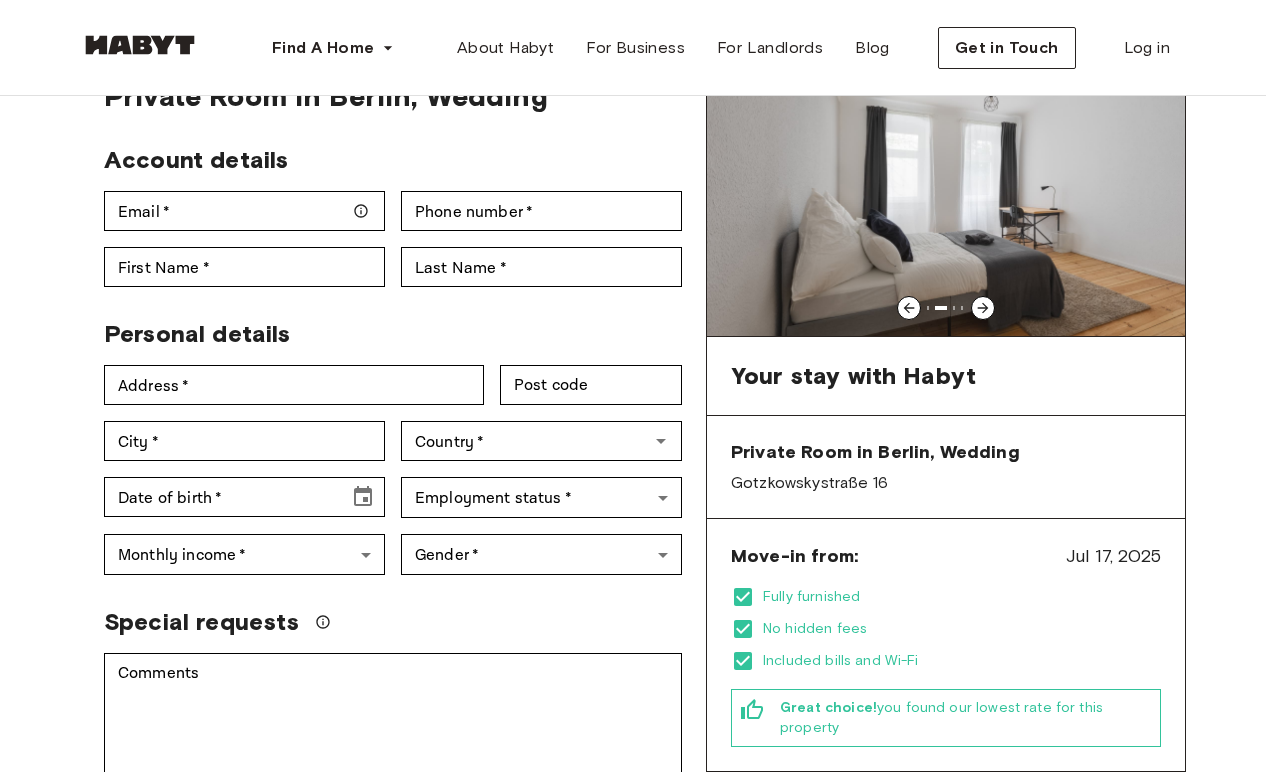 scroll, scrollTop: 123, scrollLeft: 0, axis: vertical 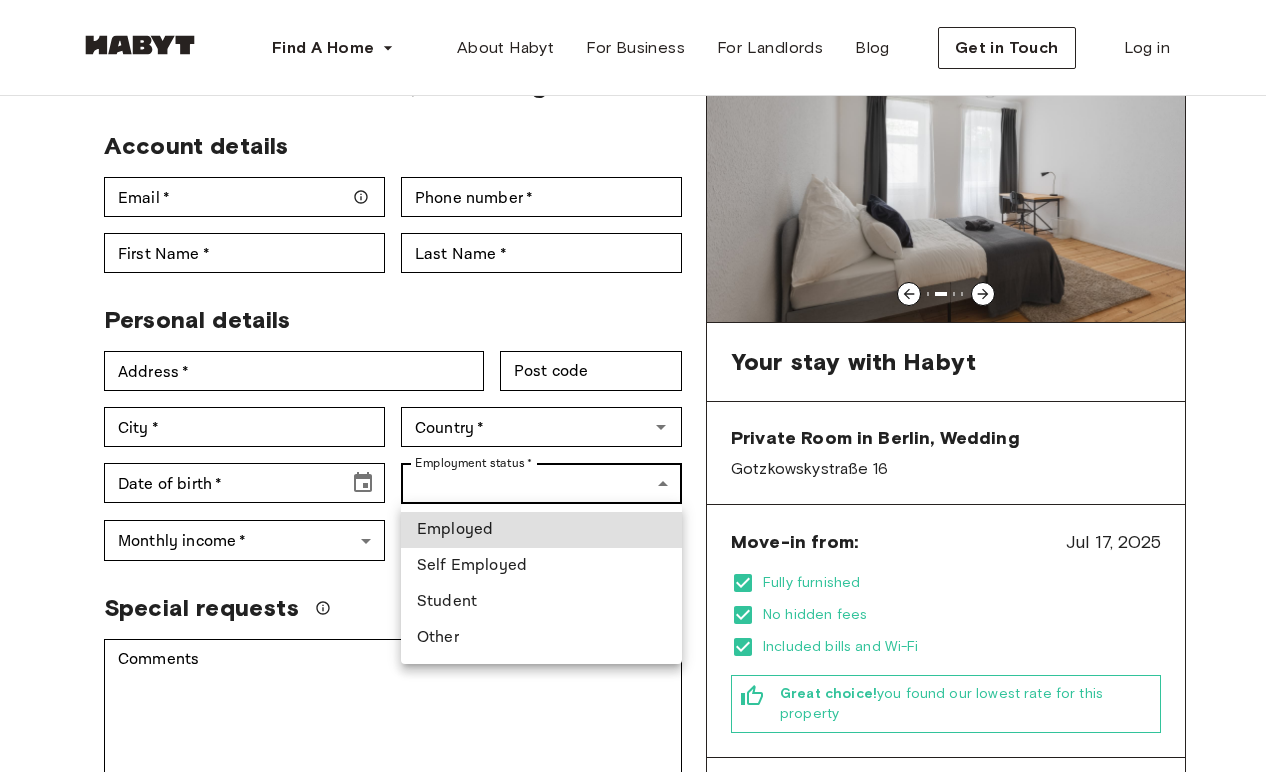click on "Find A Home Europe Amsterdam Berlin Frankfurt Hamburg Lisbon Madrid Milan Modena Paris Turin Munich Rotterdam Stuttgart Dusseldorf Cologne Zurich The Hague Graz Brussels Leipzig Asia Hong Kong Singapore Seoul Phuket Tokyo About Habyt For Business For Landlords Blog Get in Touch Log in Back to room details Private Room in Berlin, Wedding Account details Email   * Email   * Phone number   * Phone number   * First Name   * First Name   * Last Name   * Last Name   * Personal details Address   * Address   * Post code Post code City   * City   * Country   * Country   * Date of birth   * Date of birth   * Employment status   * ​ Employment status   * Monthly income   * ​ Monthly income   * Gender   * ​ Gender   * Special requests Comments * Comments I agree with Habyt's  Terms of Service  and  Privacy Policy Confirm Application You won't be charged today Have more questions? Help Center Your stay with Habyt Private Room in Berlin, Wedding Gotzkowskystraße 16 Deposit" at bounding box center [633, 1059] 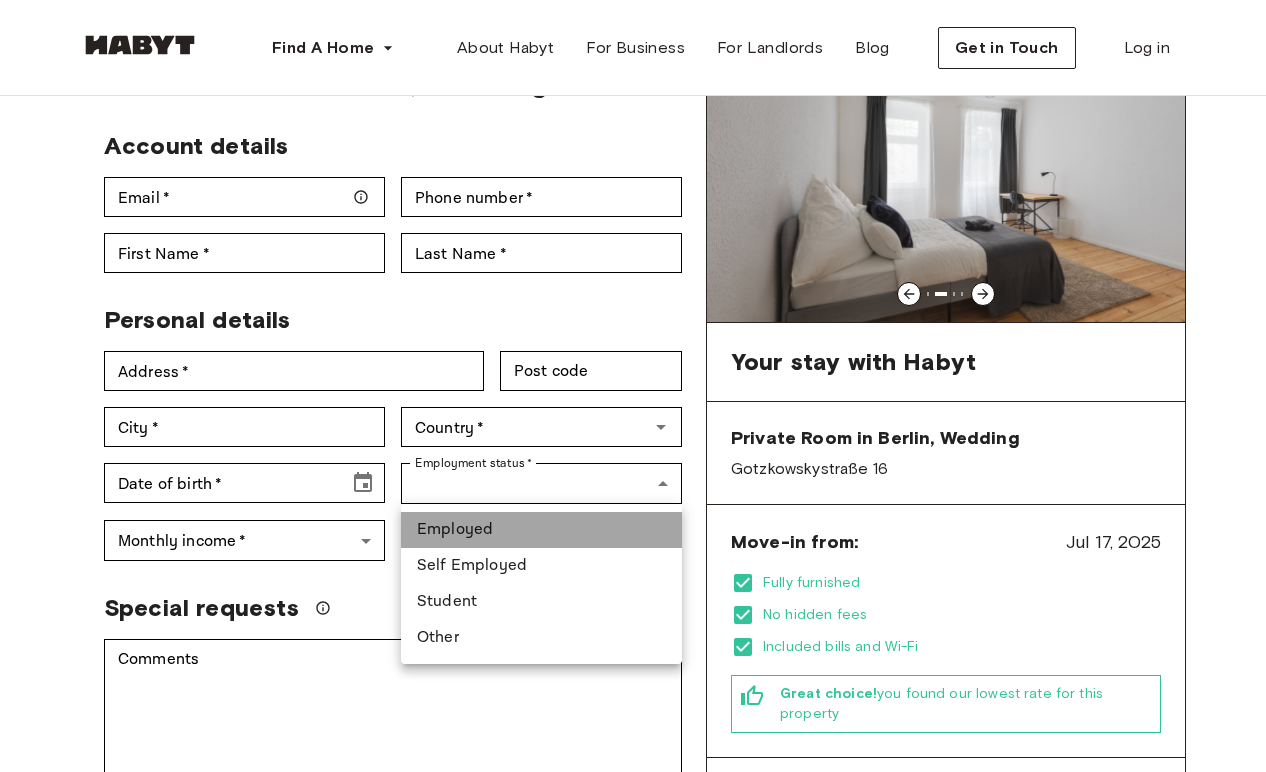 click on "Employed" at bounding box center (541, 530) 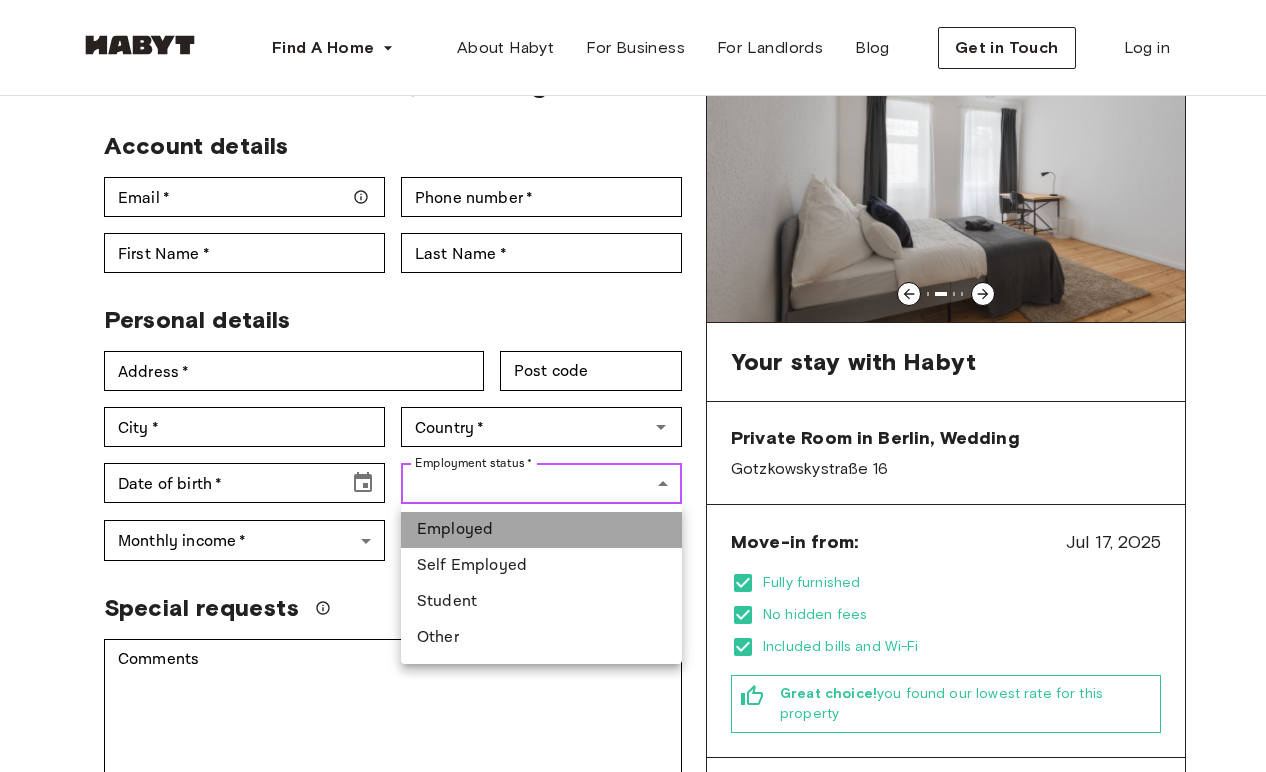 type on "********" 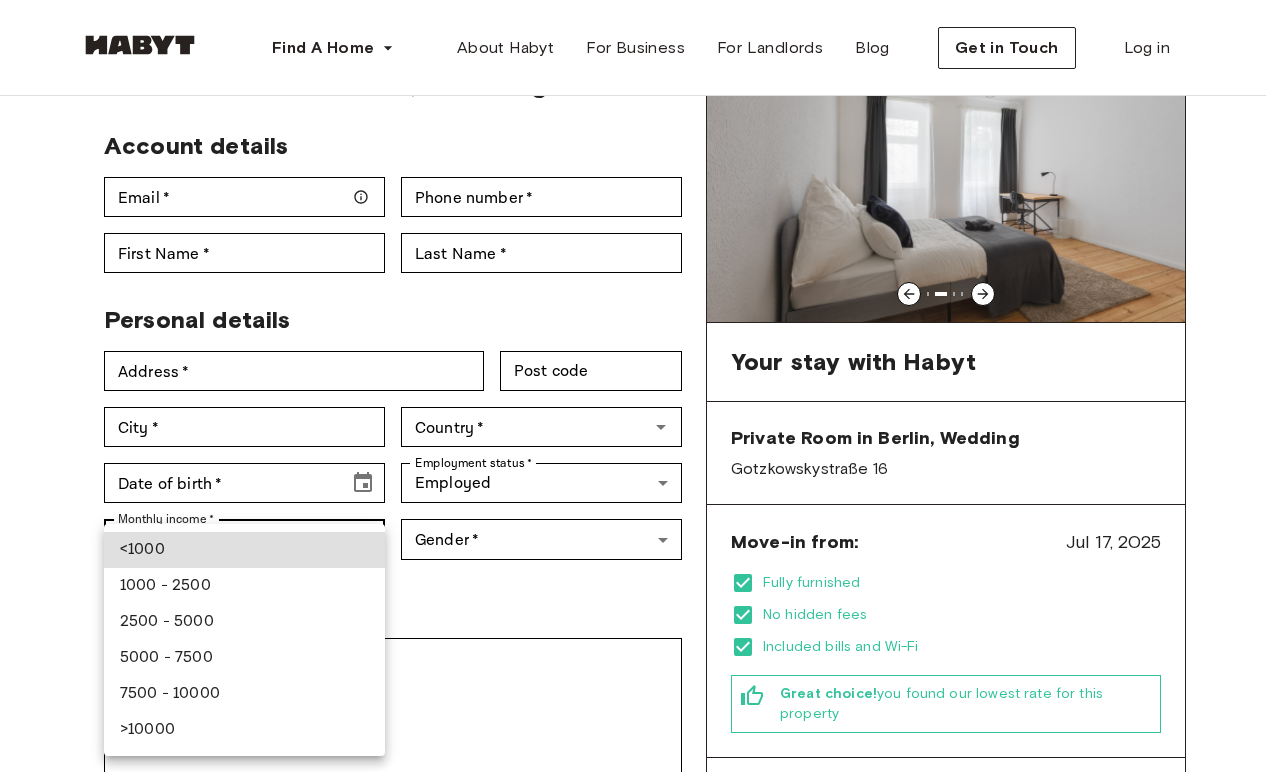 click on "Find A Home Europe Amsterdam Berlin Frankfurt Hamburg Lisbon Madrid Milan Modena Paris Turin Munich Rotterdam Stuttgart Dusseldorf Cologne Zurich The Hague Graz Brussels Leipzig Asia Hong Kong Singapore Seoul Phuket Tokyo About Habyt For Business For Landlords Blog Get in Touch Log in Back to room details Private Room in Berlin, Wedding Account details Email   * Email   * Phone number   * Phone number   * First Name   * First Name   * Last Name   * Last Name   * Personal details Address   * Address   * Post code Post code City   * City   * Country   * Country   * Date of birth   * Date of birth   * Employment status   * Employed ******** Employment status   * Monthly income   * ​ Monthly income   * Gender   * ​ Gender   * Special requests Comments * Comments I agree with Habyt's  Terms of Service  and  Privacy Policy Confirm Application You won't be charged today Have more questions? Help Center Your stay with Habyt Private Room in Berlin, Wedding Move-in from:" at bounding box center (633, 1059) 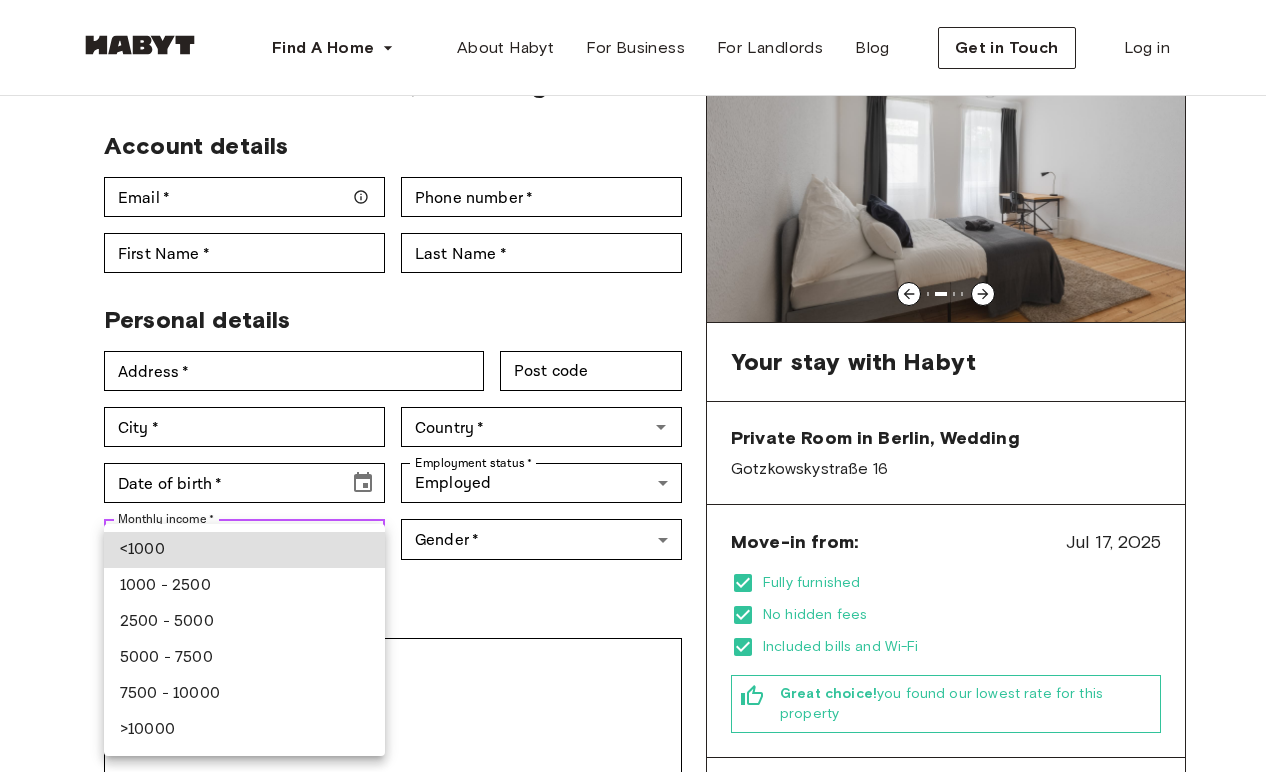 type on "***" 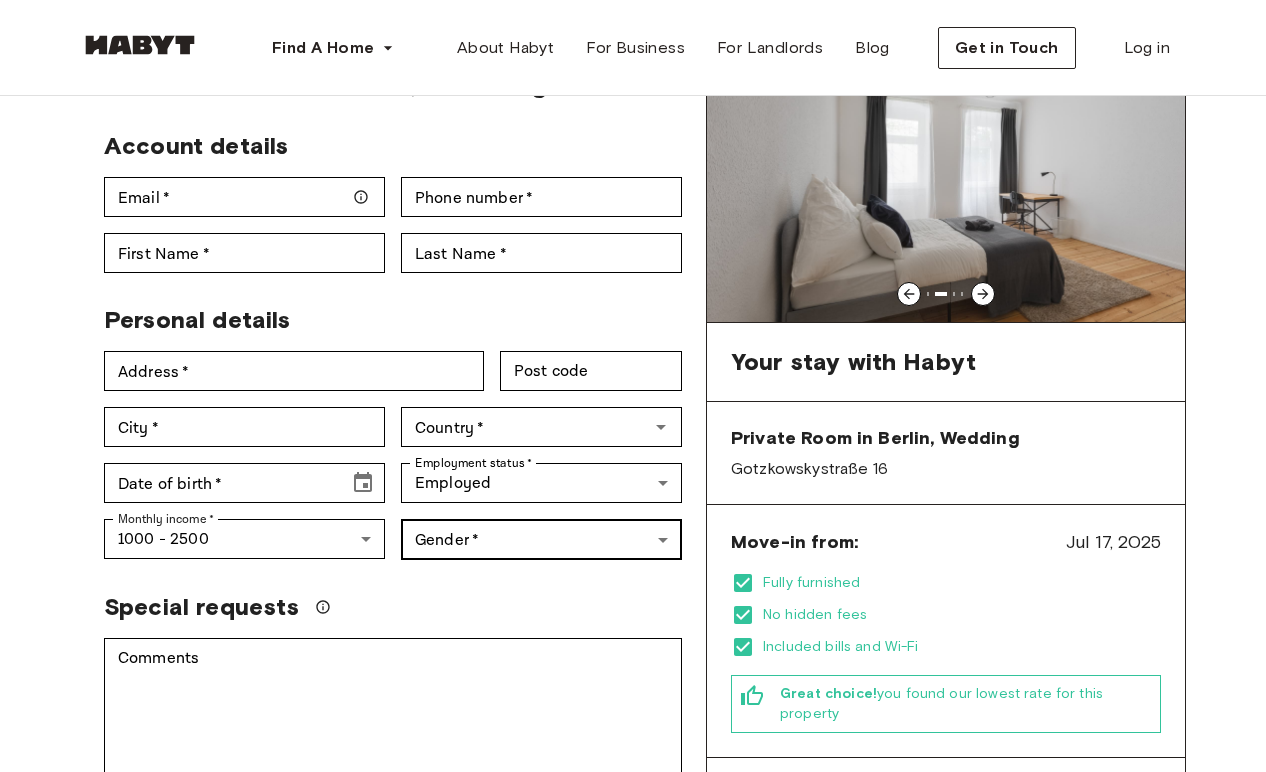click on "Find A Home Europe Amsterdam Berlin Frankfurt Hamburg Lisbon Madrid Milan Modena Paris Turin Munich Rotterdam Stuttgart Dusseldorf Cologne Zurich The Hague Graz Brussels Leipzig Asia Hong Kong Singapore Seoul Phuket Tokyo About Habyt For Business For Landlords Blog Get in Touch Log in Back to room details Private Room in Berlin, Wedding Account details Email   * Email   * Phone number   * Phone number   * First Name   * First Name   * Last Name   * Last Name   * Personal details Address   * Address   * Post code Post code City   * City   * Country   * Country   * Date of birth   * Date of birth   * Employment status   * Employed ******** Employment status   * Monthly income   * 1000 - 2500 *** Monthly income   * Gender   * ​ Gender   * Special requests Comments * Comments I agree with Habyt's  Terms of Service  and  Privacy Policy Confirm Application You won't be charged today Have more questions? Help Center Your stay with Habyt Private Room in Berlin, Wedding EN" at bounding box center (633, 1059) 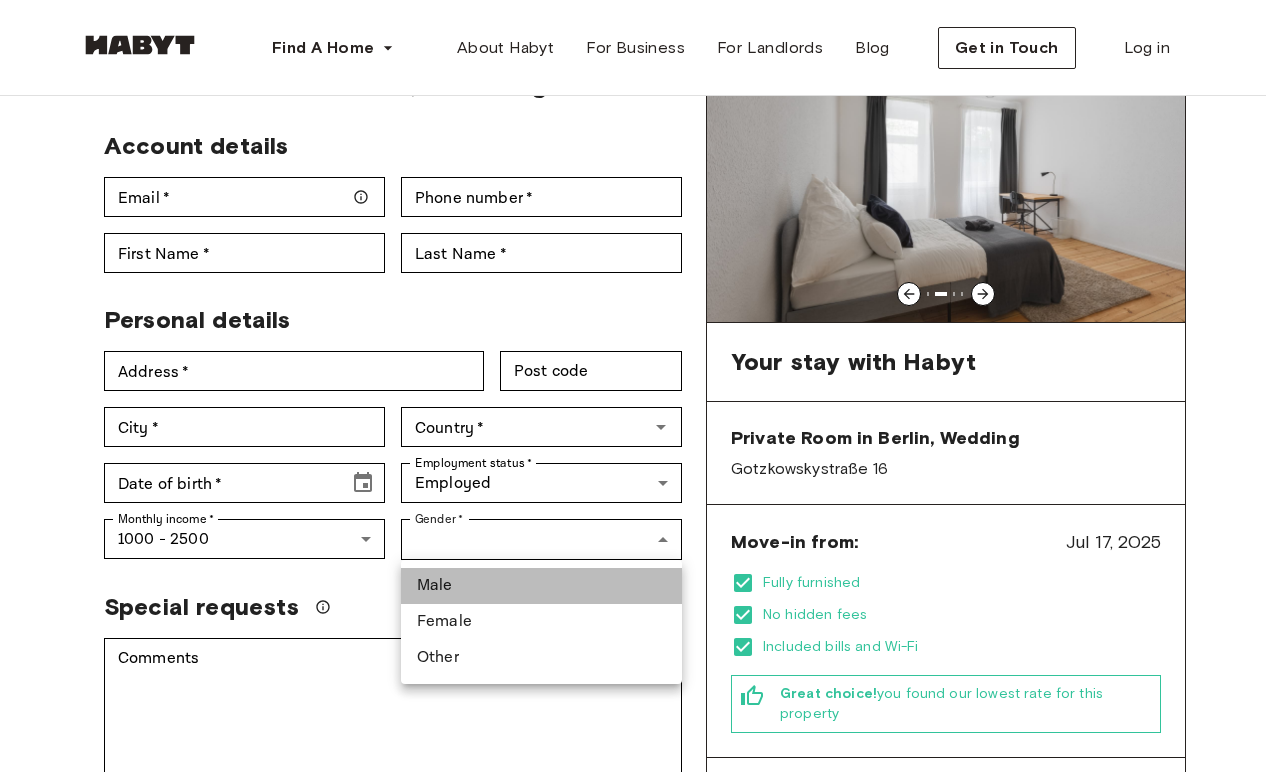 click on "Male" at bounding box center [541, 586] 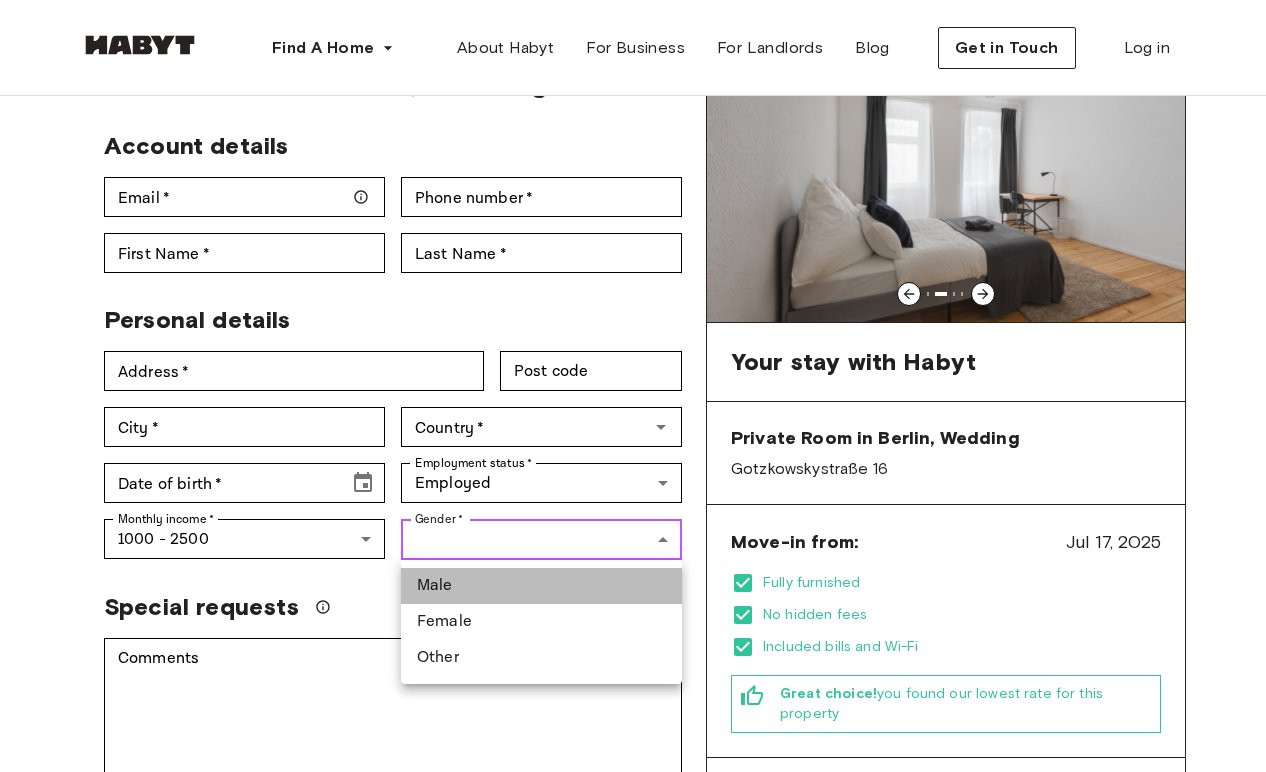 type on "****" 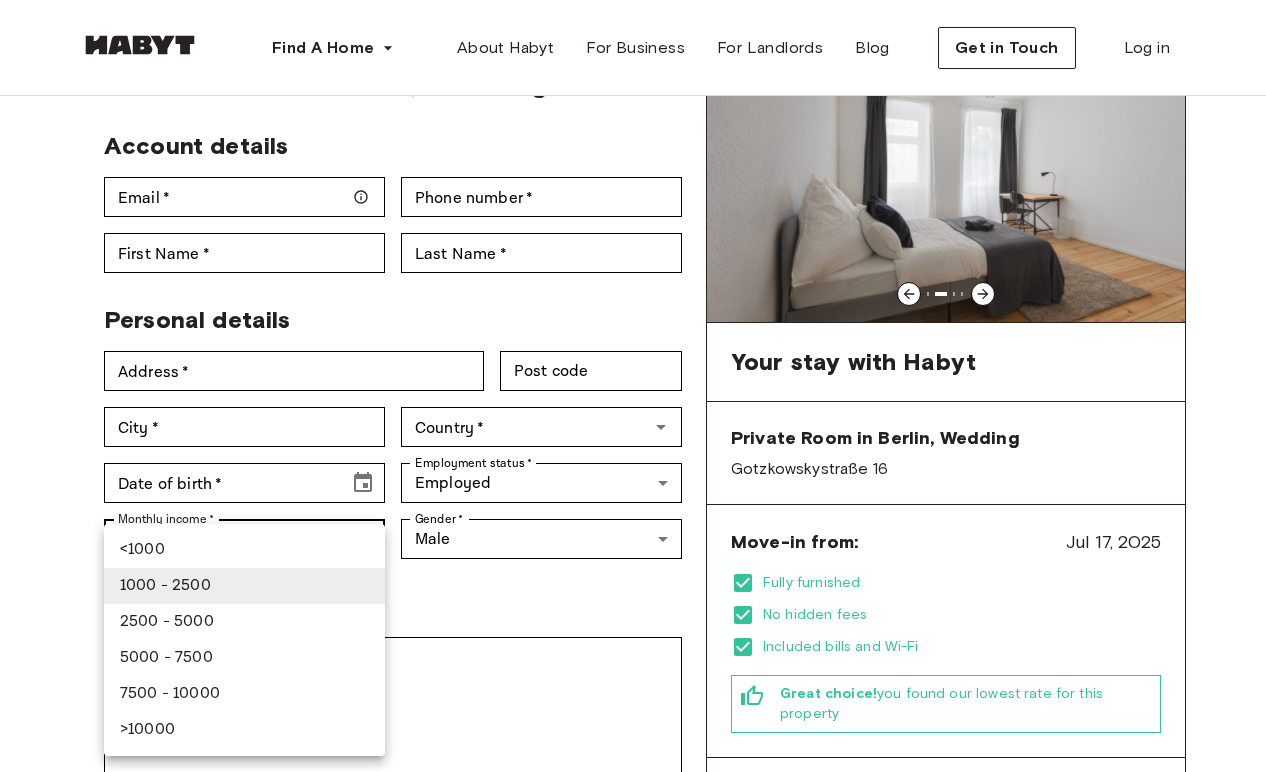 click on "Find A Home Europe Amsterdam Berlin Frankfurt Hamburg Lisbon Madrid Milan Modena Paris Turin Munich Rotterdam Stuttgart Dusseldorf Cologne Zurich The Hague Graz Brussels Leipzig Asia Hong Kong Singapore Seoul Phuket Tokyo About Habyt For Business For Landlords Blog Get in Touch Log in Back to room details Private Room in Berlin, Wedding Account details Email   * Email   * Phone number   * Phone number   * First Name   * First Name   * Last Name   * Last Name   * Personal details Address   * Address   * Post code Post code City   * City   * Country   * Country   * Date of birth   * Date of birth   * Employment status   * Employed ******** Employment status   * Monthly income   * 1000 - 2500 *** Monthly income   * Gender   * Male **** Gender   * Special requests Comments * Comments I agree with Habyt's  Terms of Service  and  Privacy Policy Confirm Application You won't be charged today Have more questions? Help Center Your stay with Habyt Gotzkowskystraße 16 Deposit" at bounding box center (633, 1059) 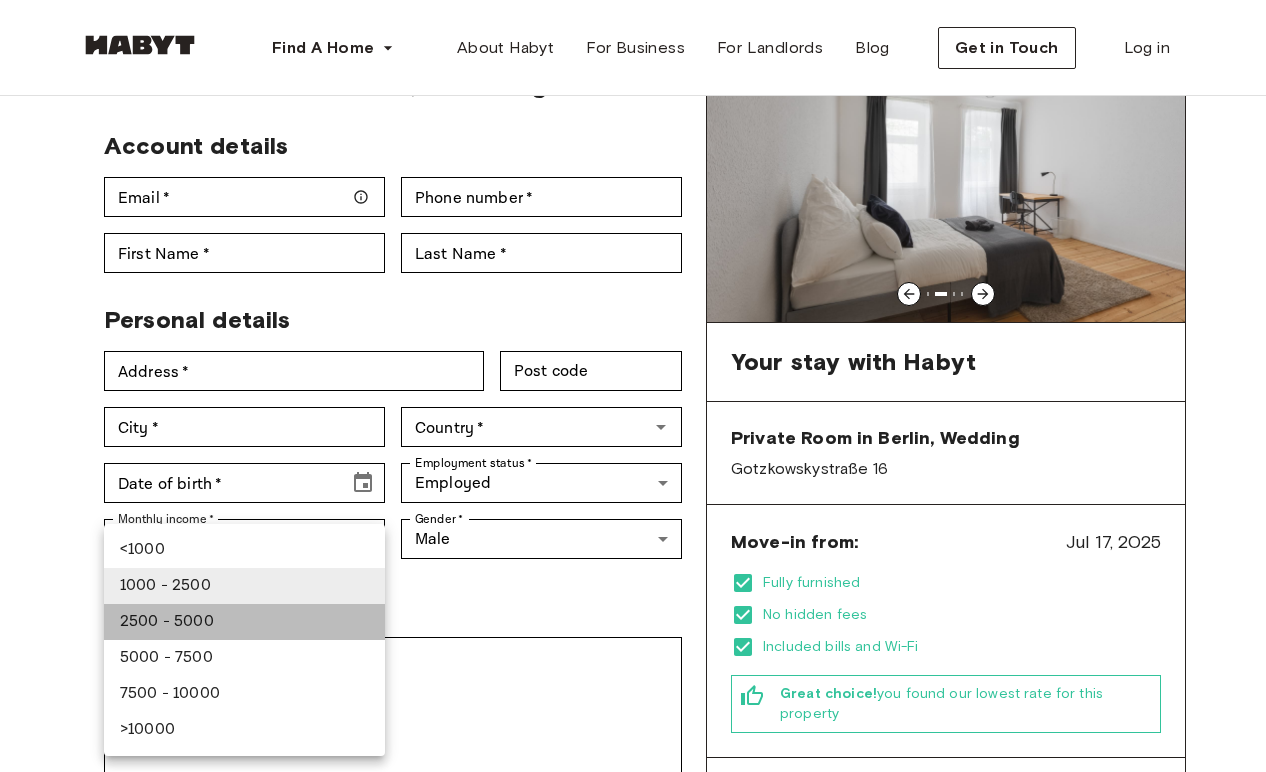 click on "2500 - 5000" at bounding box center (244, 622) 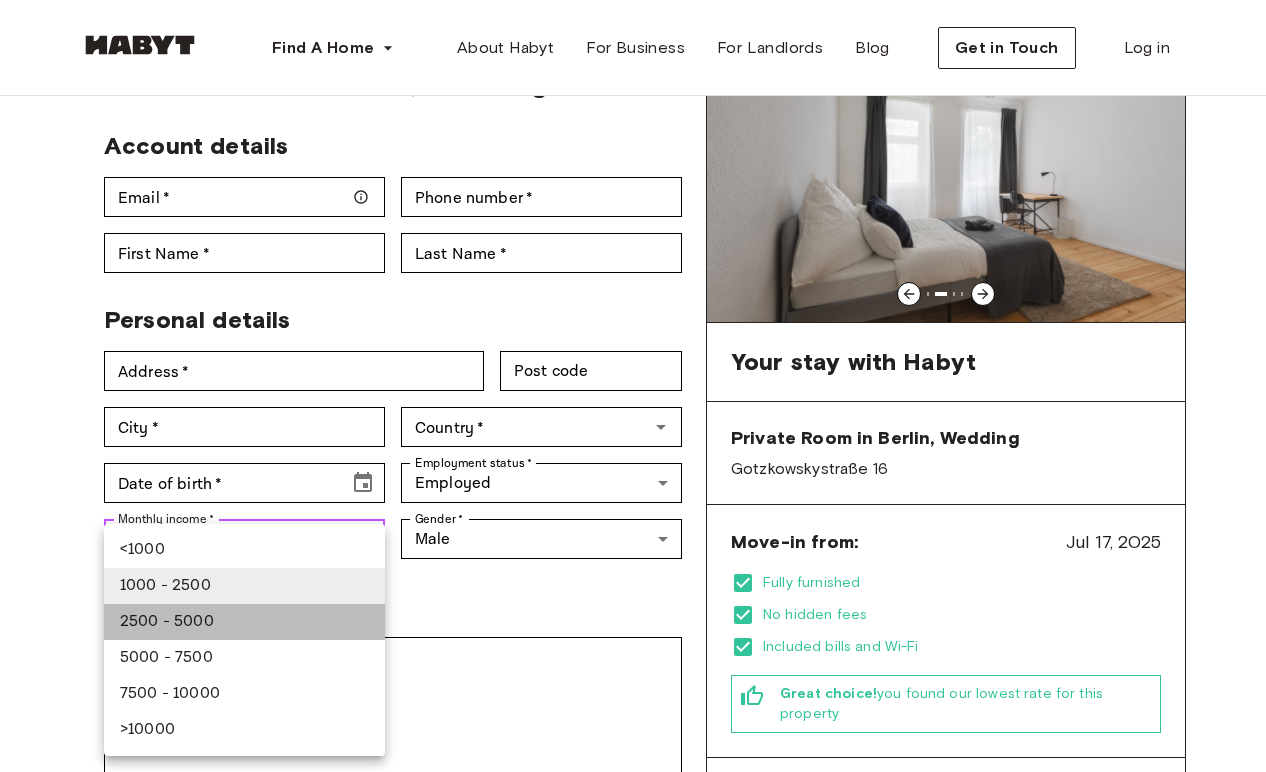 type on "******" 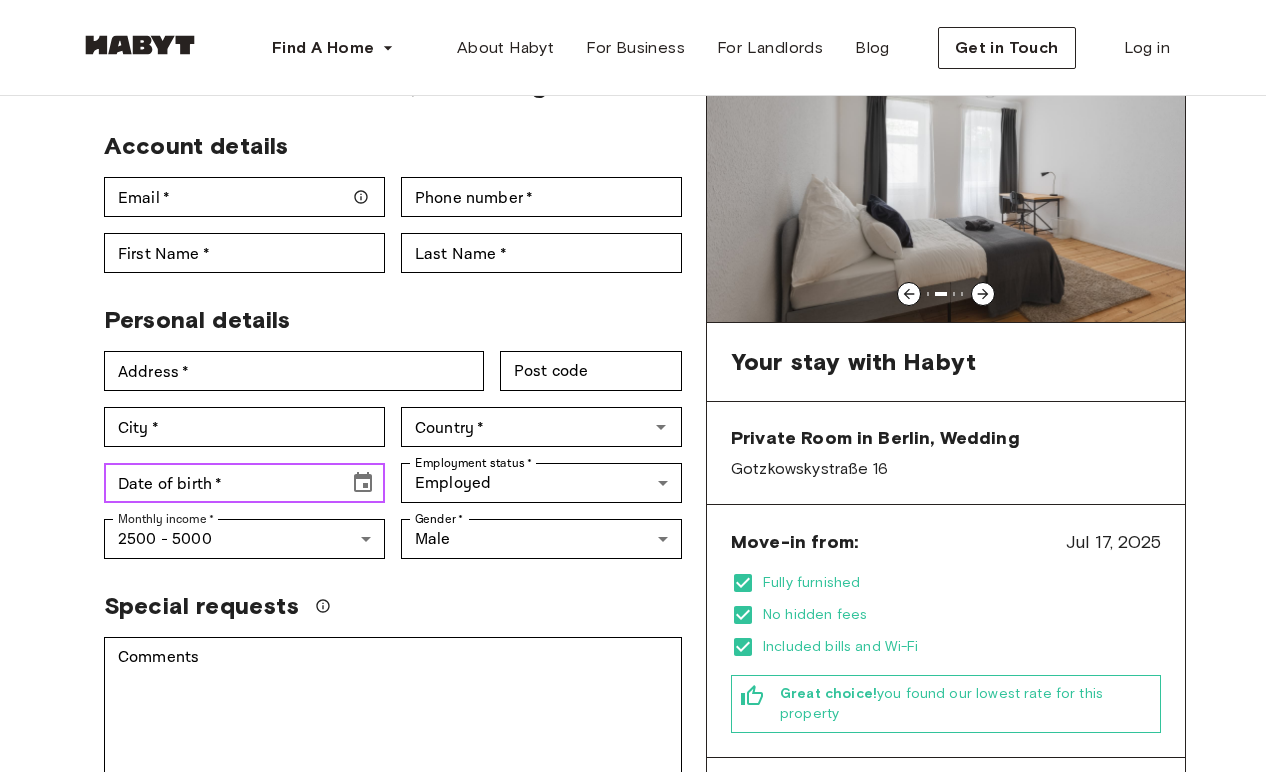 click on "Date of birth   *" at bounding box center [219, 483] 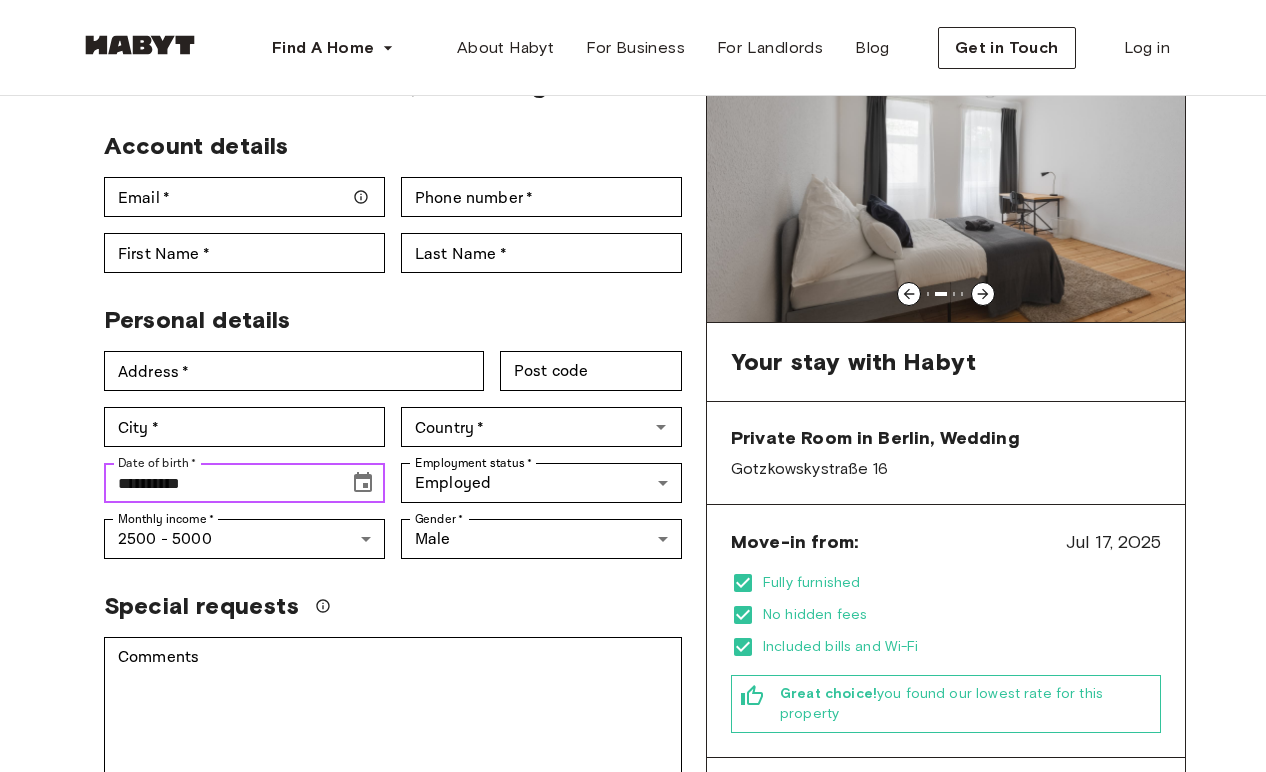 click 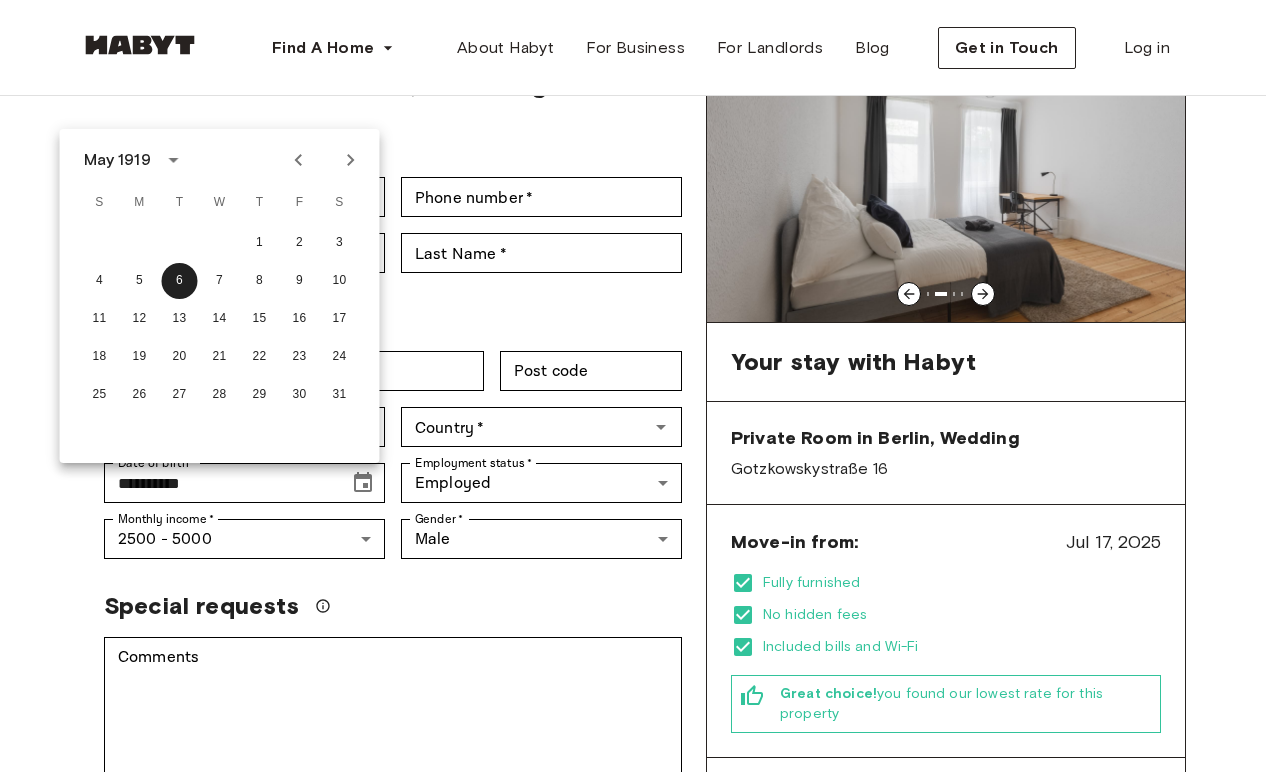 click on "May 1919" at bounding box center (117, 160) 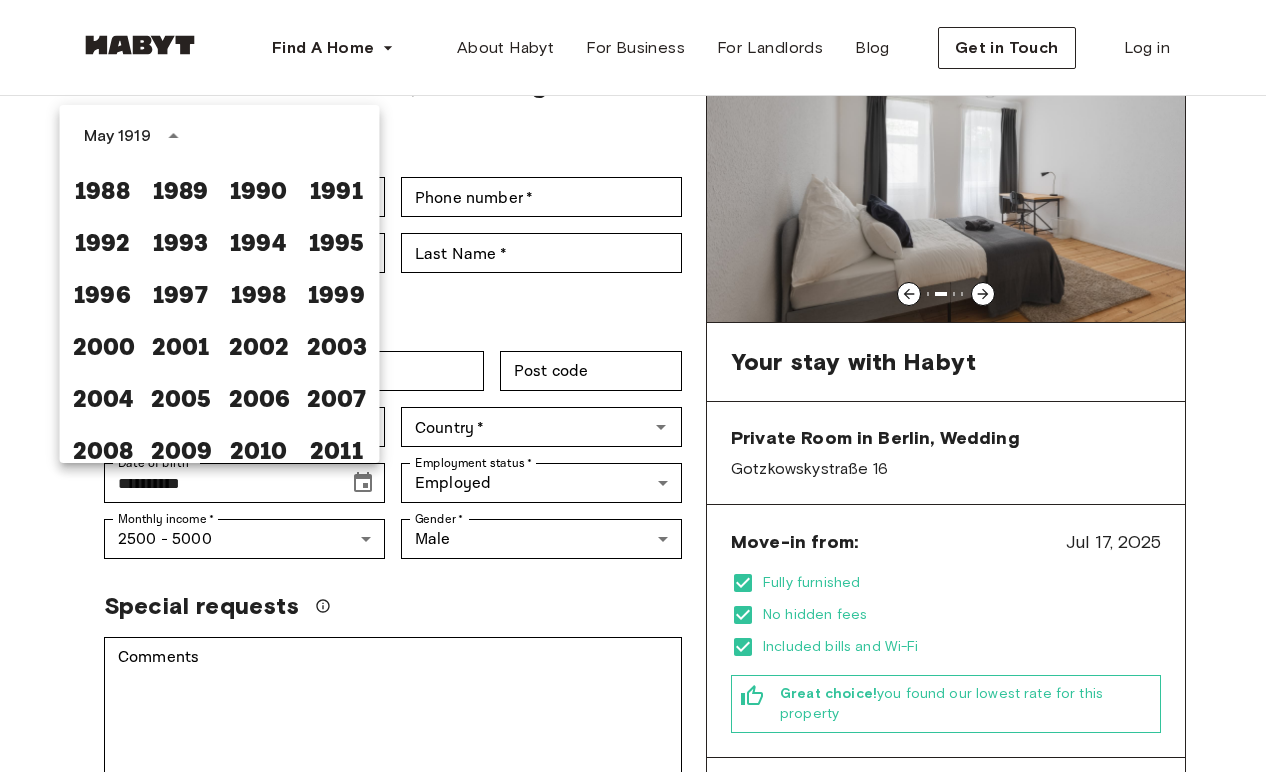 scroll, scrollTop: 1139, scrollLeft: 0, axis: vertical 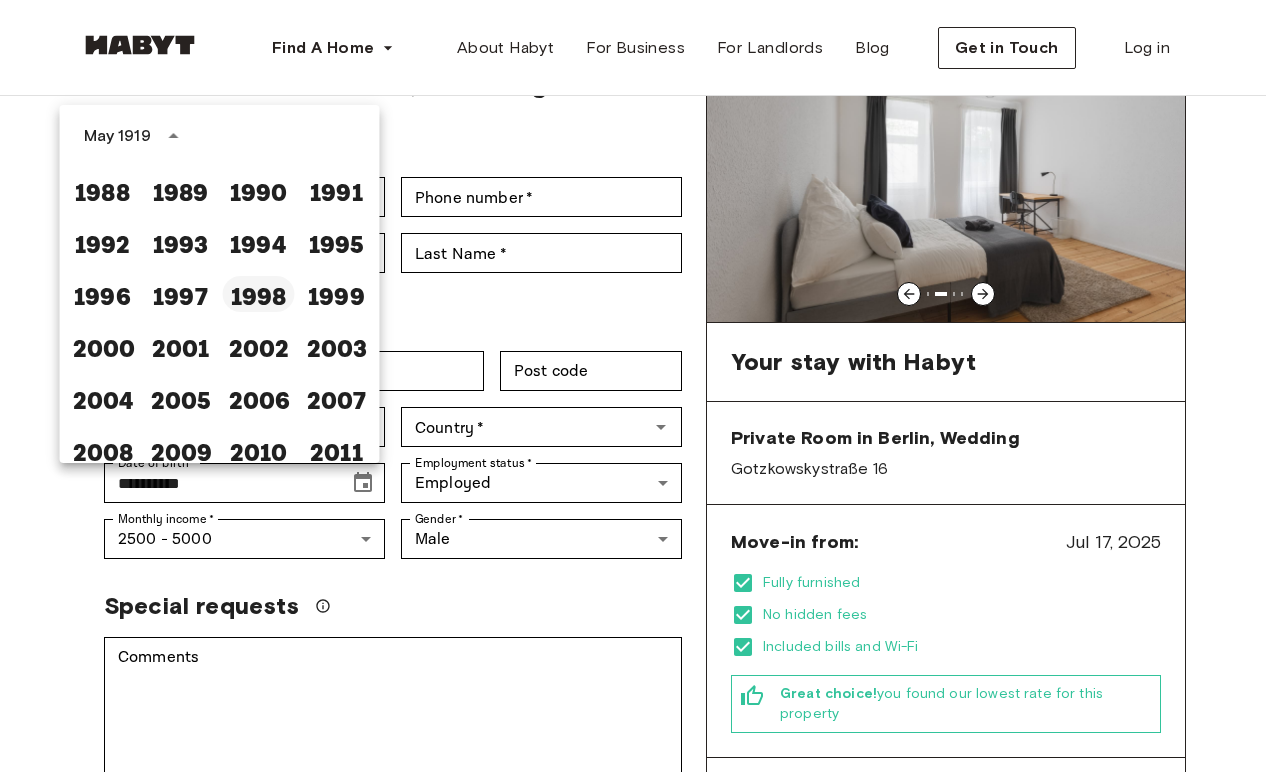click on "1998" at bounding box center (259, 294) 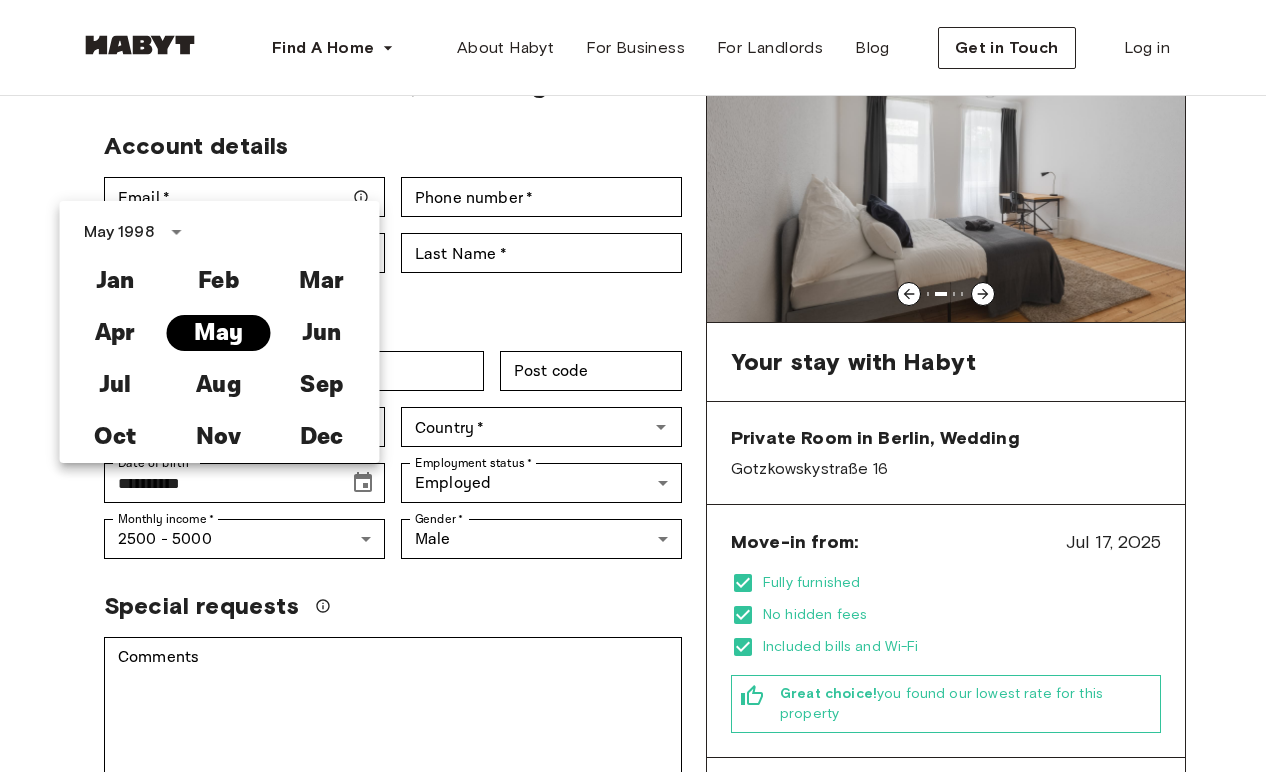click on "May" at bounding box center [218, 333] 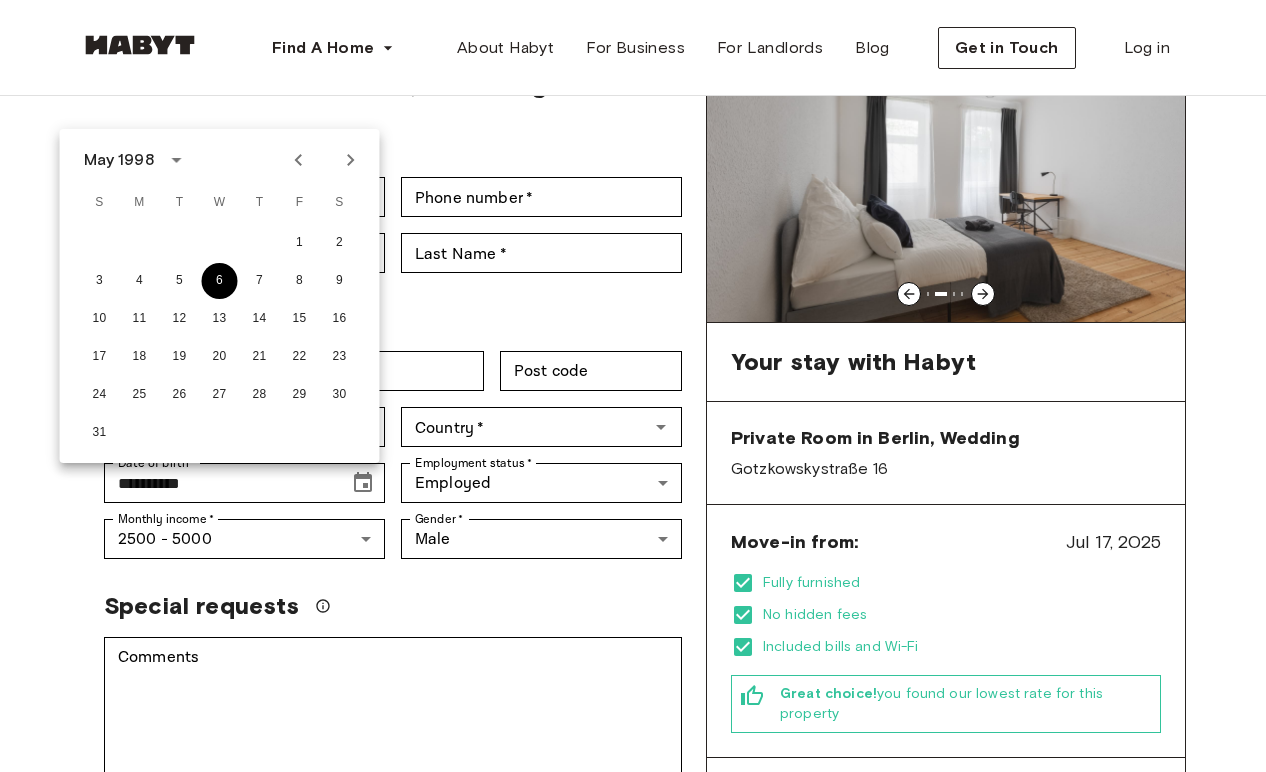 click on "6" at bounding box center [220, 281] 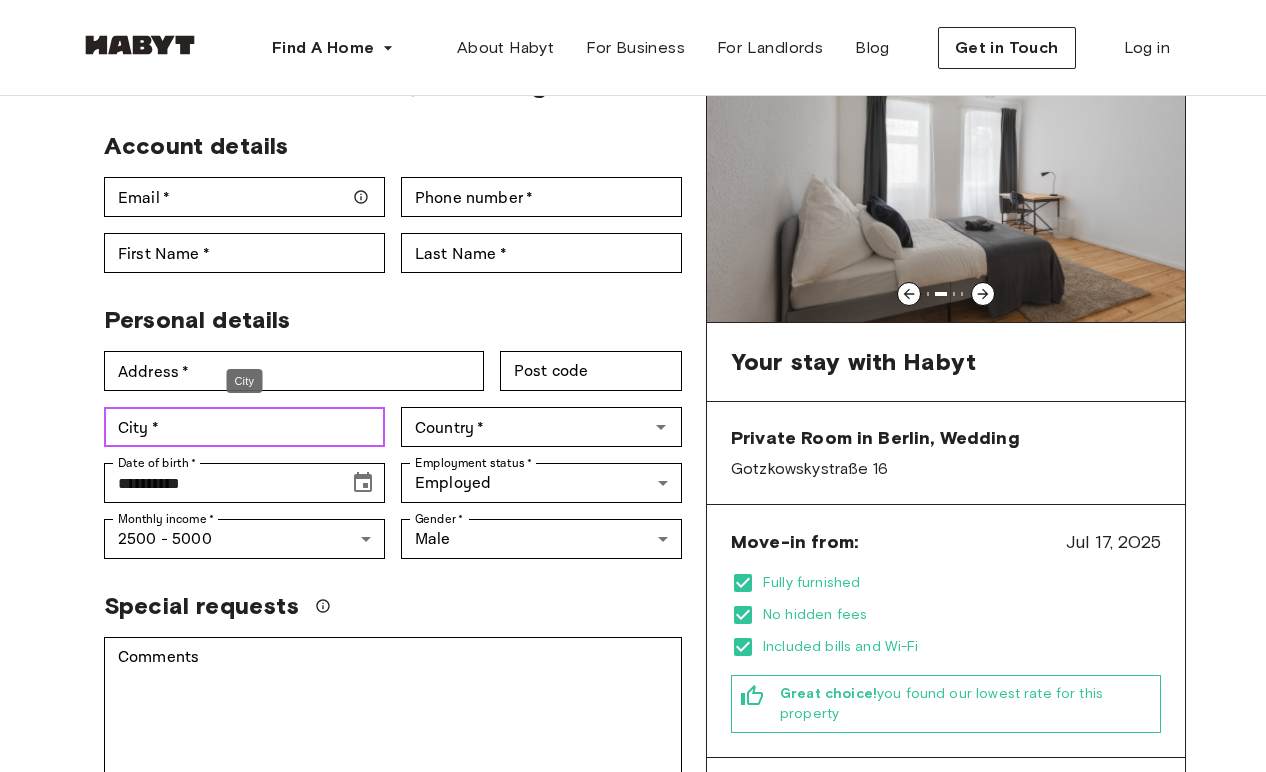 click on "City   *" at bounding box center (244, 427) 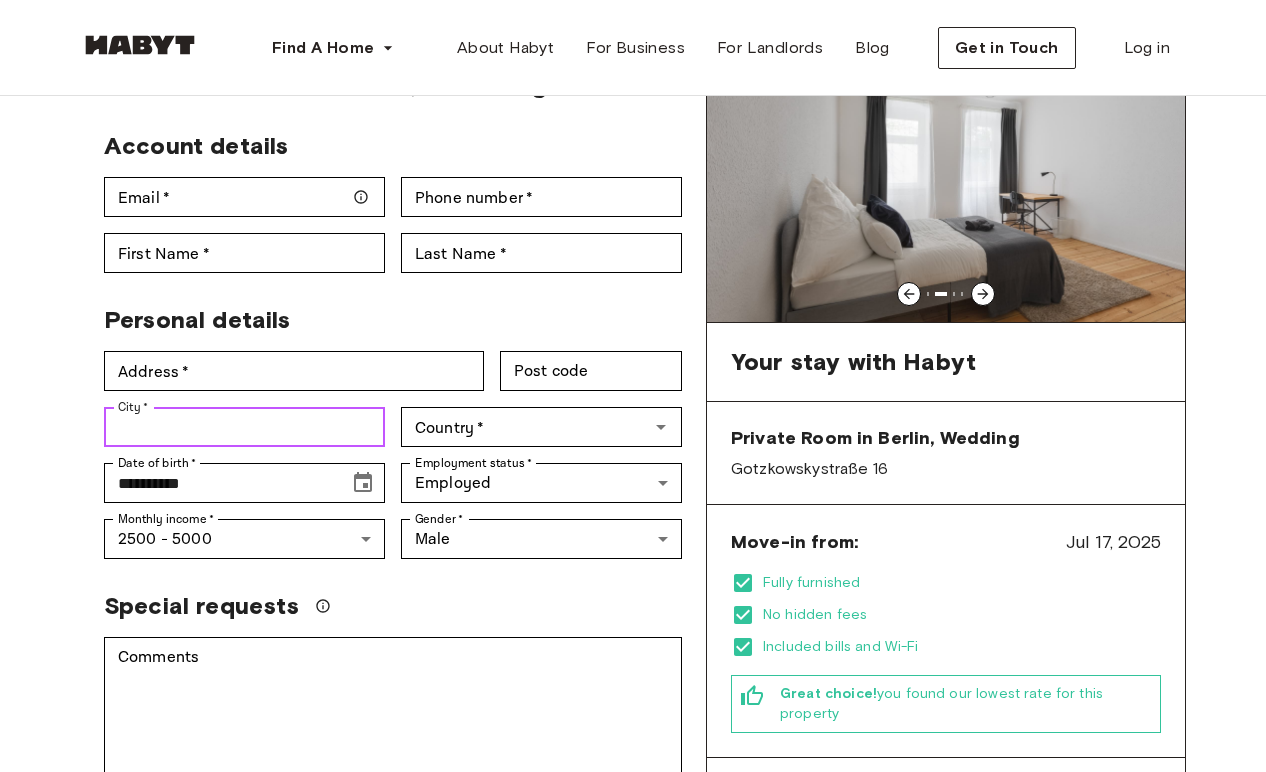 type on "******" 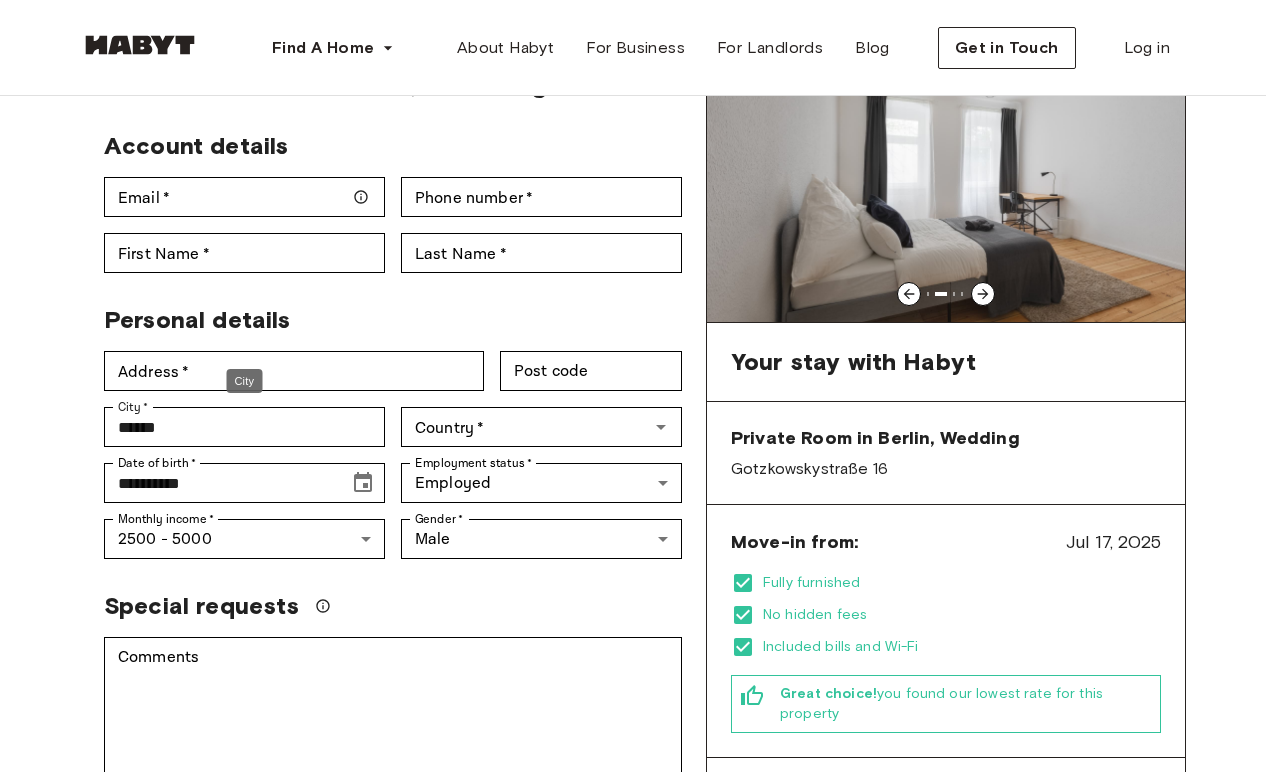 click on "**********" at bounding box center [633, 1059] 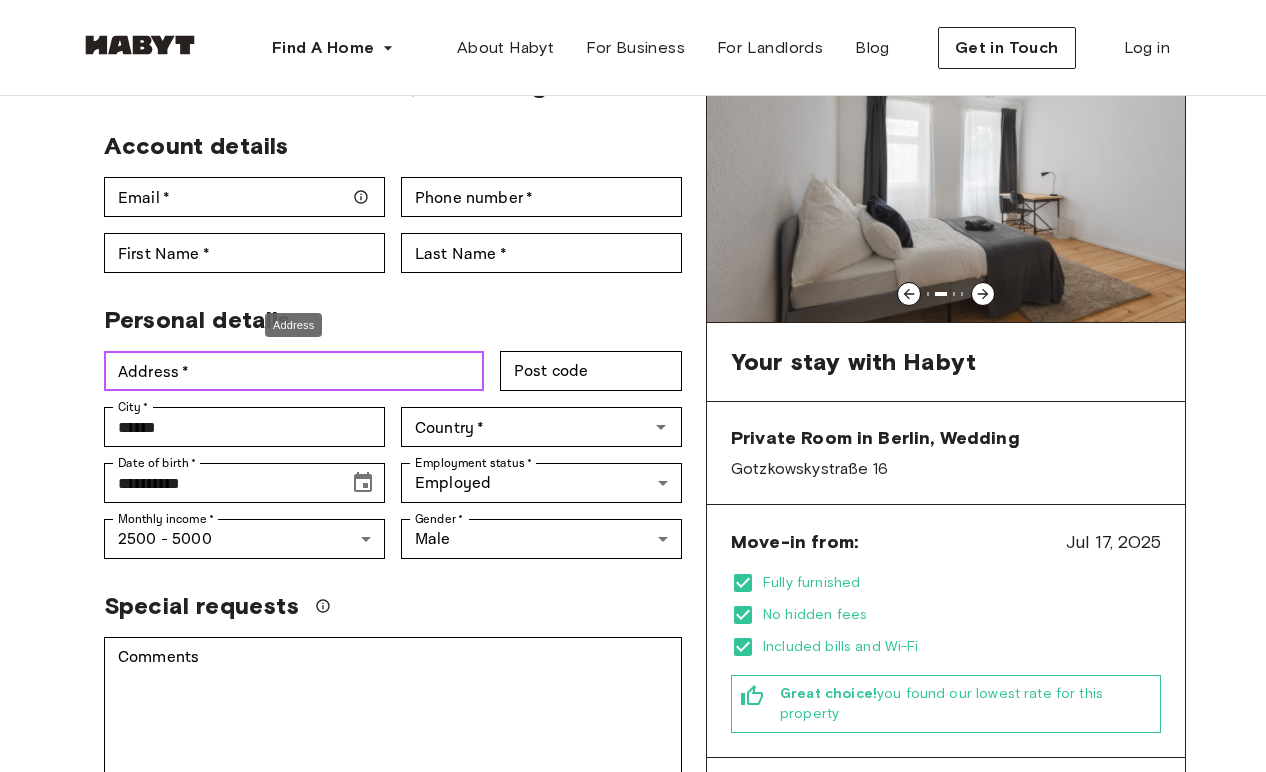 click on "Address   *" at bounding box center (294, 371) 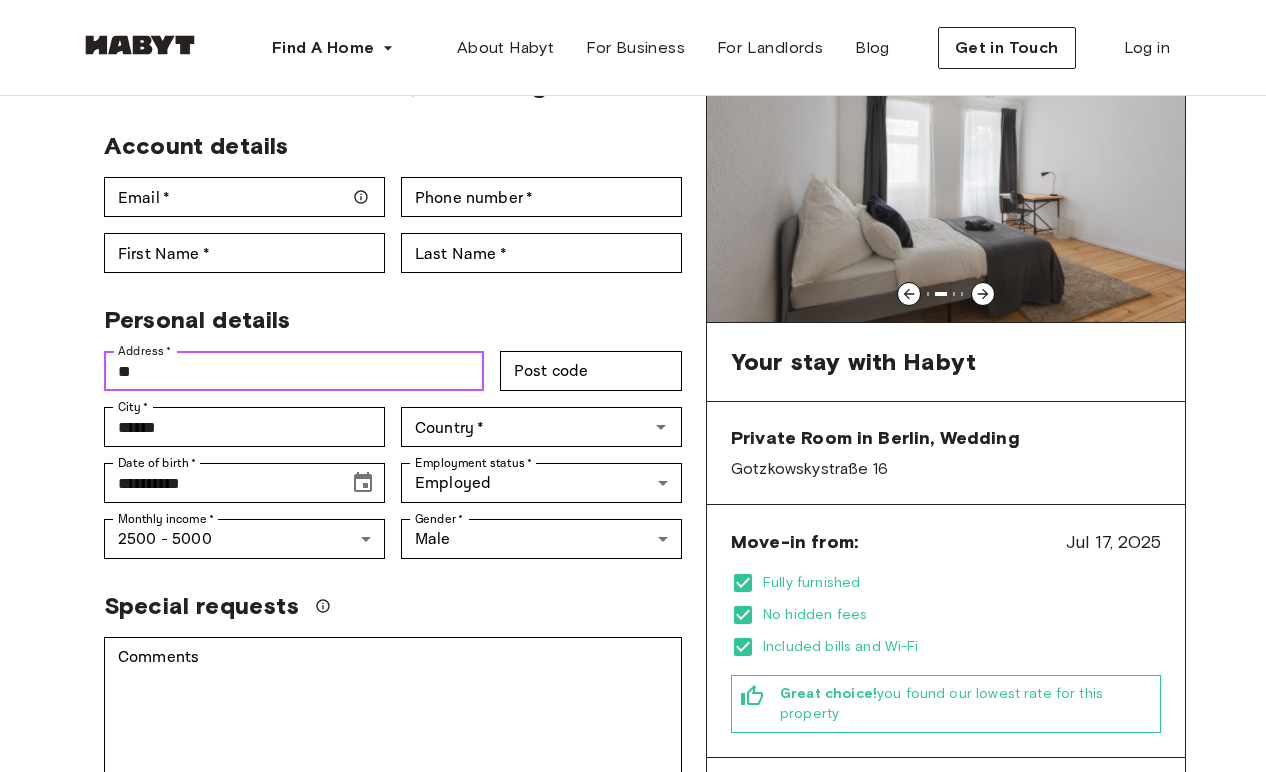 type on "**********" 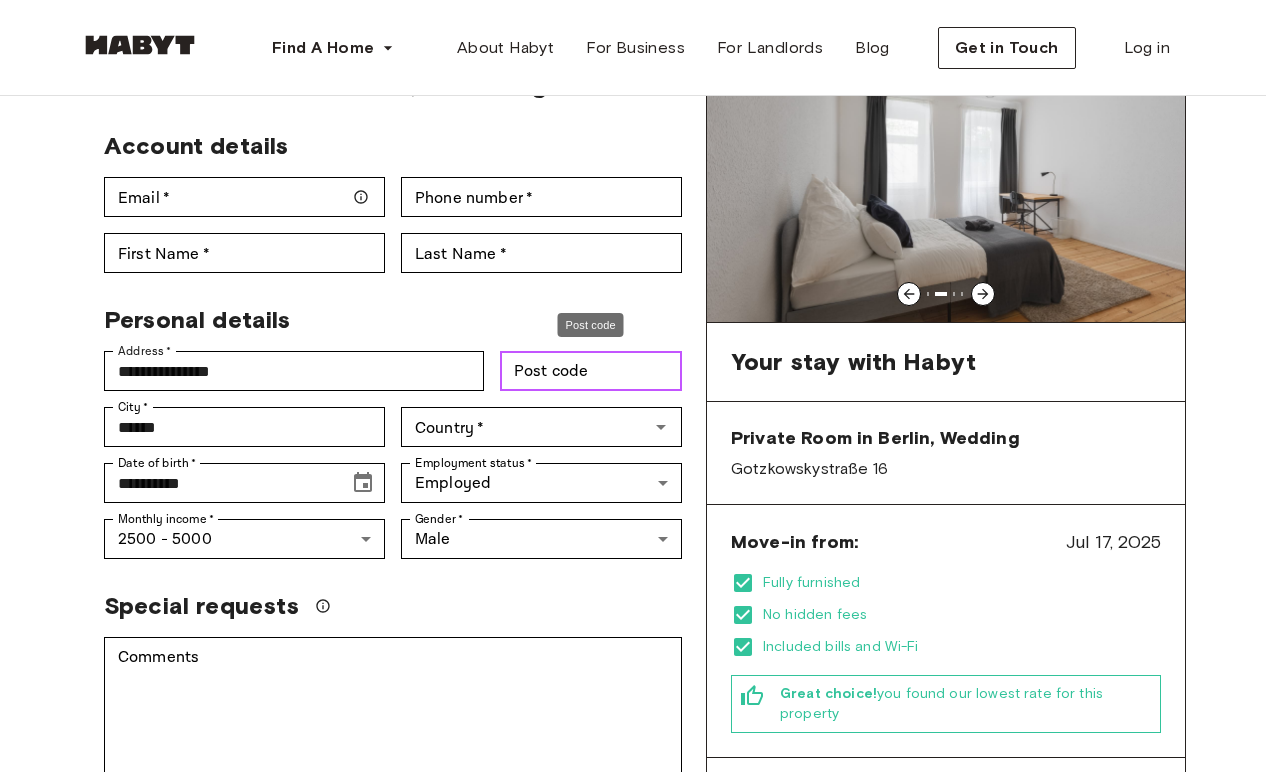 click on "Post code" at bounding box center [591, 371] 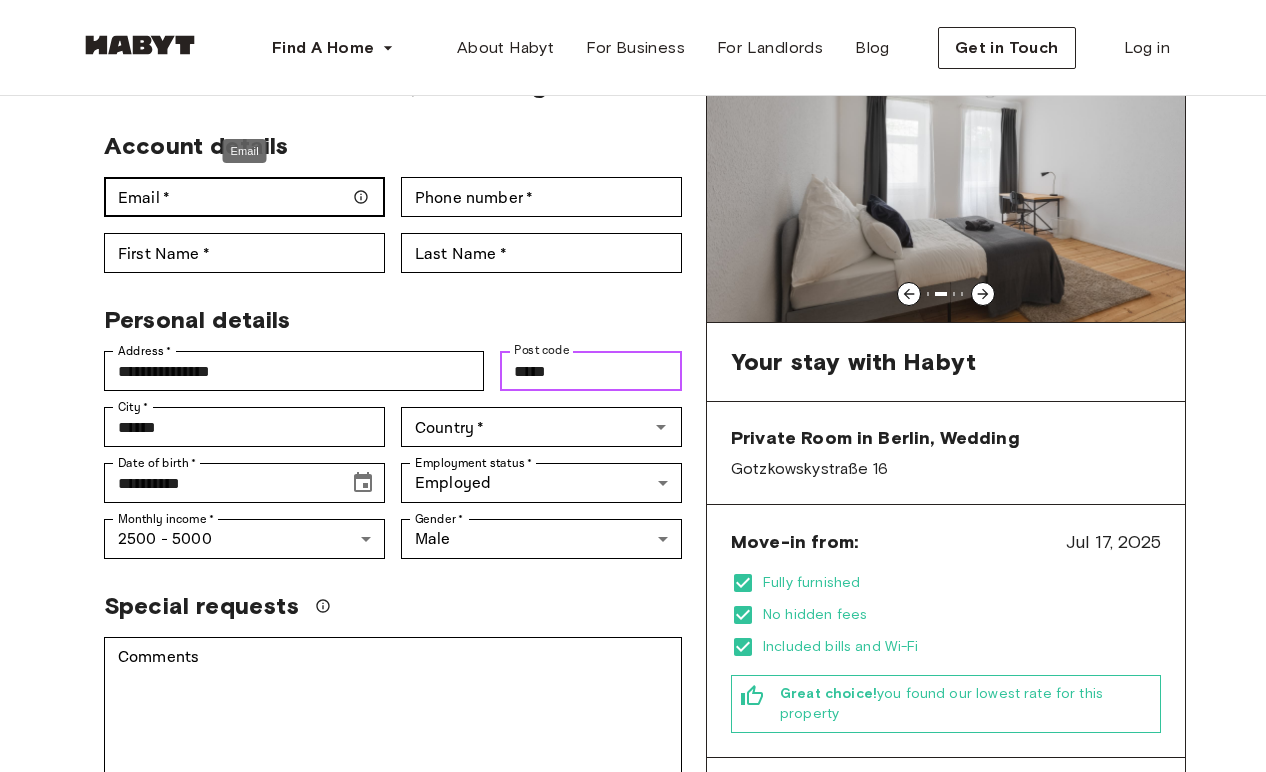 type on "*****" 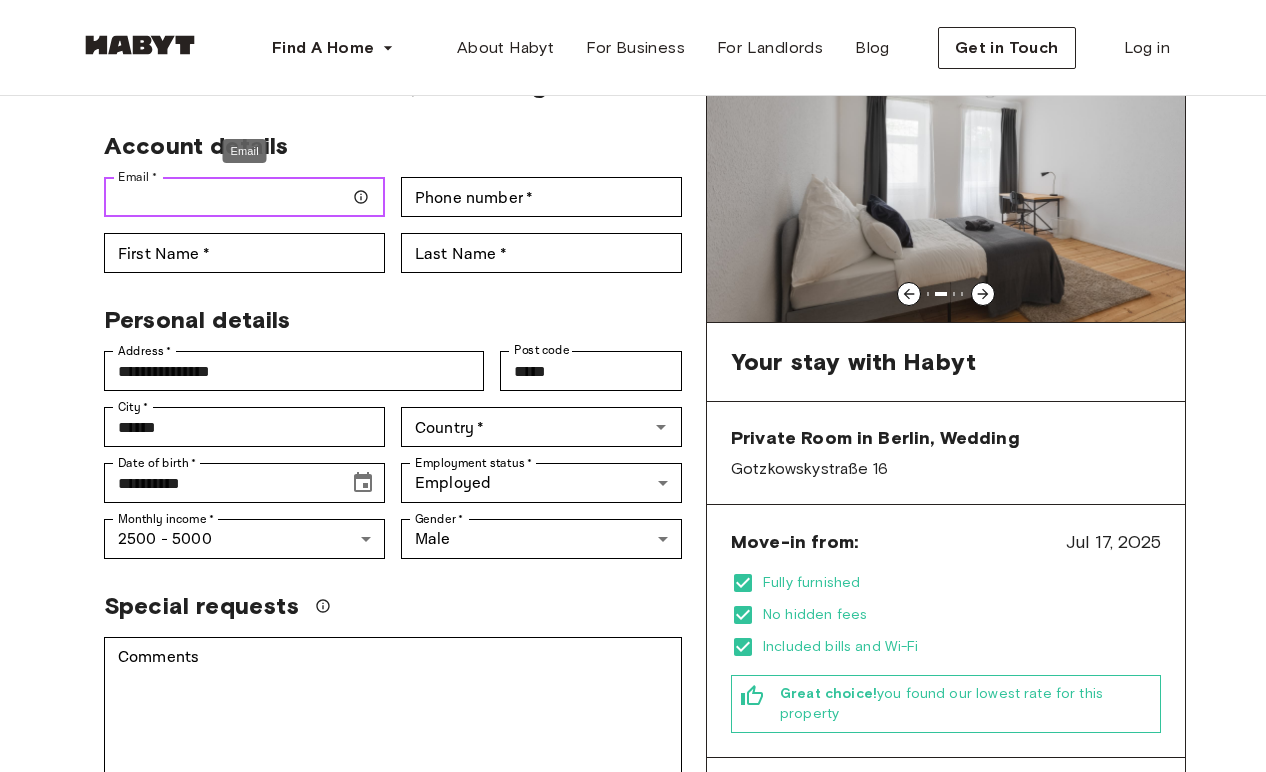 click on "Email   *" at bounding box center (244, 197) 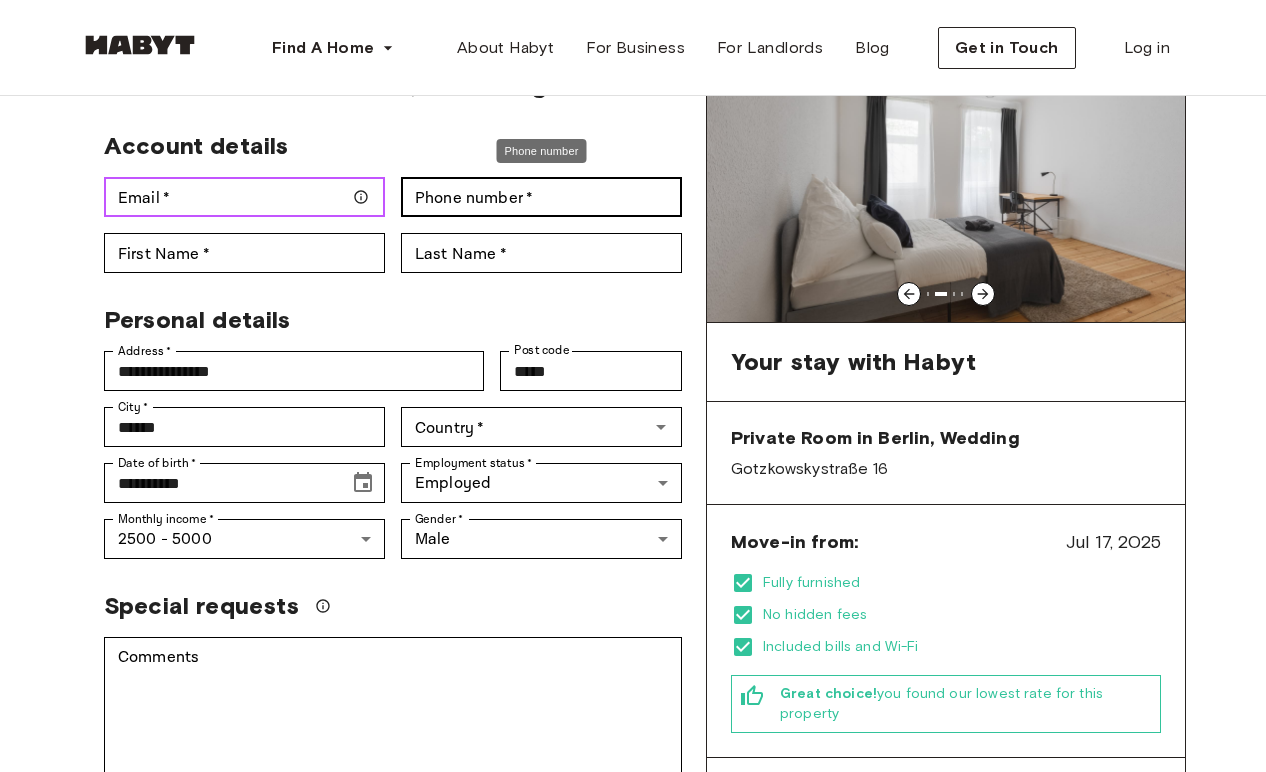 type on "**********" 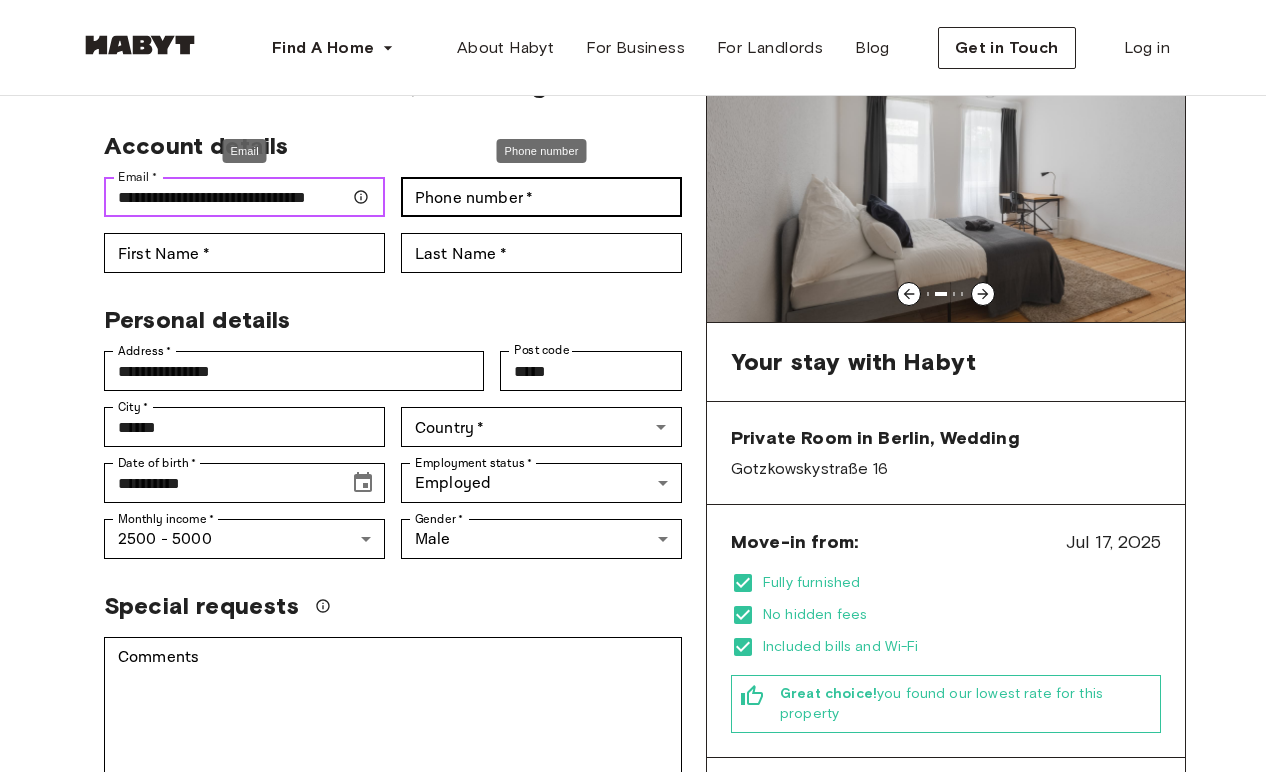 scroll, scrollTop: 0, scrollLeft: 56, axis: horizontal 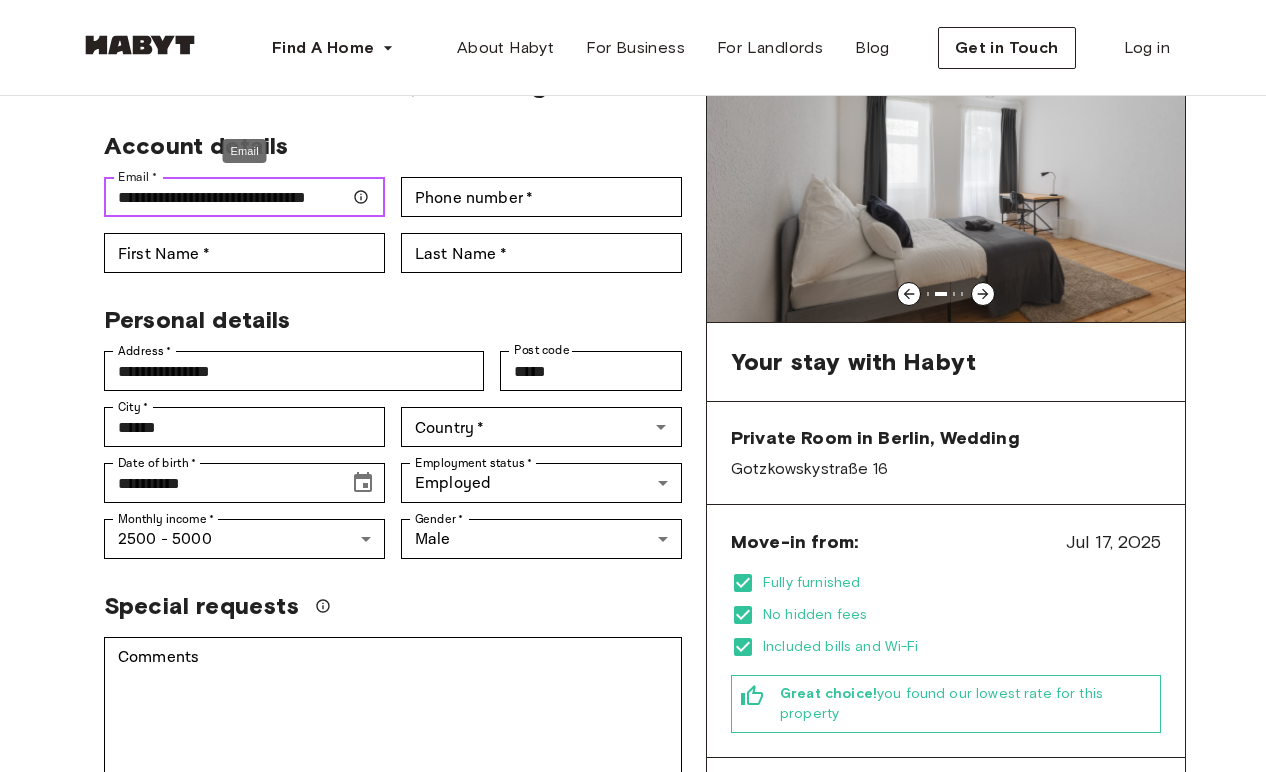 click on "**********" at bounding box center [244, 197] 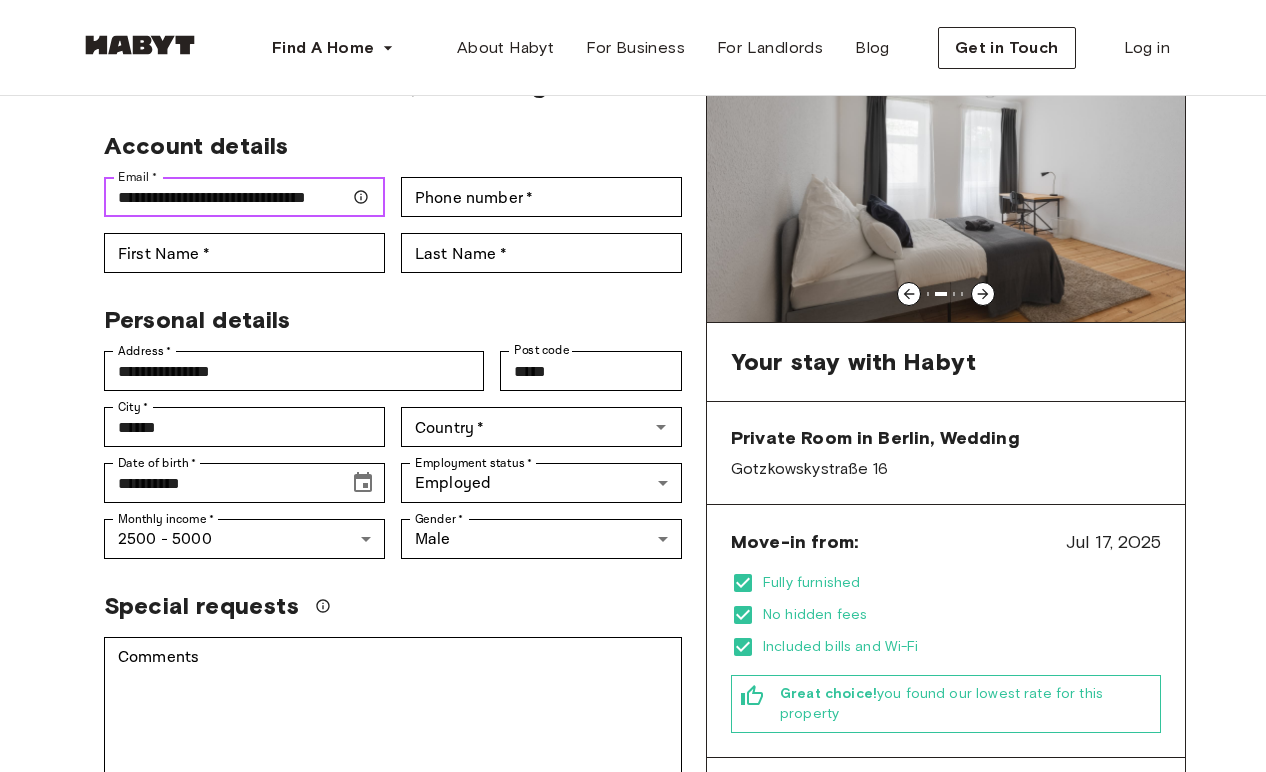 drag, startPoint x: 256, startPoint y: 204, endPoint x: -52, endPoint y: 203, distance: 308.00162 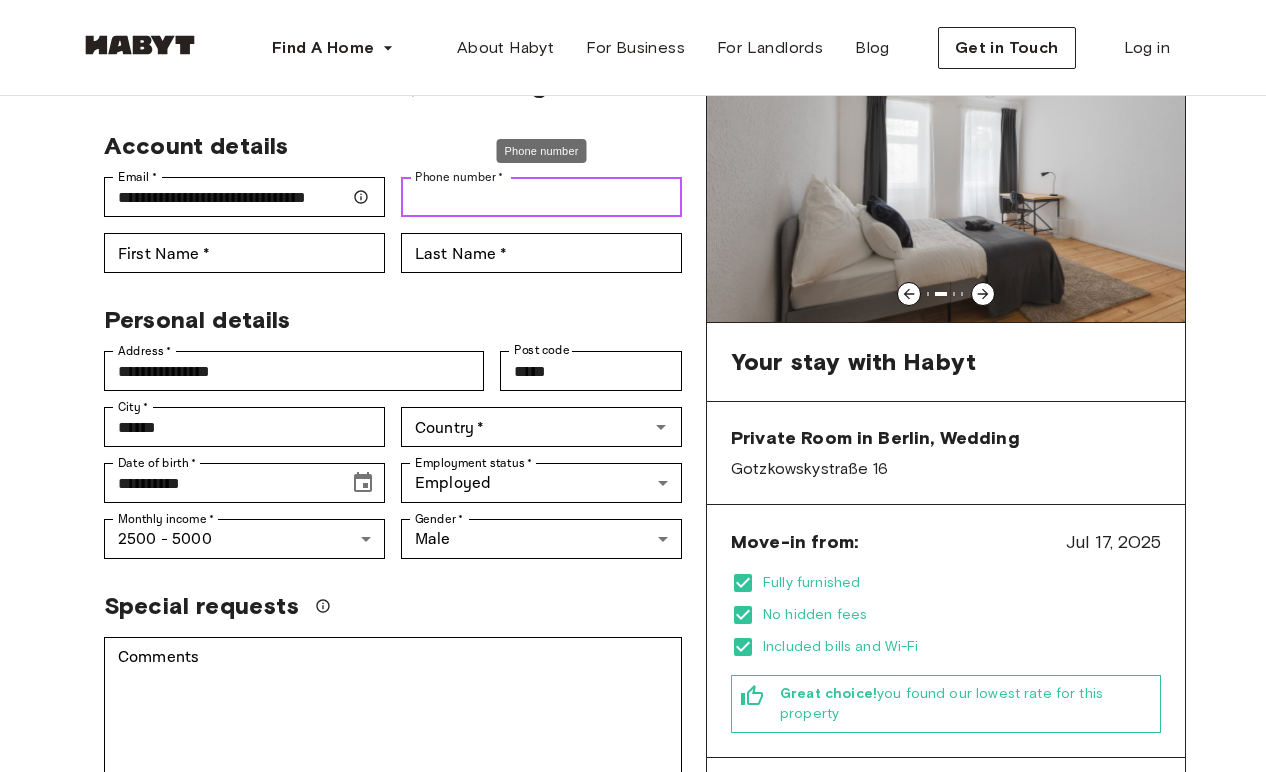 click on "Phone number   *" at bounding box center (541, 197) 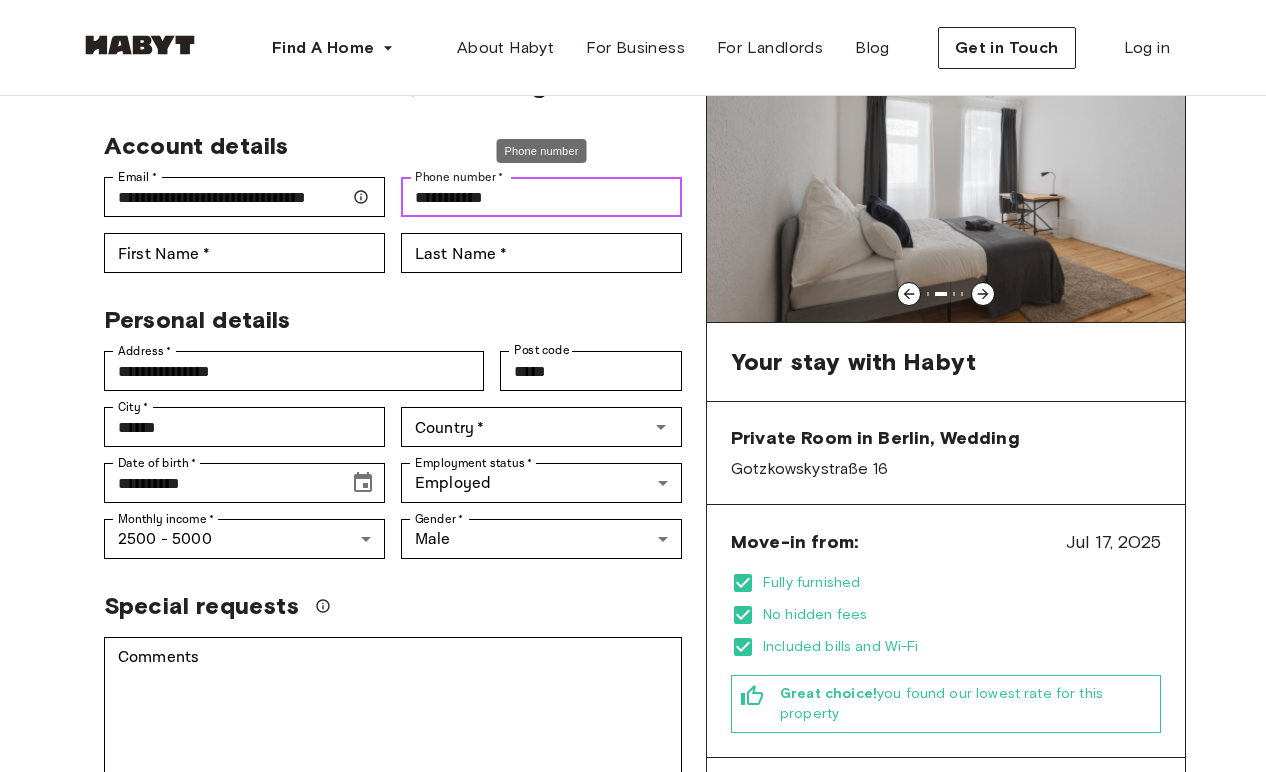 click on "**********" at bounding box center (541, 197) 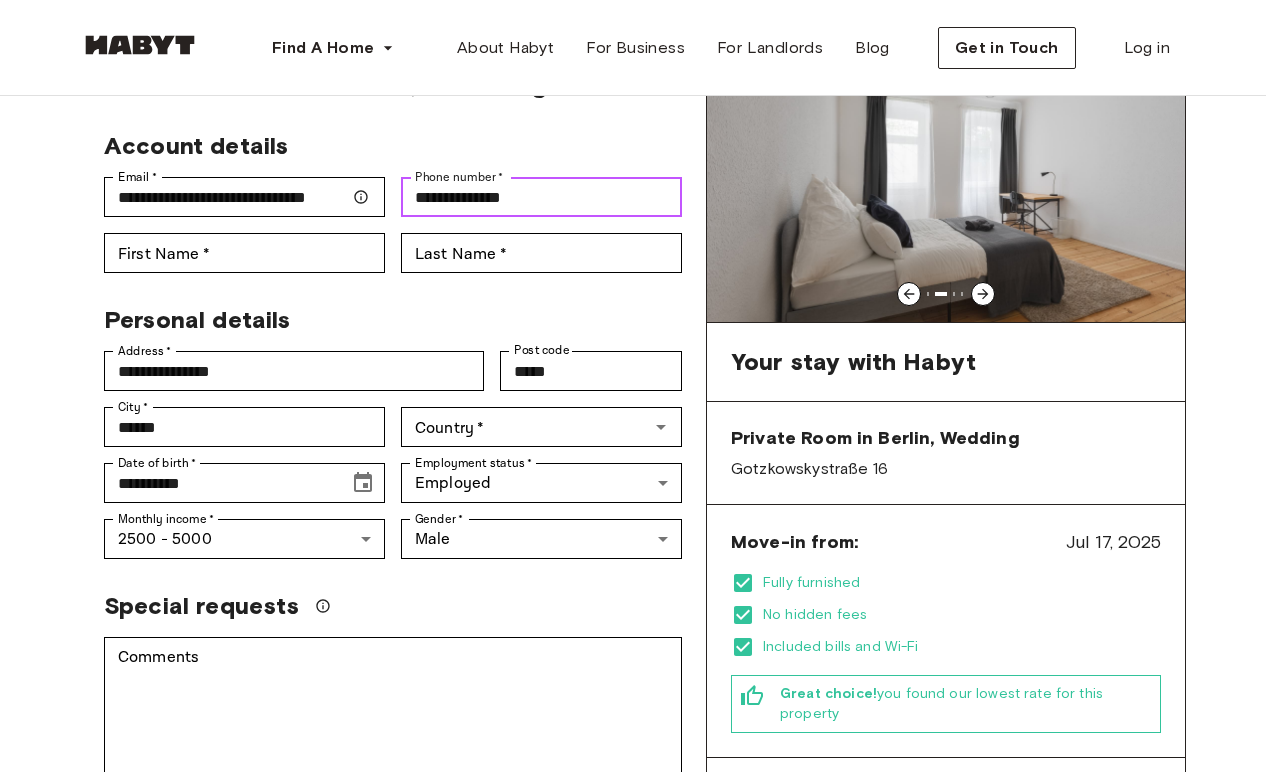 type on "**********" 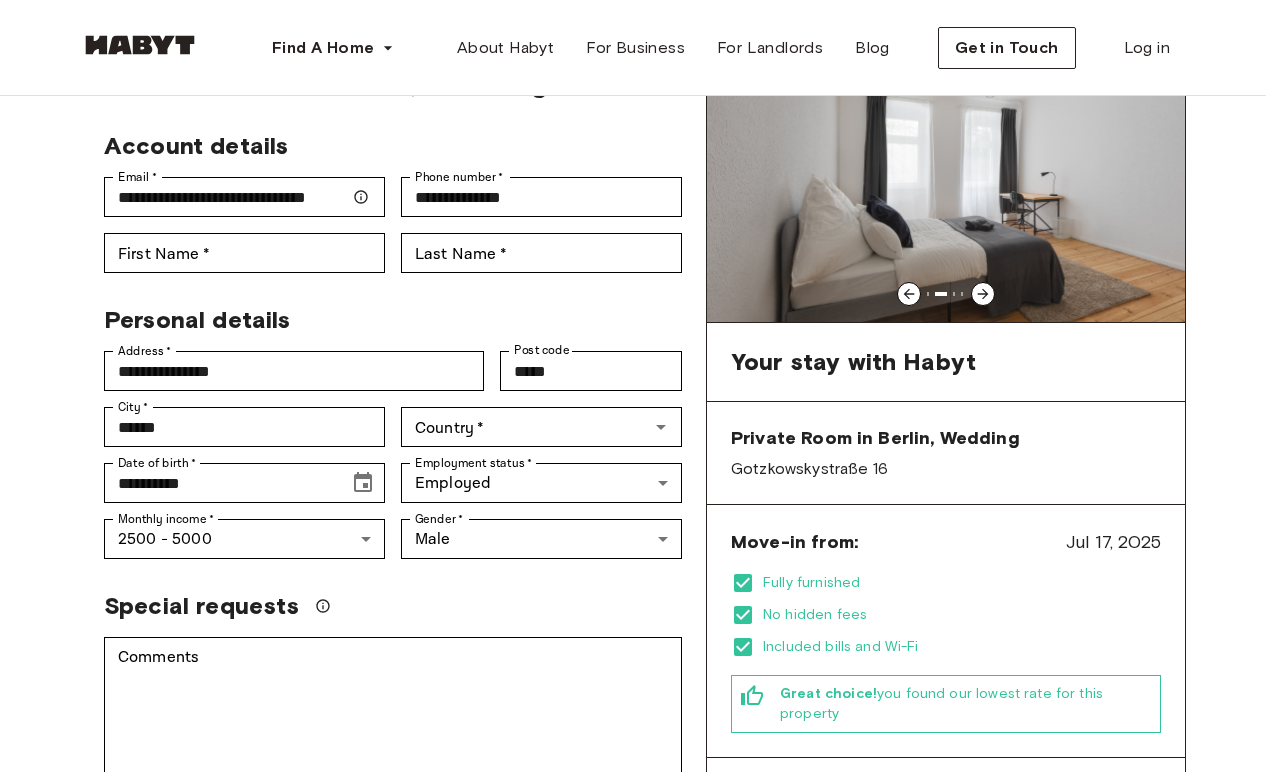 click on "First Name   * First Name   *" at bounding box center (236, 245) 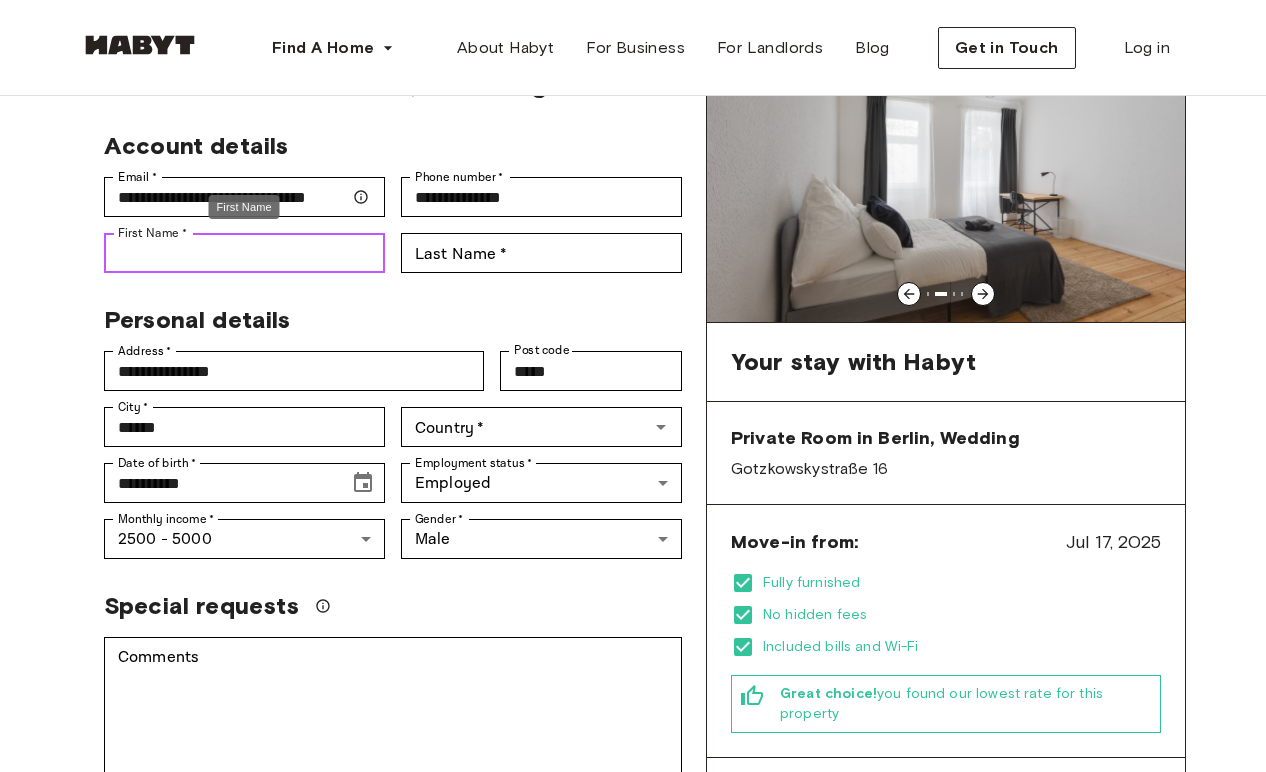 click on "First Name   *" at bounding box center (244, 253) 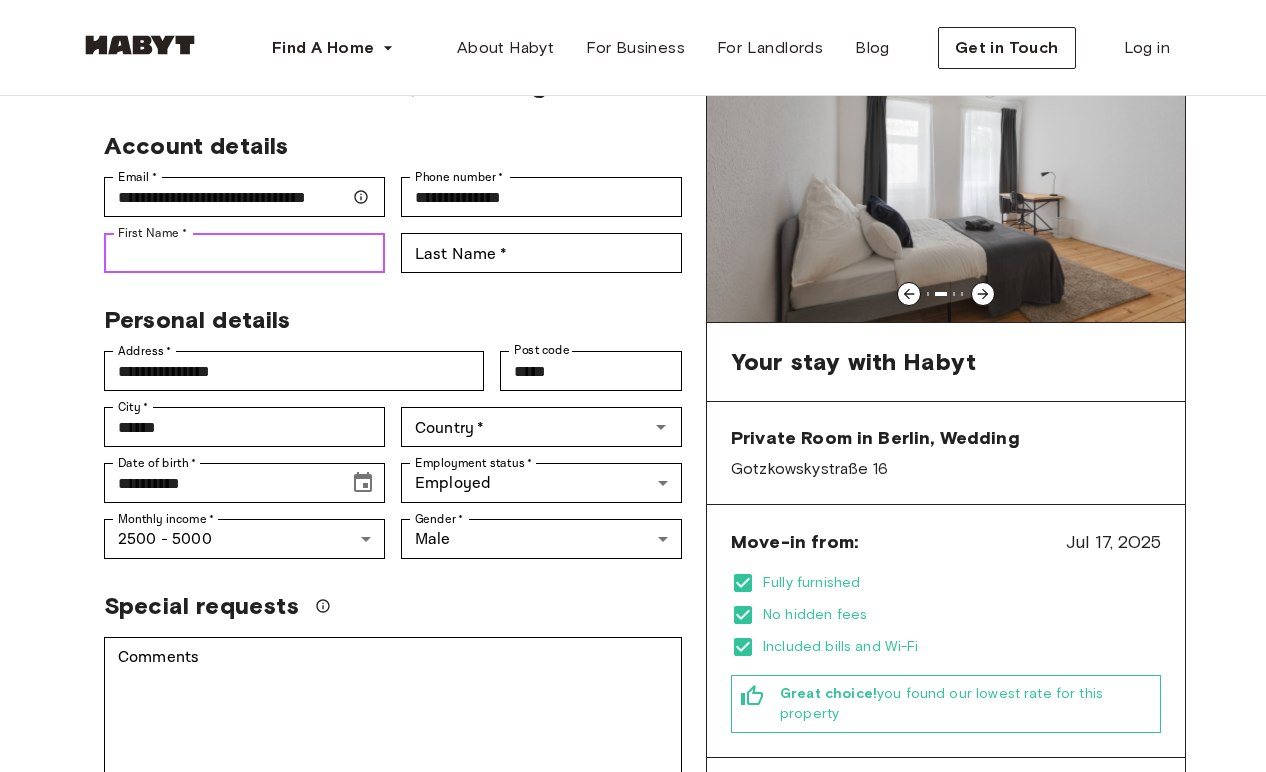 type on "********" 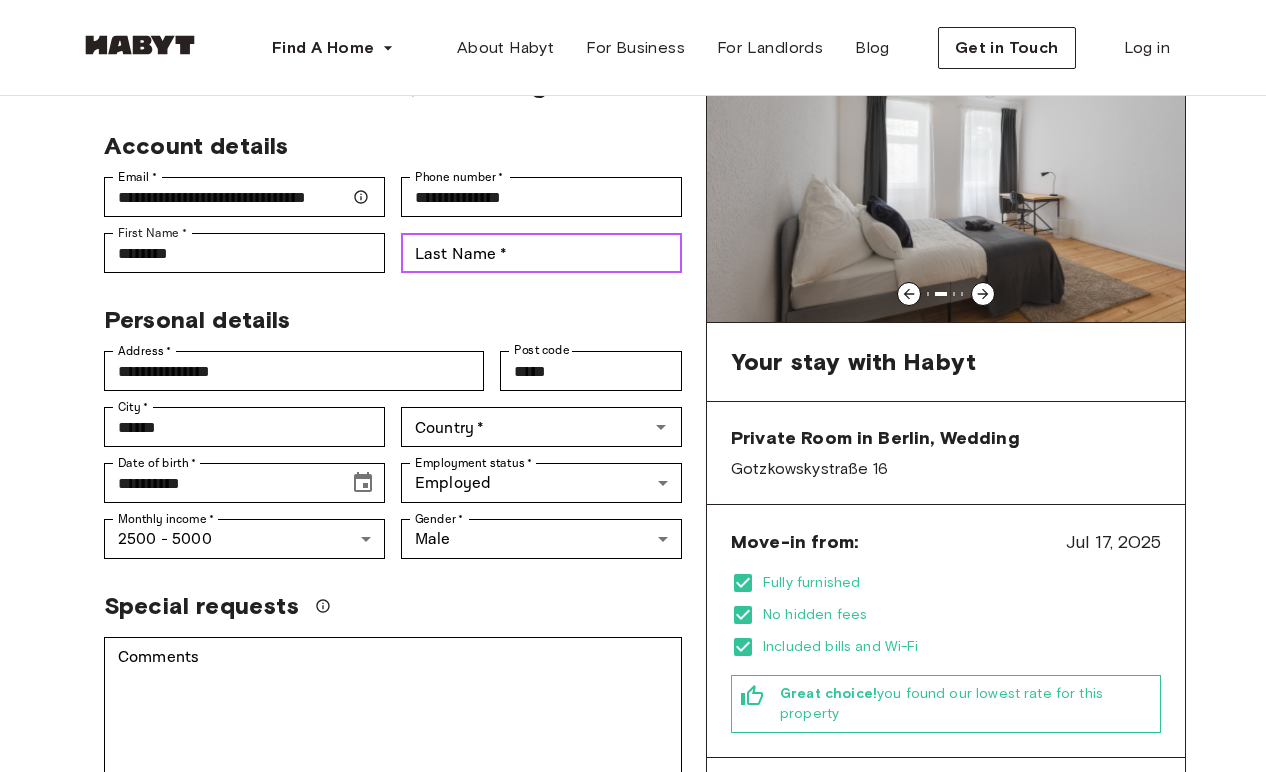 click on "Last Name   *" at bounding box center (541, 253) 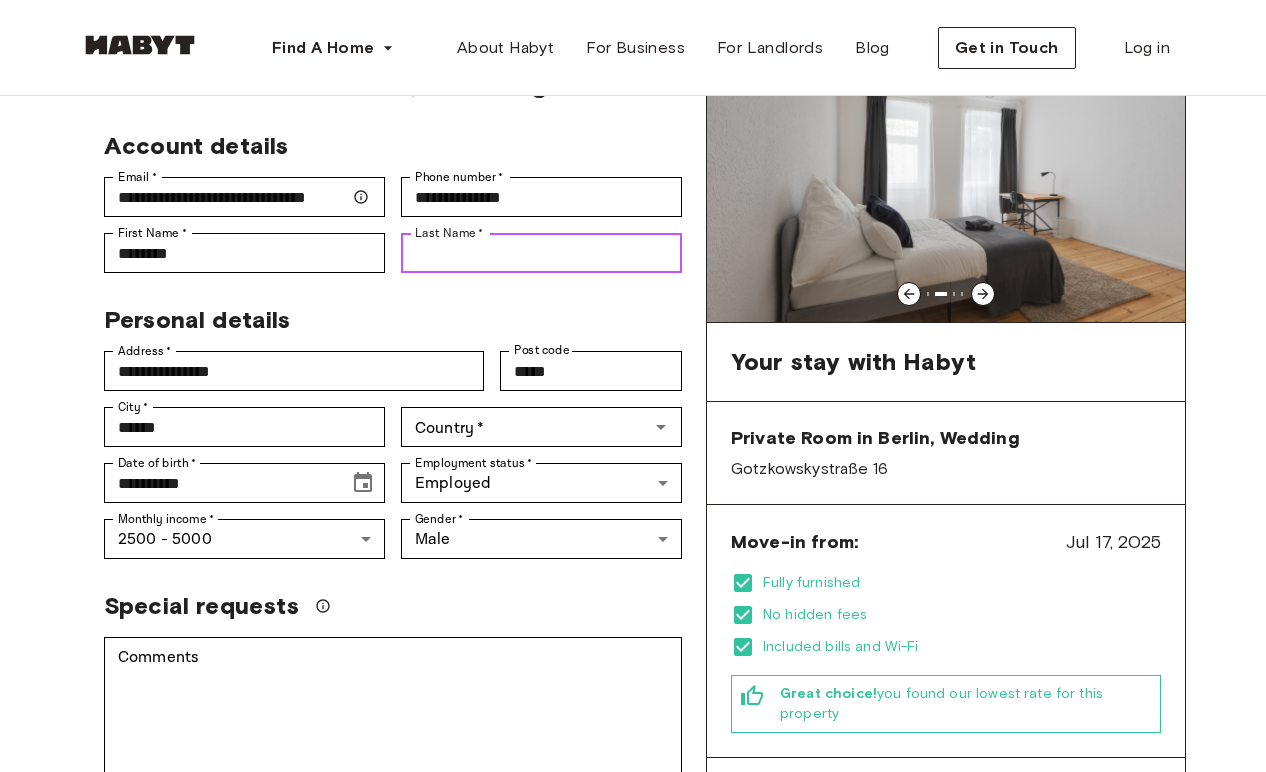 type on "*********" 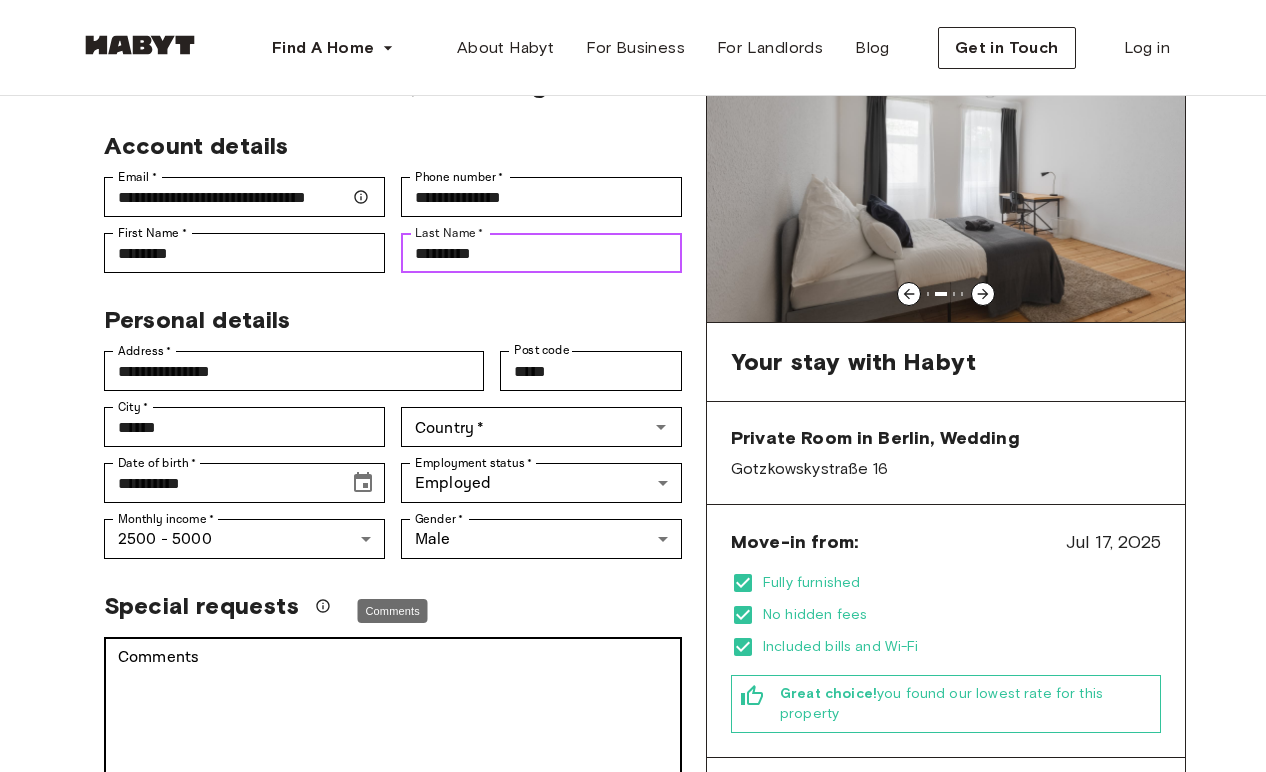 scroll, scrollTop: 248, scrollLeft: 0, axis: vertical 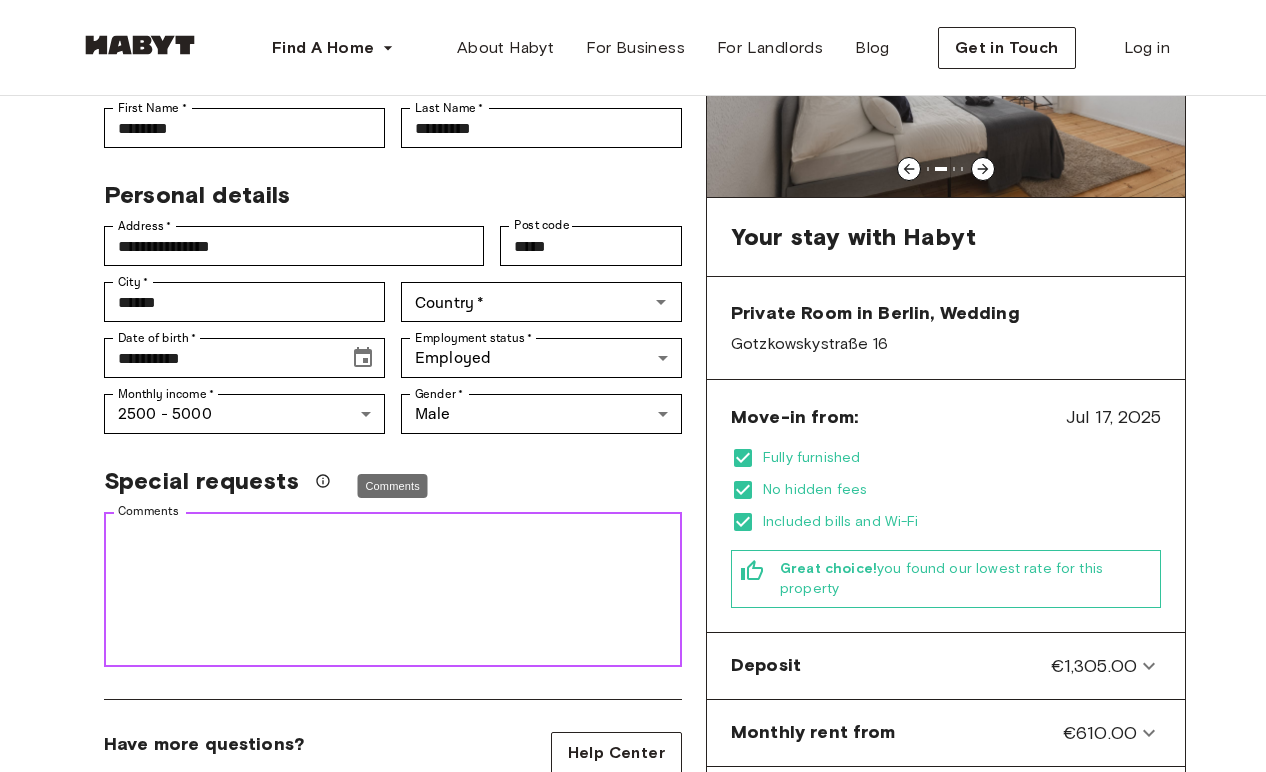 click on "Comments" at bounding box center (393, 590) 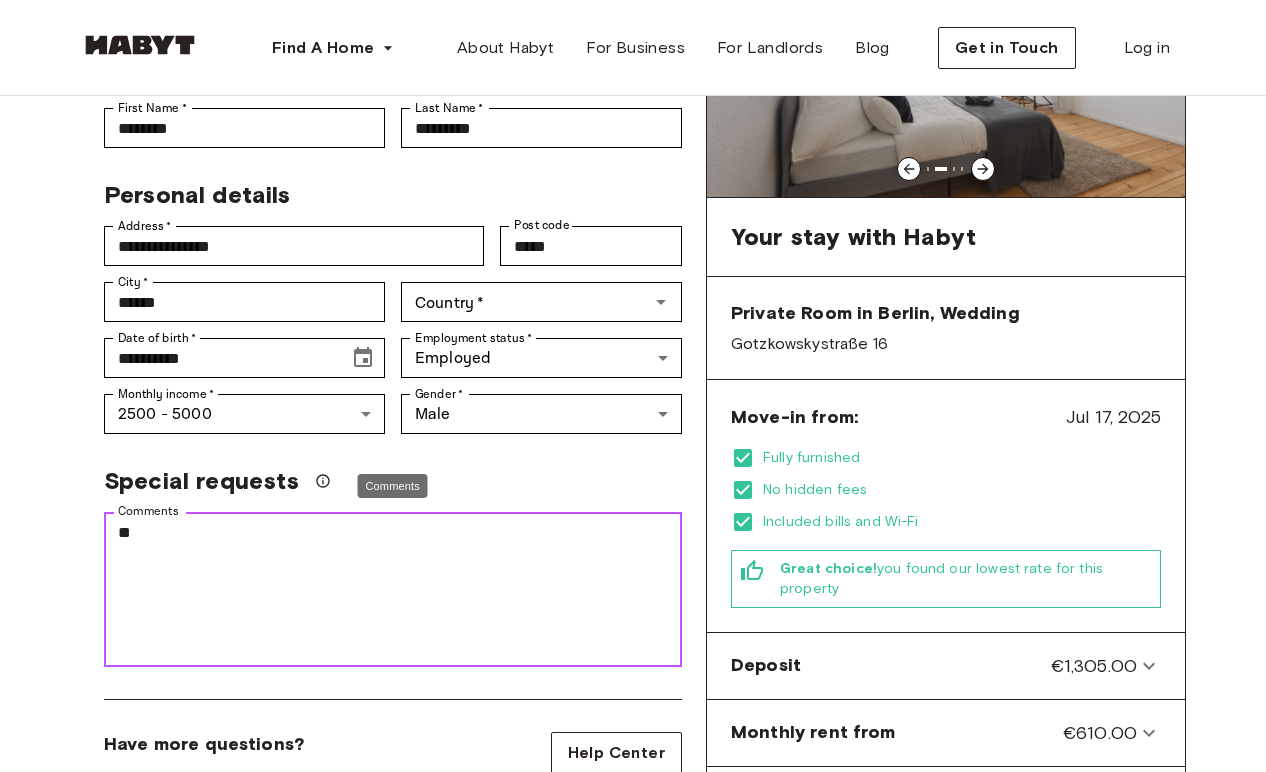 type on "*" 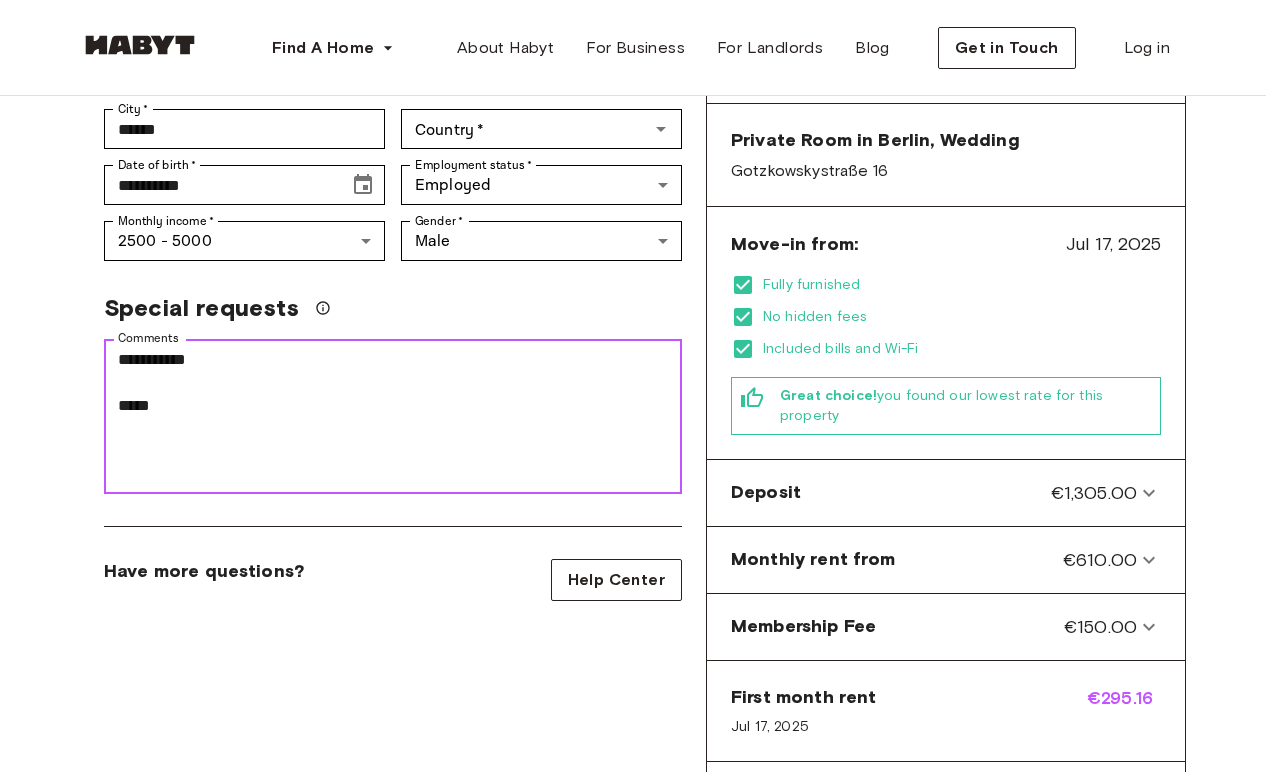 scroll, scrollTop: 423, scrollLeft: 0, axis: vertical 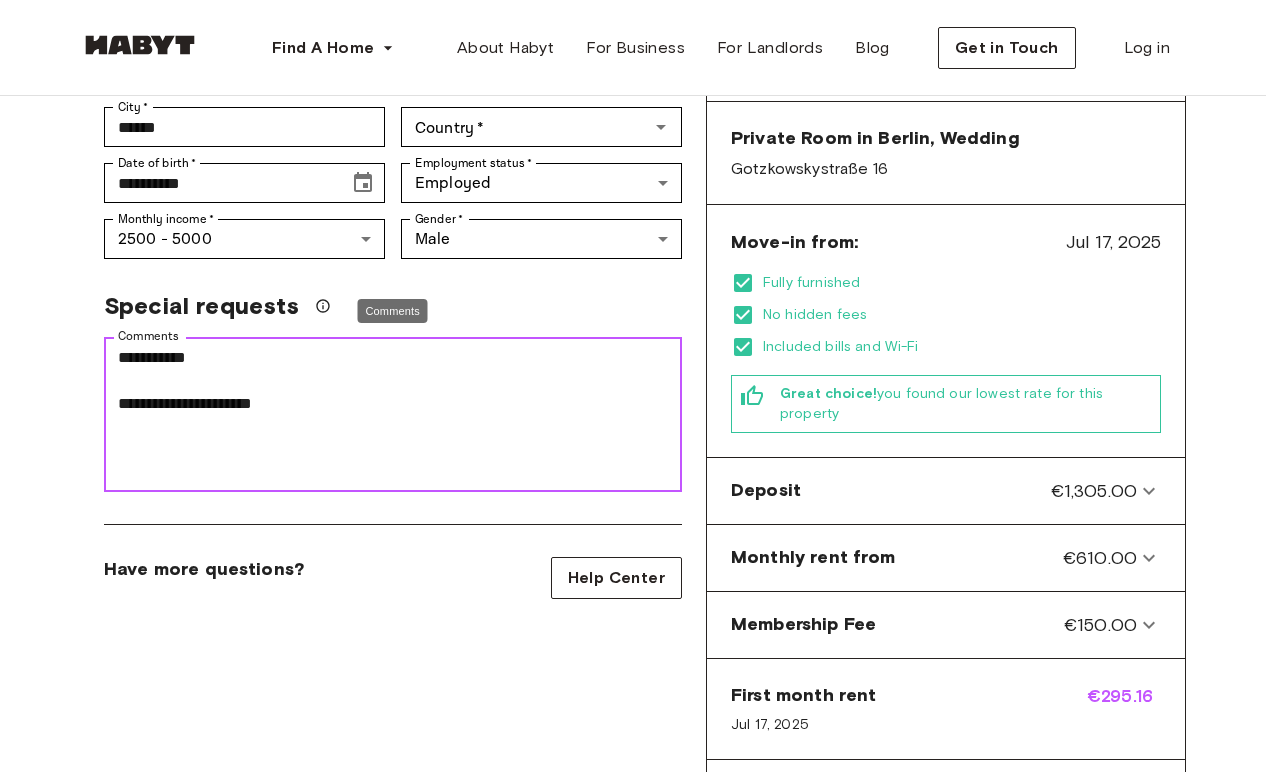 click on "**********" at bounding box center (393, 415) 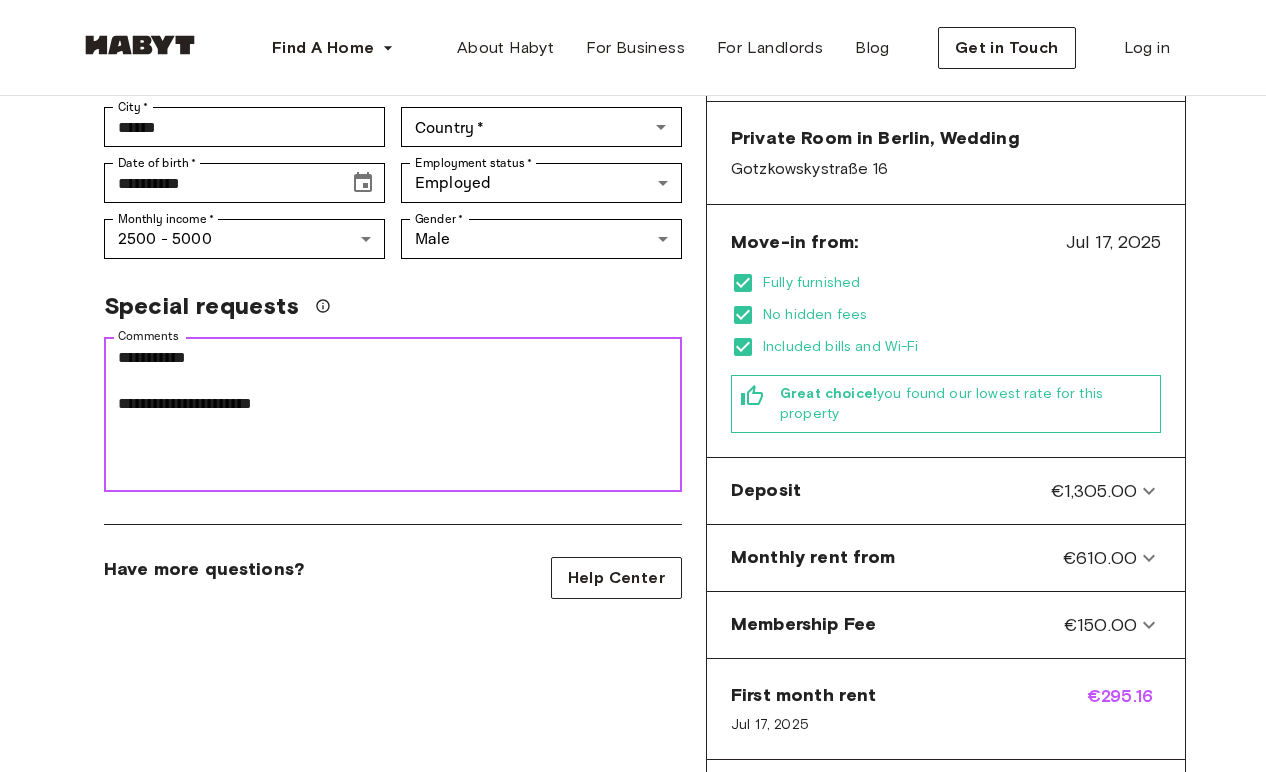 paste on "**********" 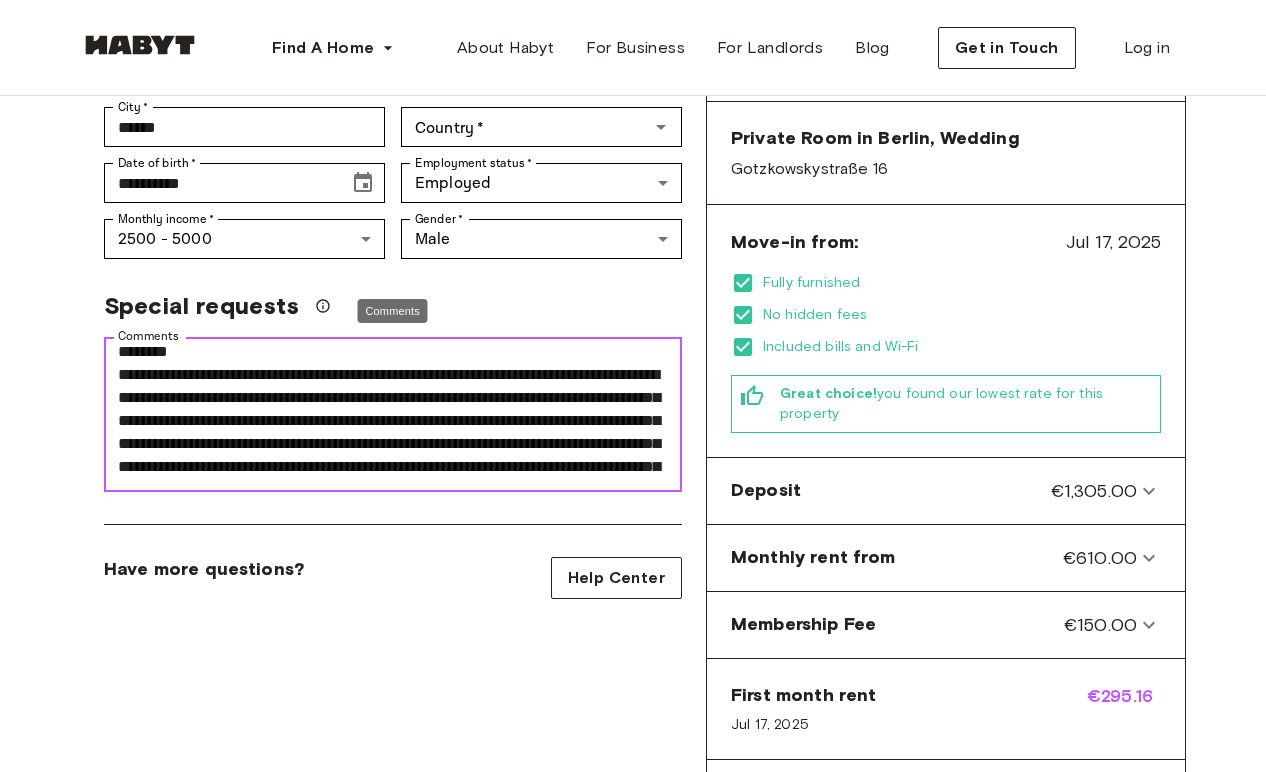 scroll, scrollTop: 0, scrollLeft: 0, axis: both 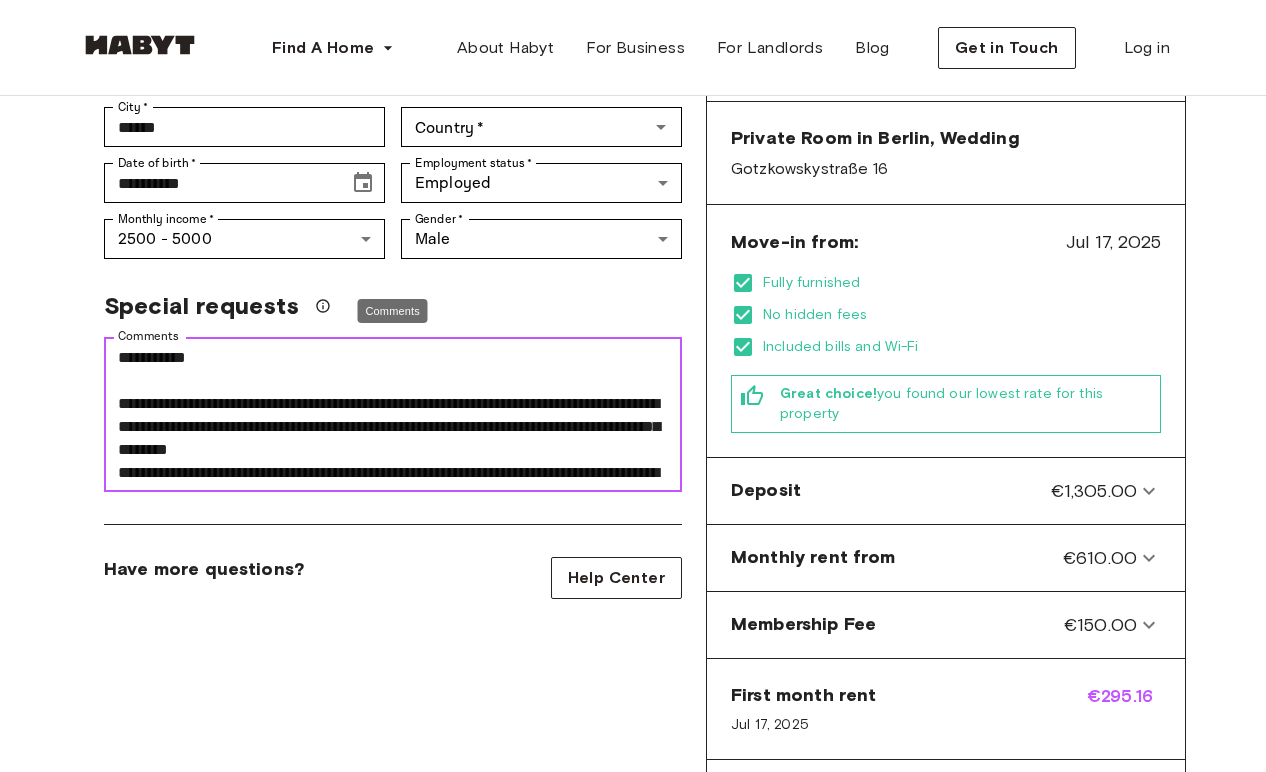 click on "Comments" at bounding box center [393, 415] 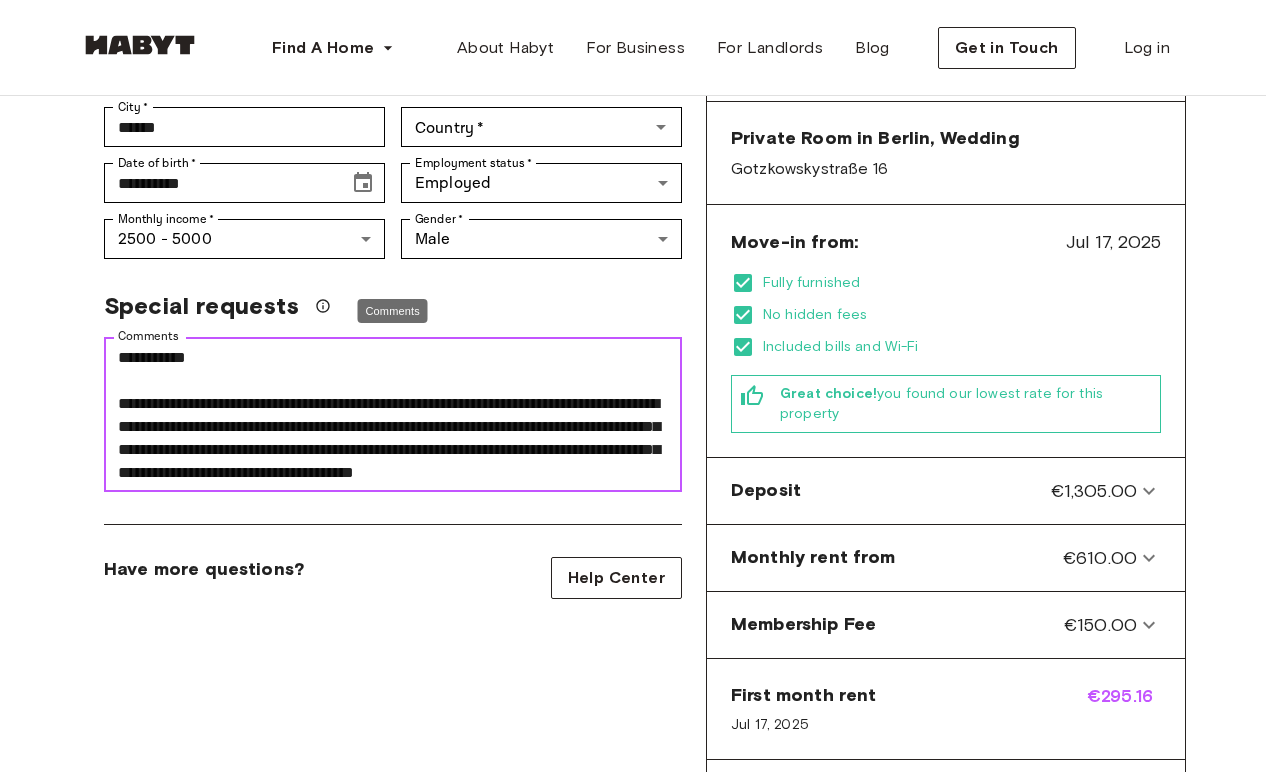 click on "Comments" at bounding box center [393, 415] 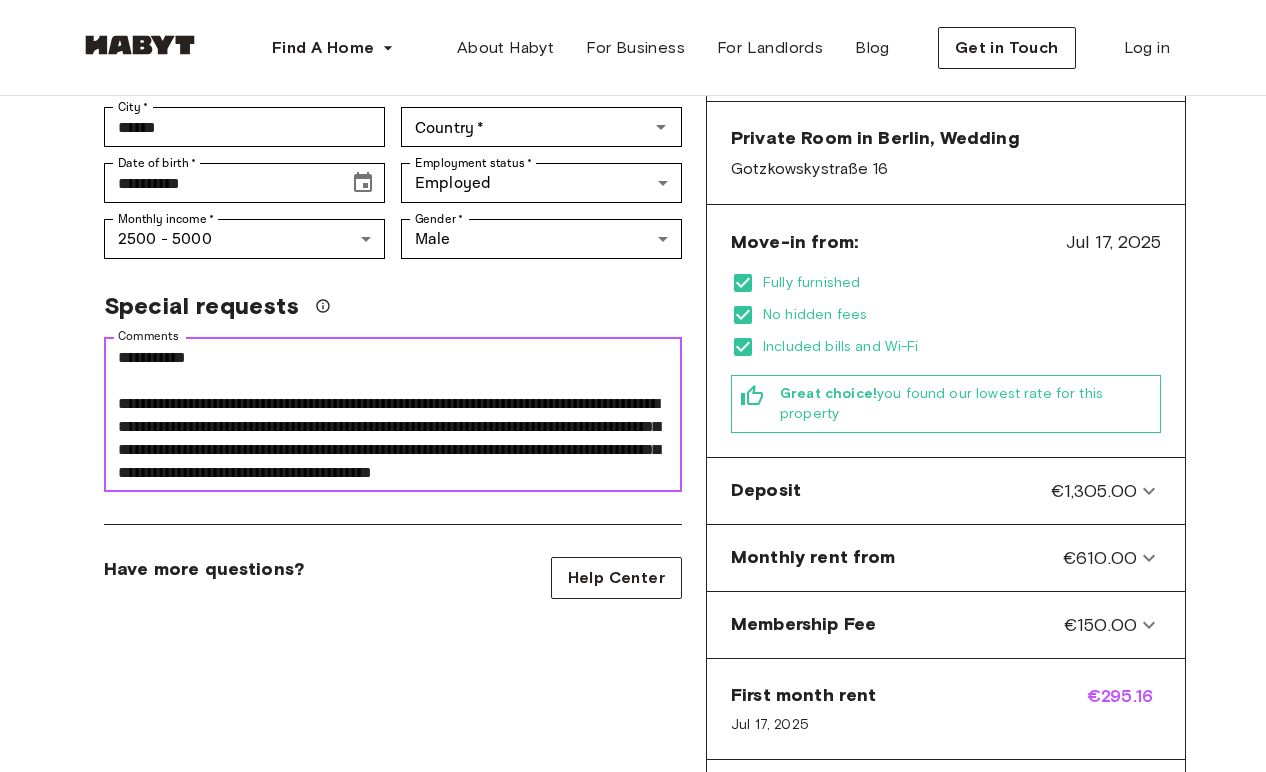 paste on "**********" 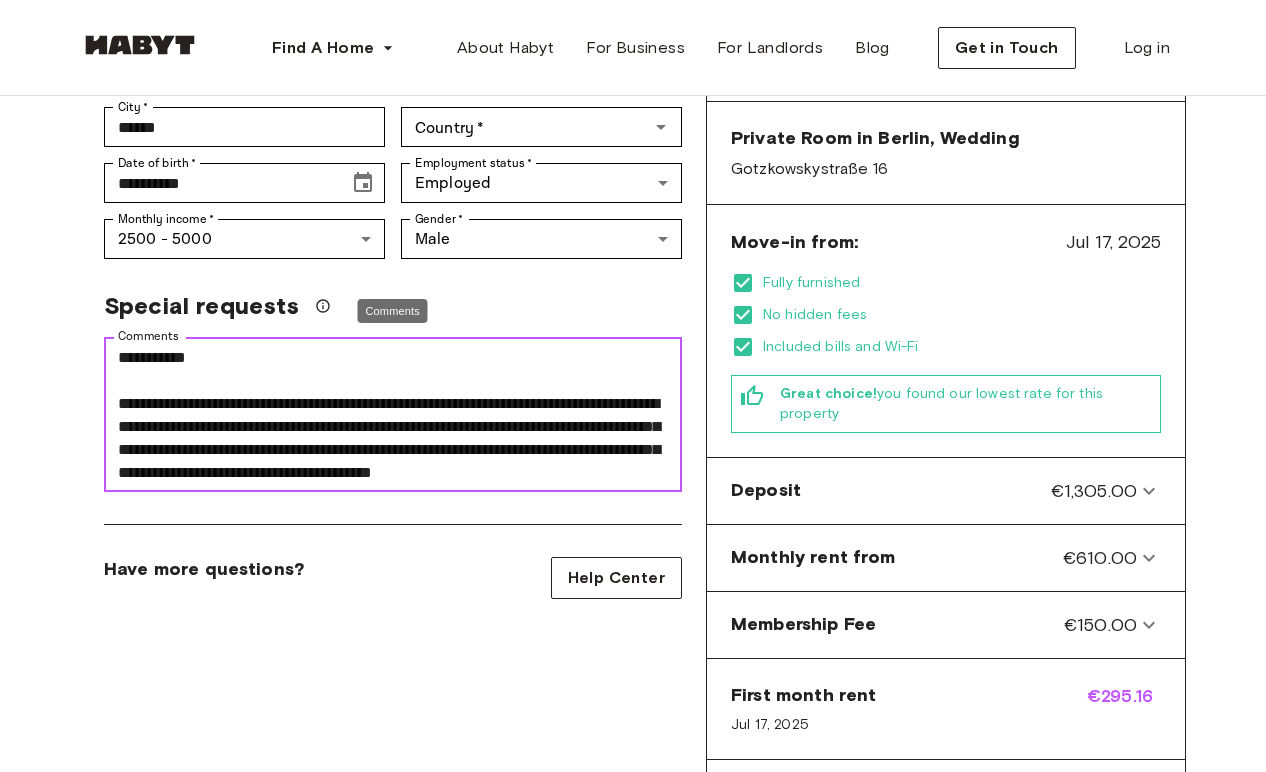 paste on "**********" 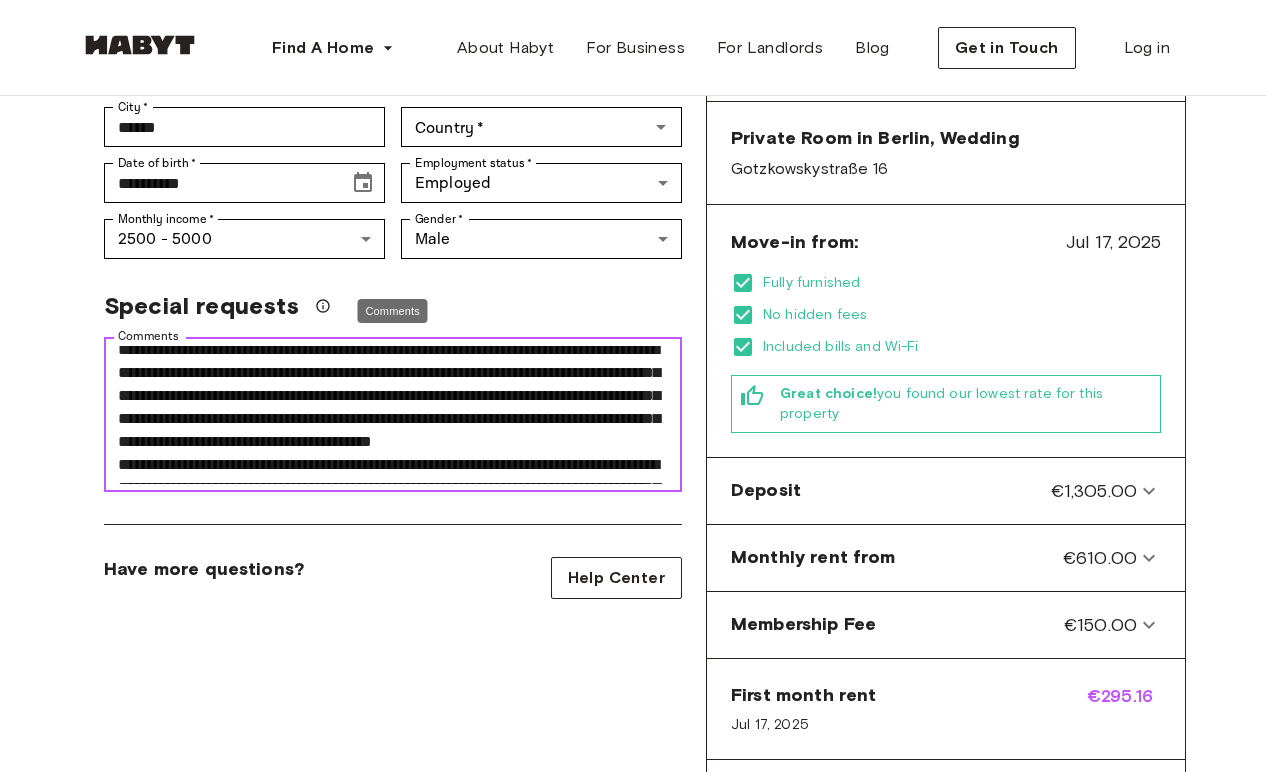 scroll, scrollTop: 60, scrollLeft: 0, axis: vertical 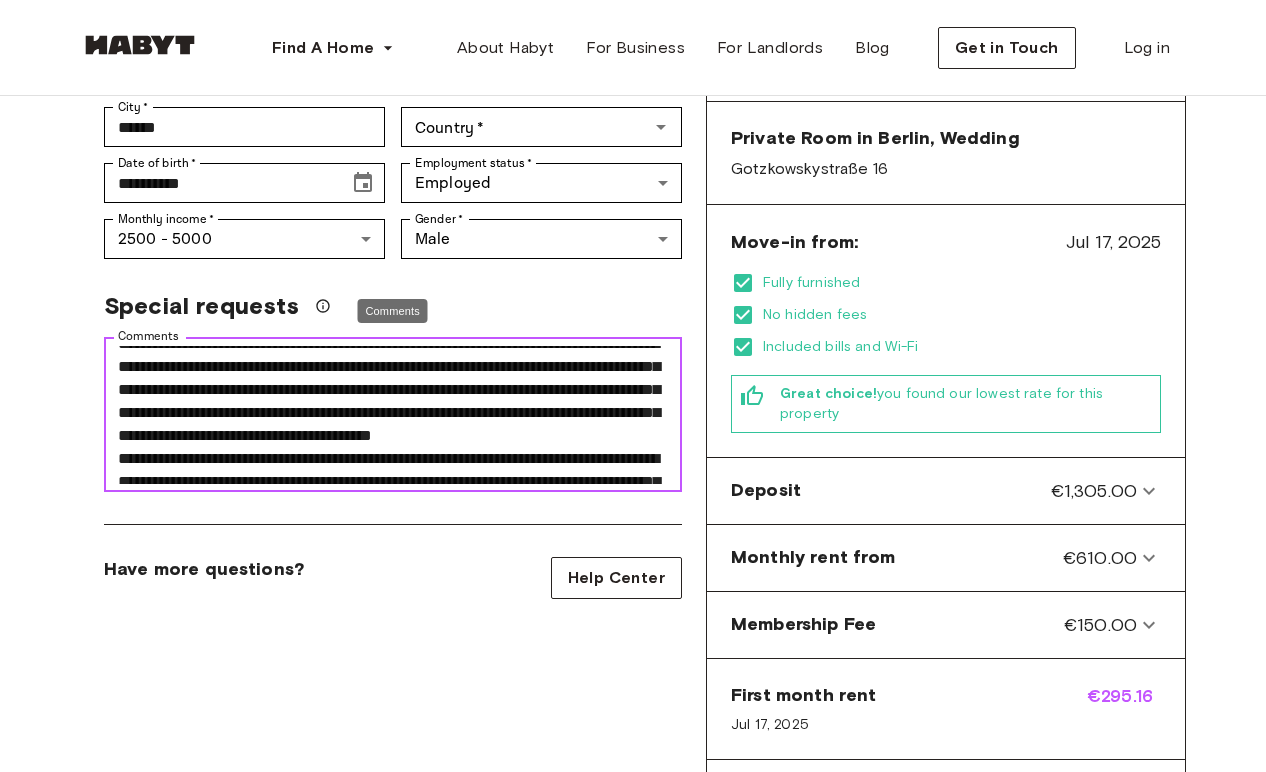 click on "Comments" at bounding box center (393, 415) 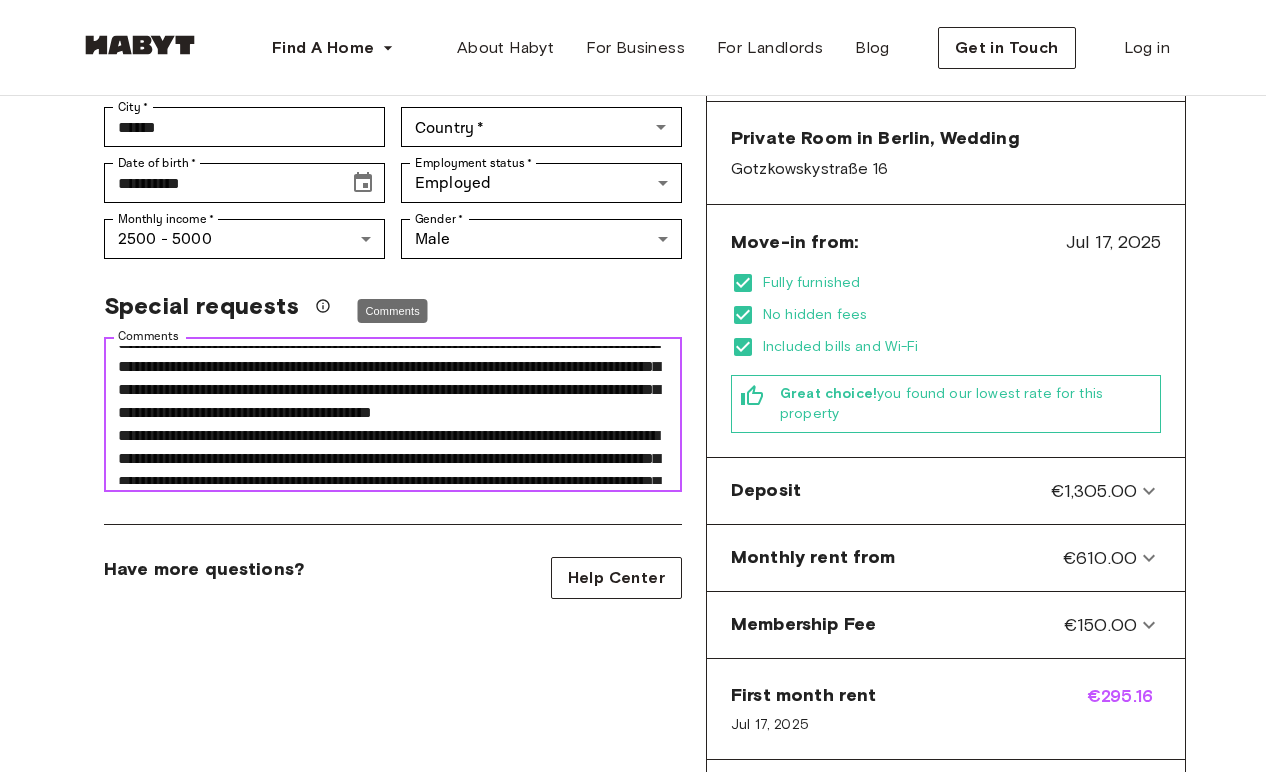 paste on "**********" 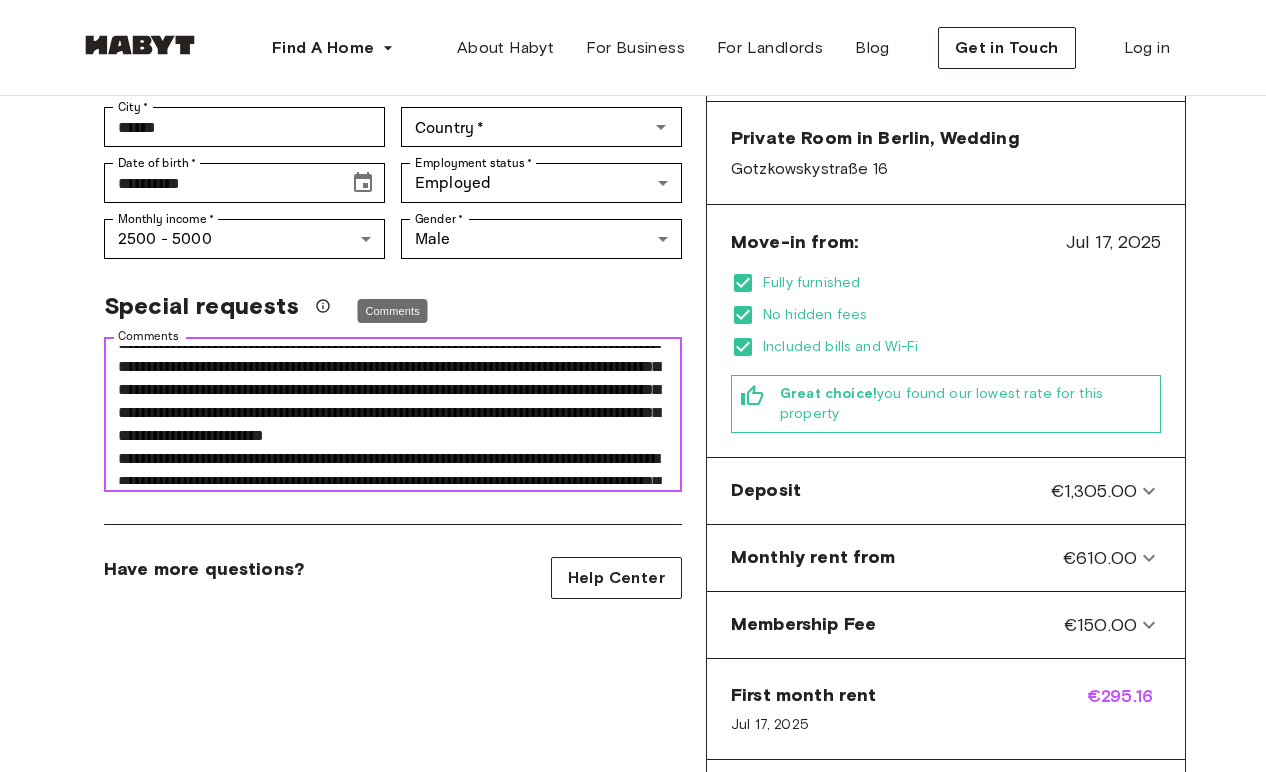 click on "Comments" at bounding box center (393, 415) 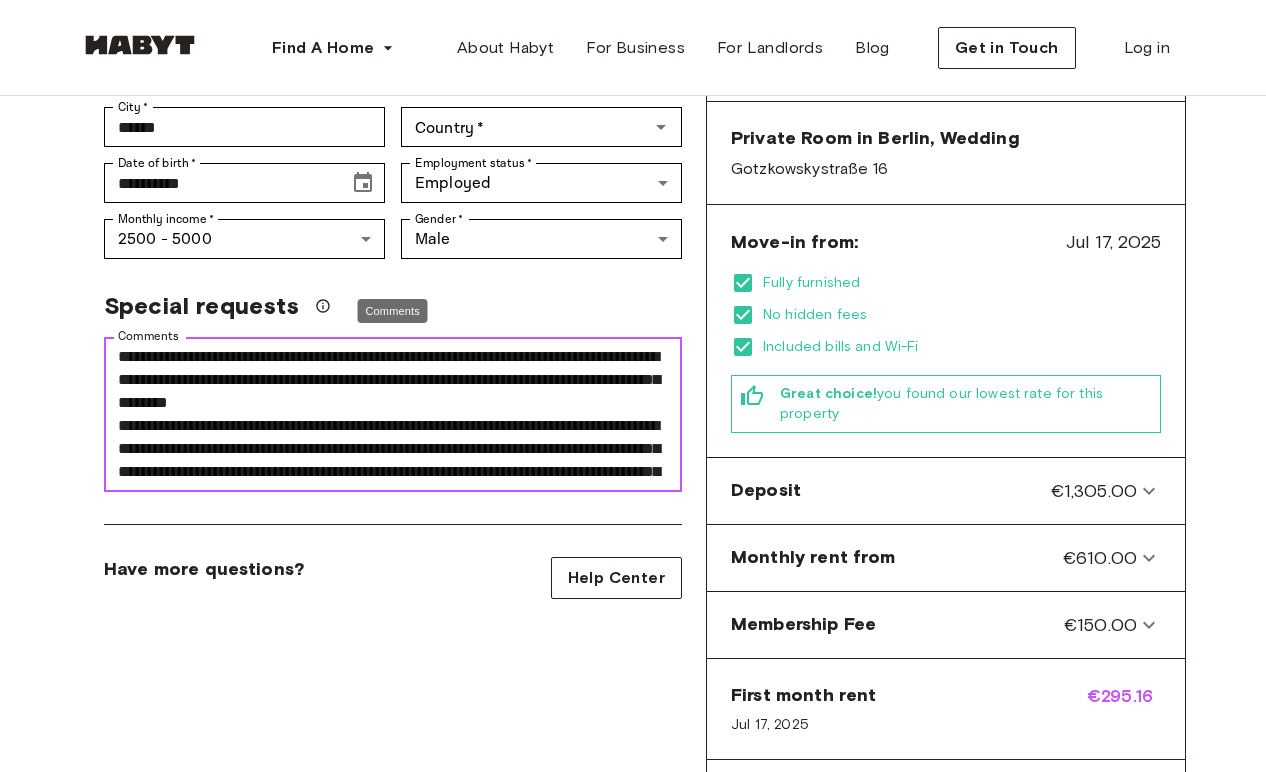 scroll, scrollTop: 67, scrollLeft: 0, axis: vertical 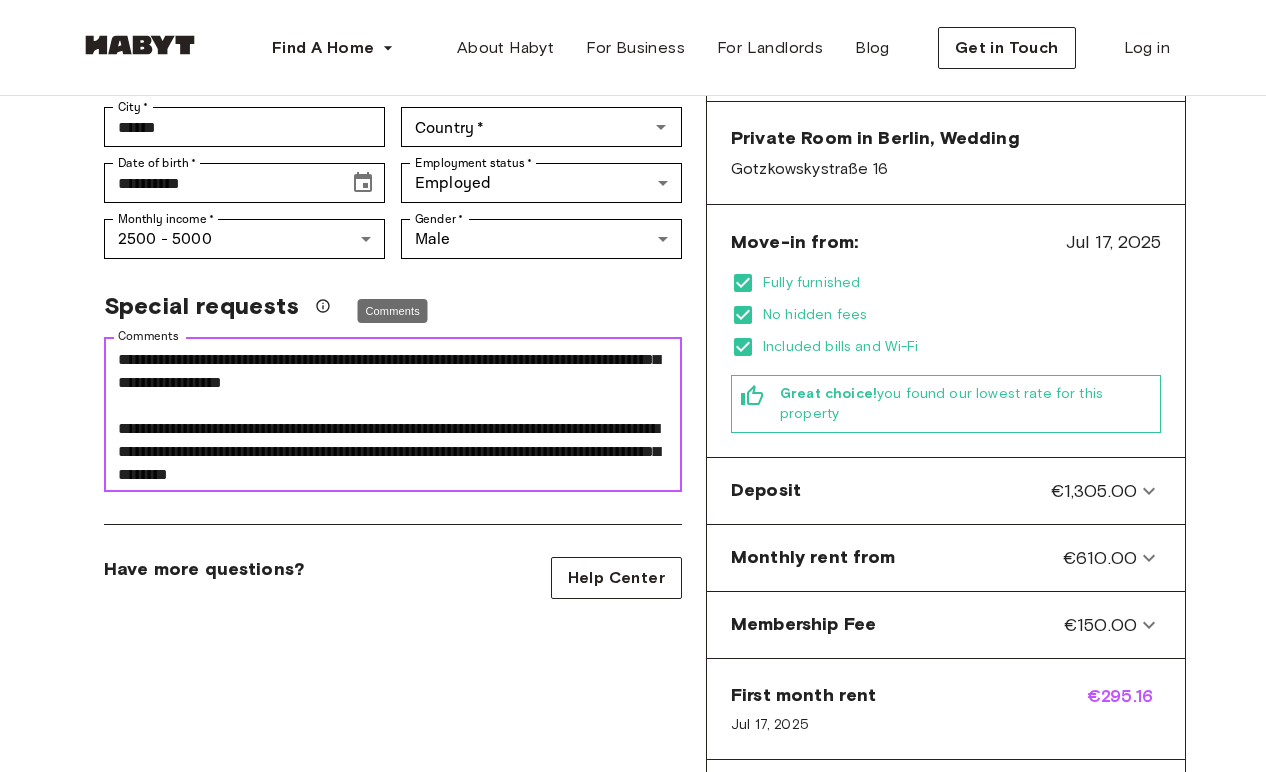 click on "Comments" at bounding box center [393, 415] 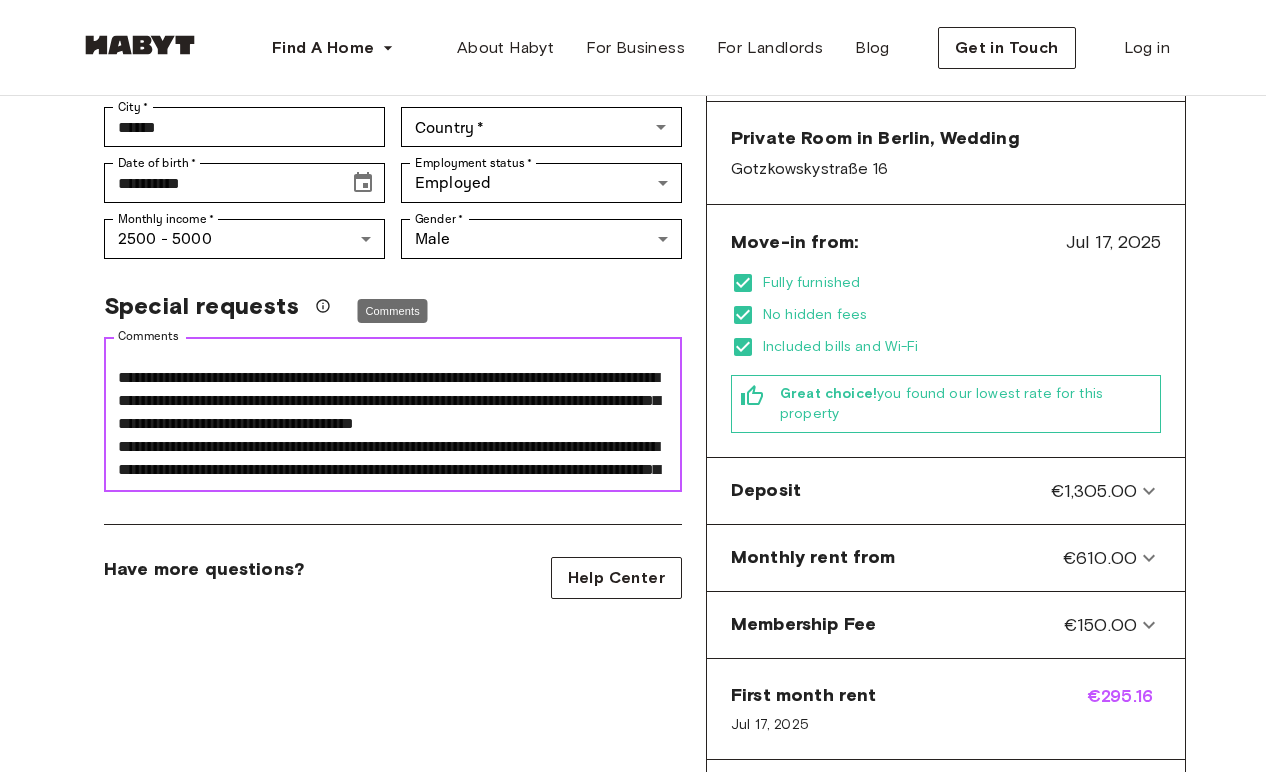 scroll, scrollTop: 119, scrollLeft: 0, axis: vertical 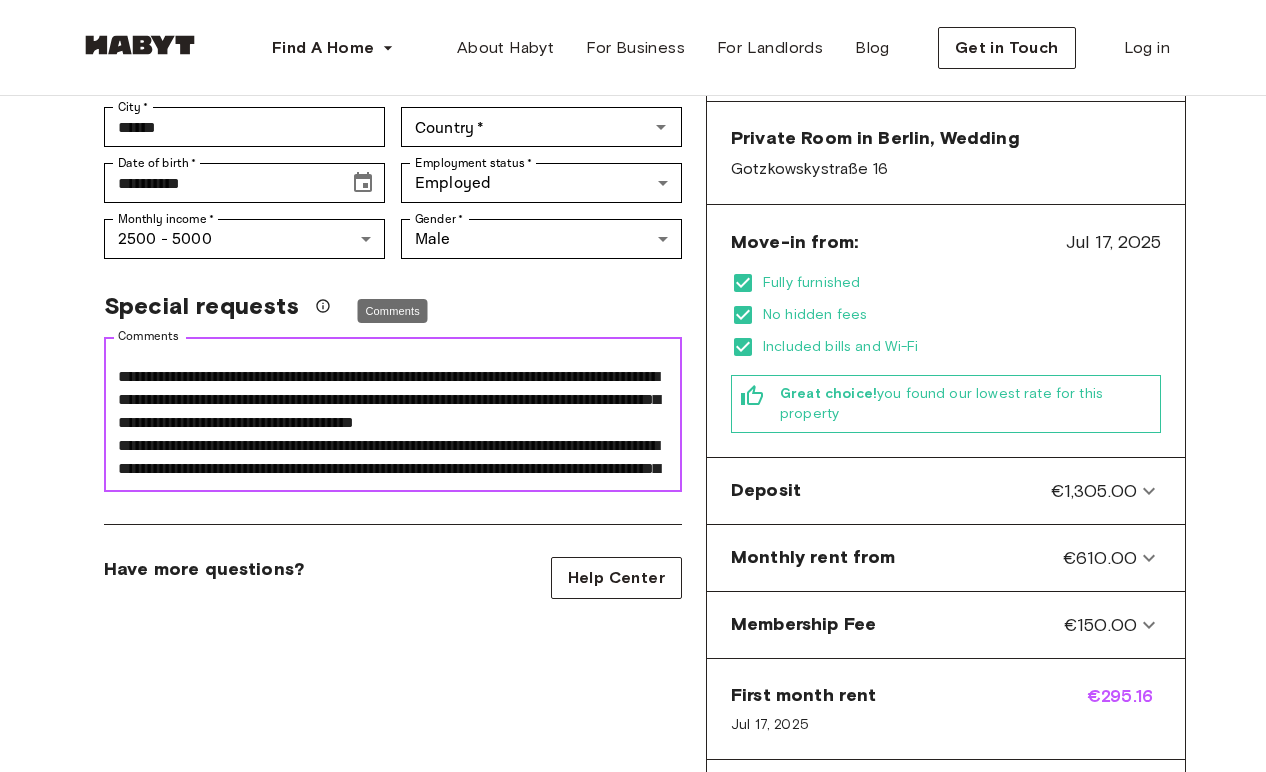 click on "Comments" at bounding box center (393, 415) 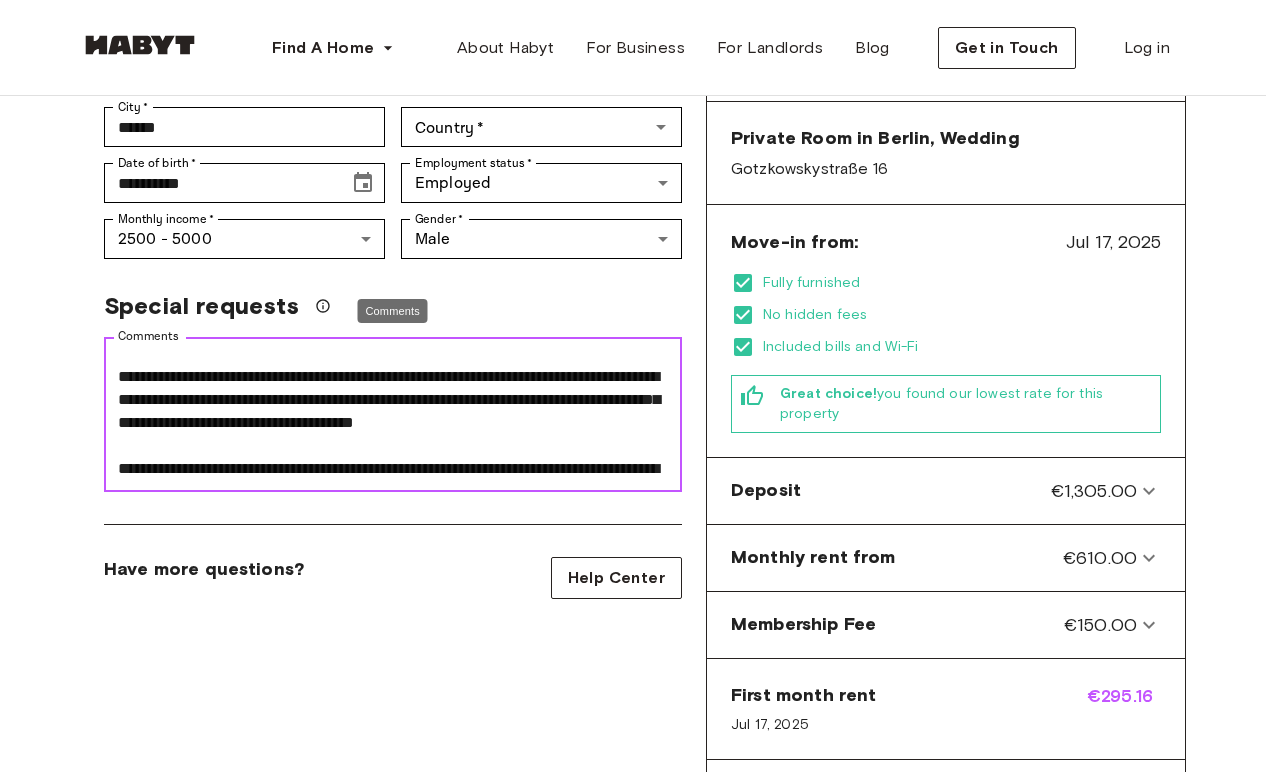 scroll, scrollTop: 142, scrollLeft: 0, axis: vertical 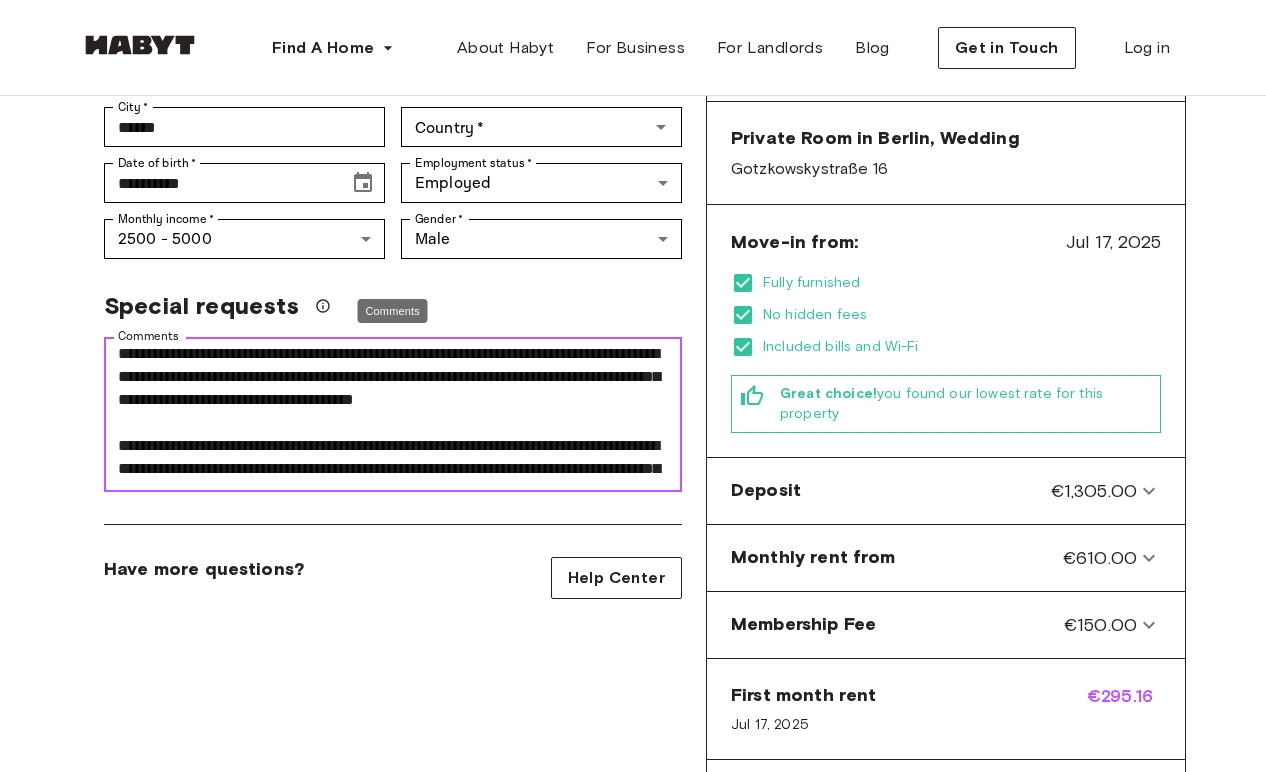 click on "Comments" at bounding box center (393, 415) 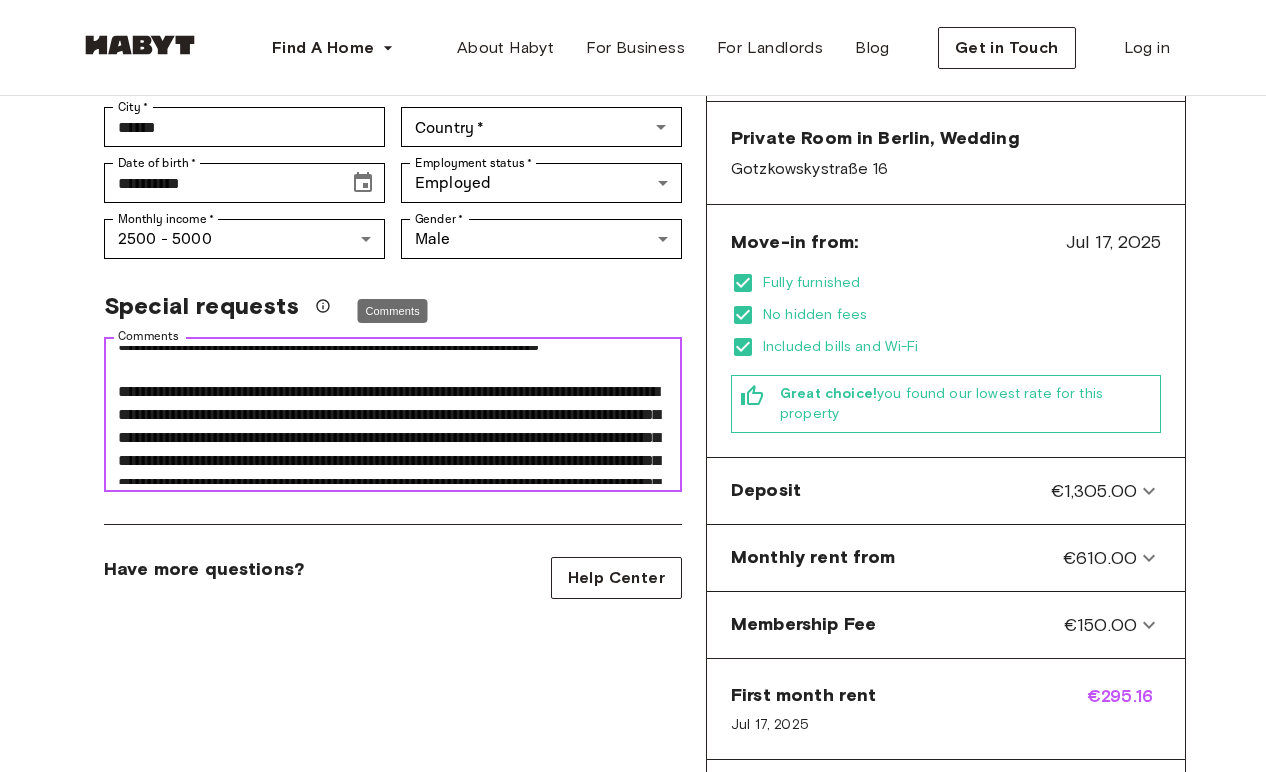 scroll, scrollTop: 236, scrollLeft: 0, axis: vertical 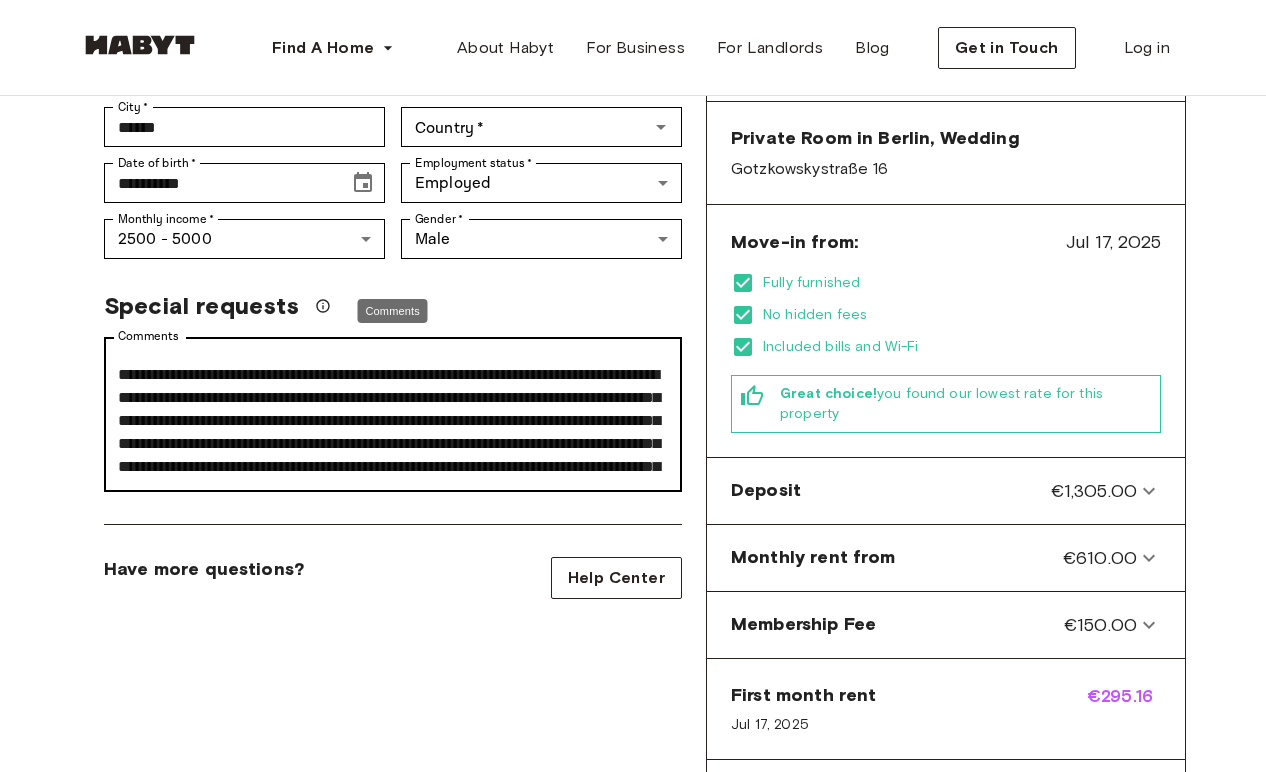 drag, startPoint x: 116, startPoint y: 397, endPoint x: 262, endPoint y: 400, distance: 146.03082 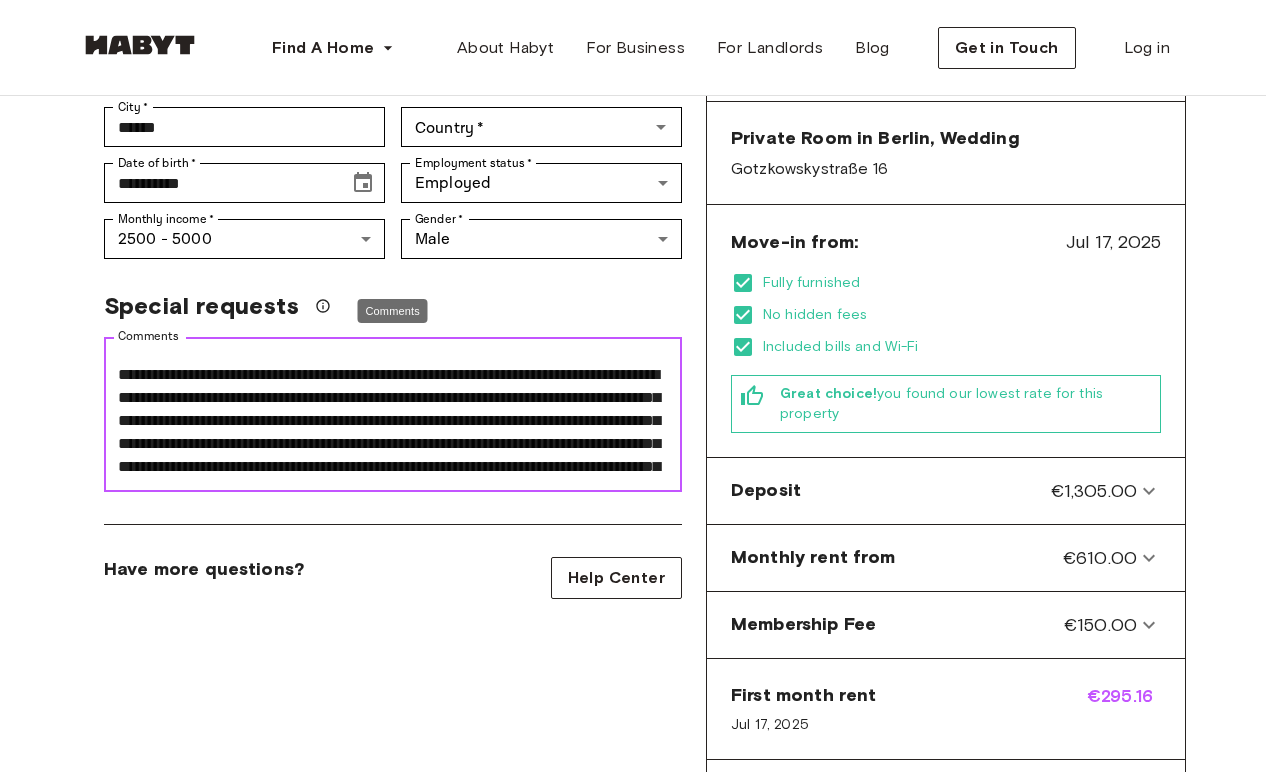 scroll, scrollTop: 231, scrollLeft: 0, axis: vertical 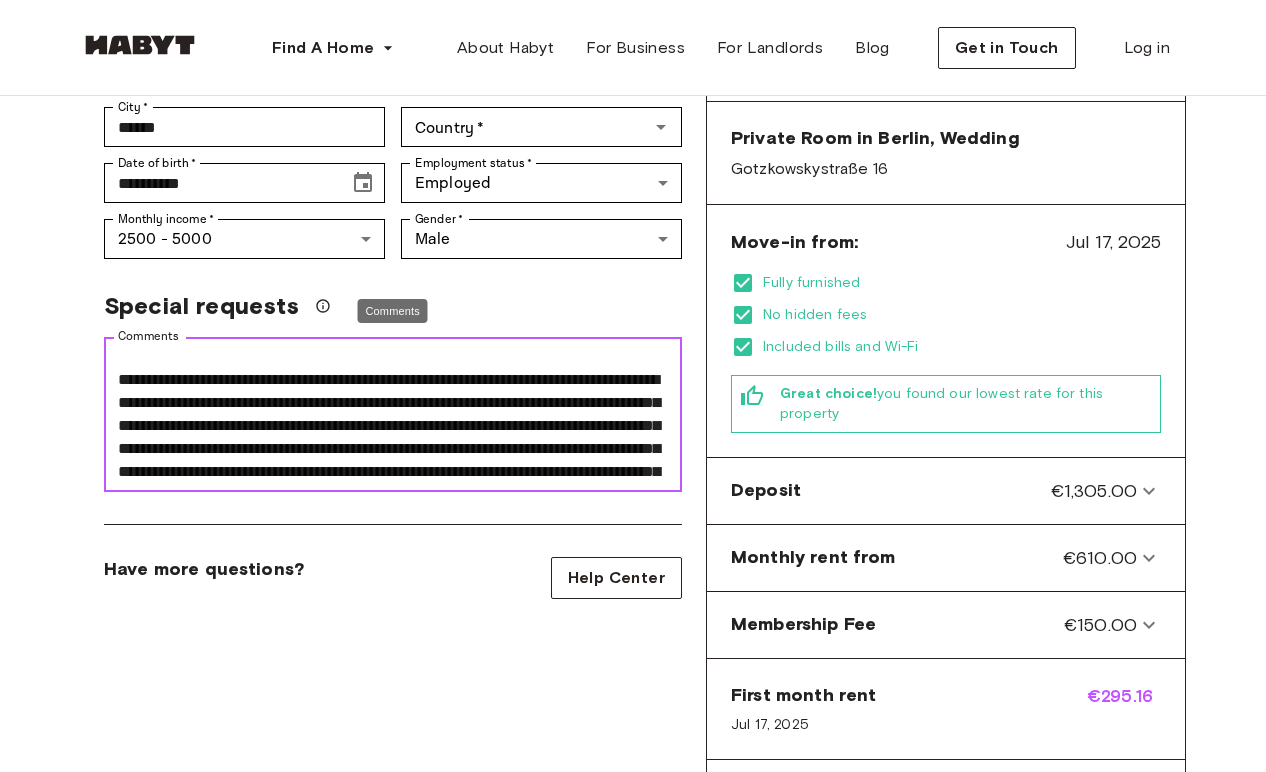click on "Comments" at bounding box center (393, 415) 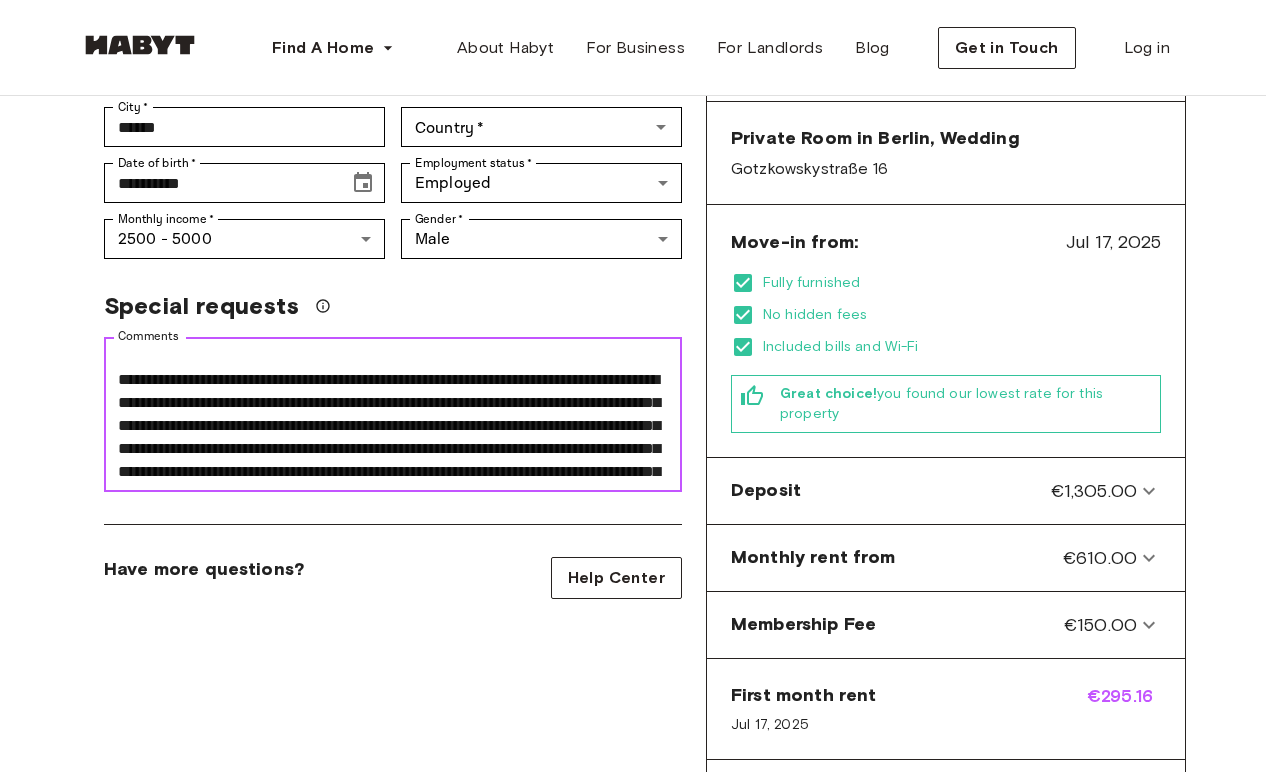 drag, startPoint x: 632, startPoint y: 406, endPoint x: 76, endPoint y: 406, distance: 556 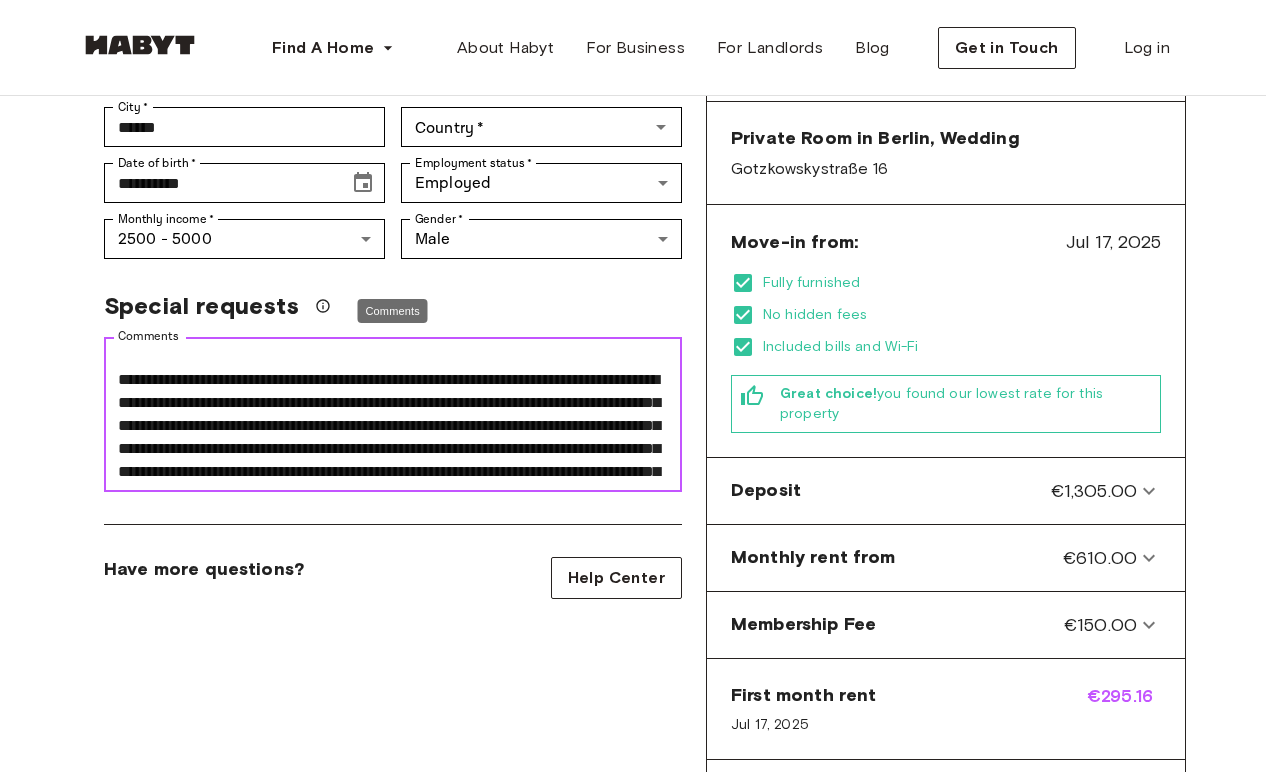 click on "Comments" at bounding box center [393, 415] 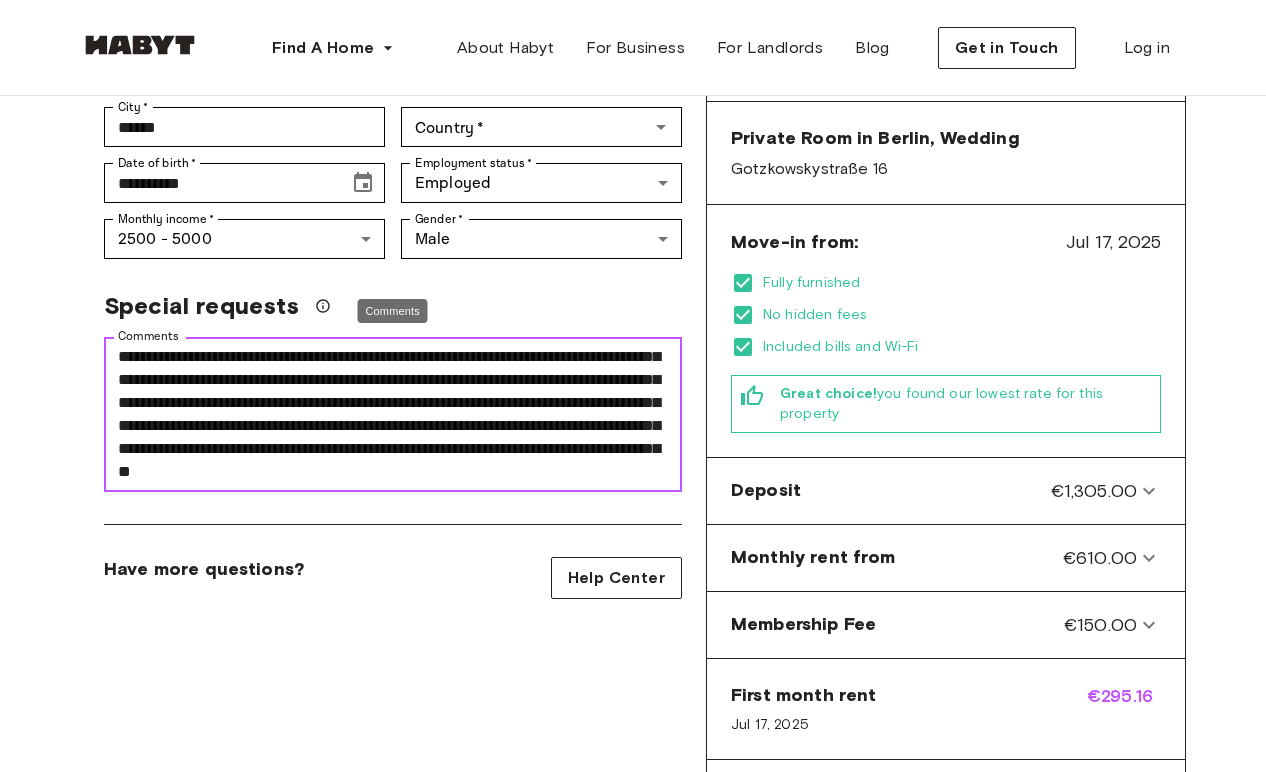 scroll, scrollTop: 278, scrollLeft: 0, axis: vertical 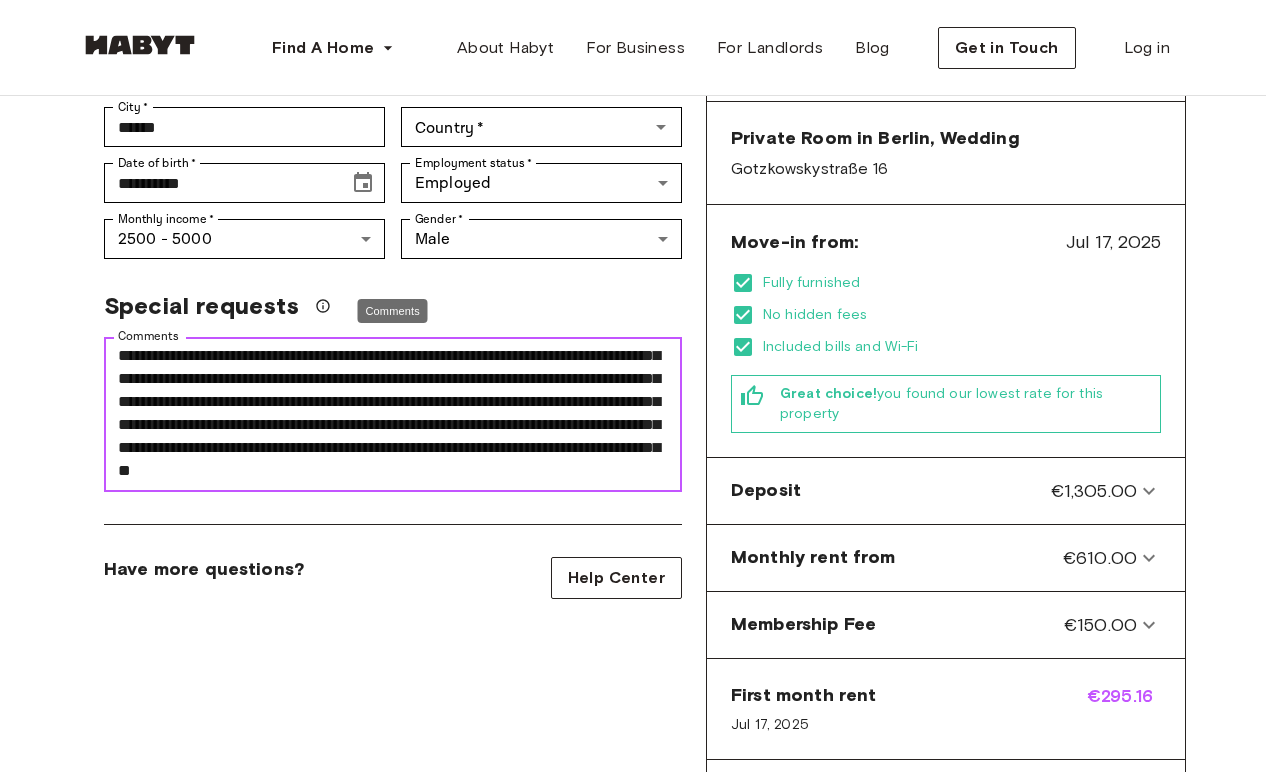 click on "Comments" at bounding box center (393, 415) 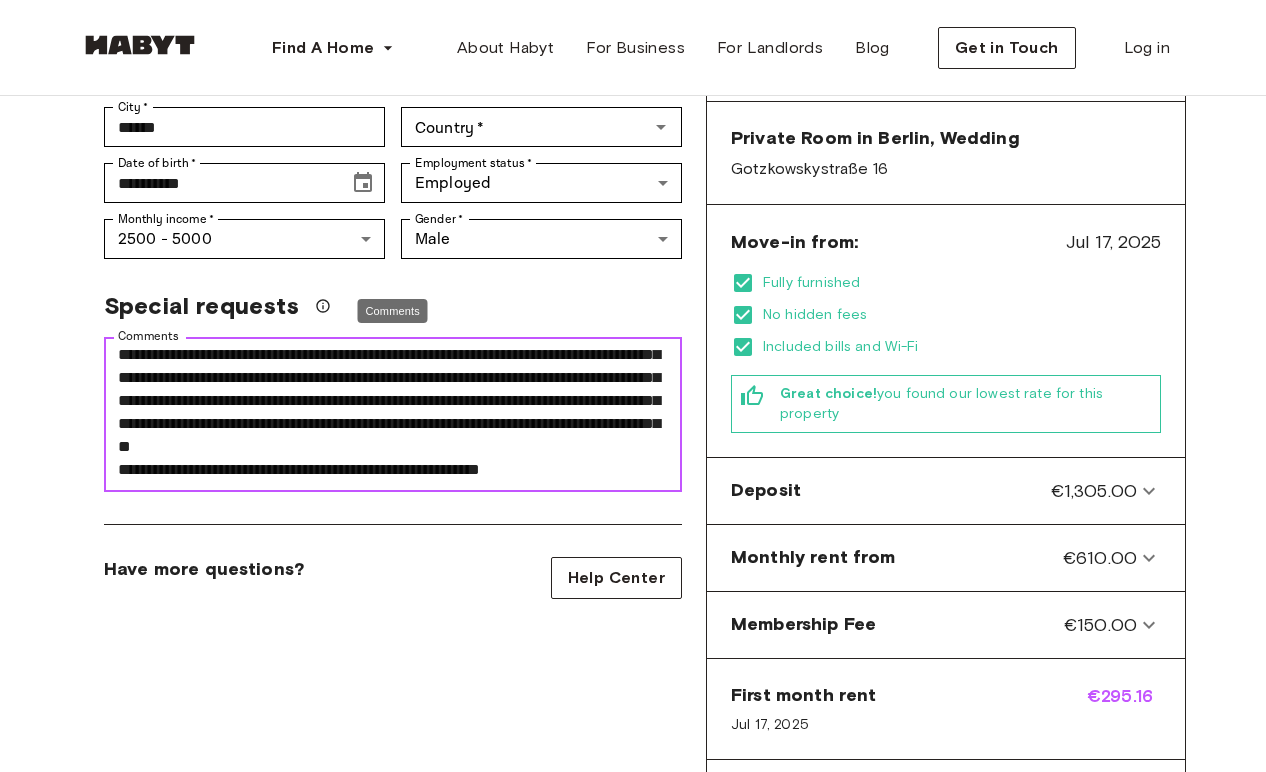 scroll, scrollTop: 304, scrollLeft: 0, axis: vertical 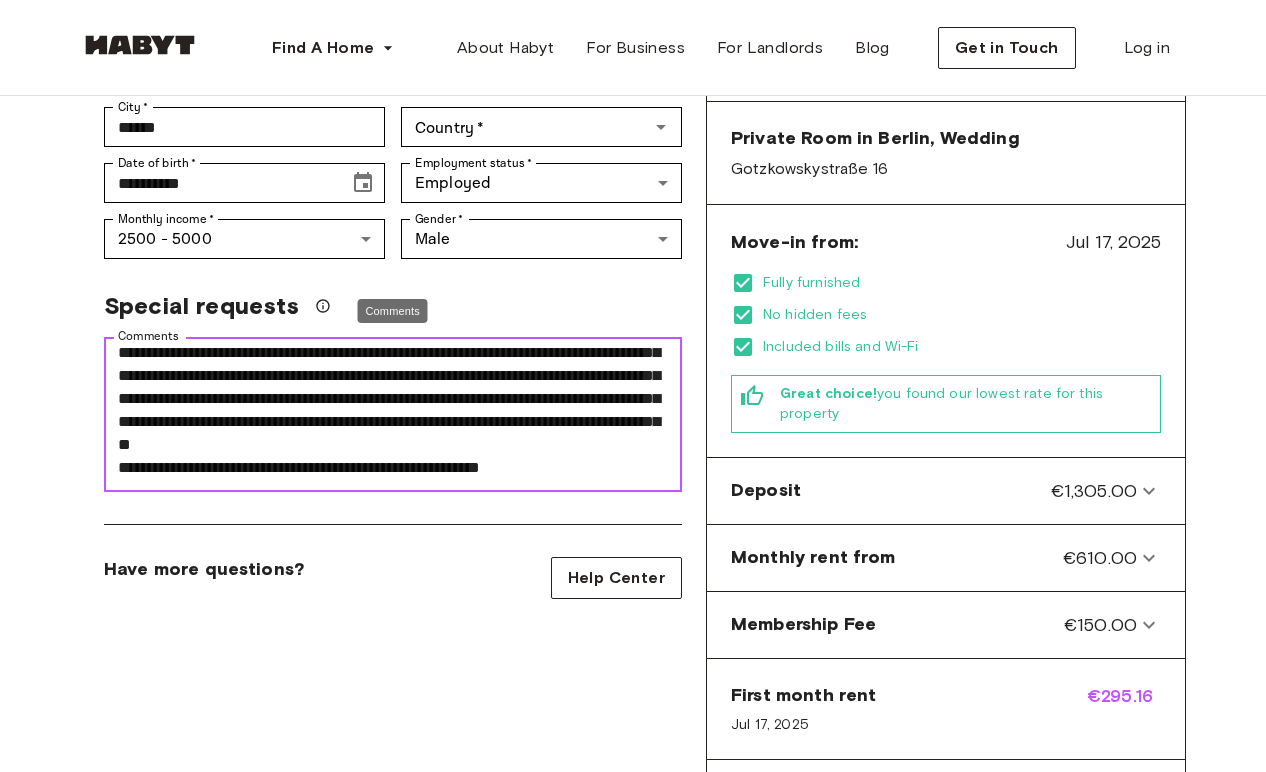drag, startPoint x: 118, startPoint y: 397, endPoint x: 322, endPoint y: 396, distance: 204.00246 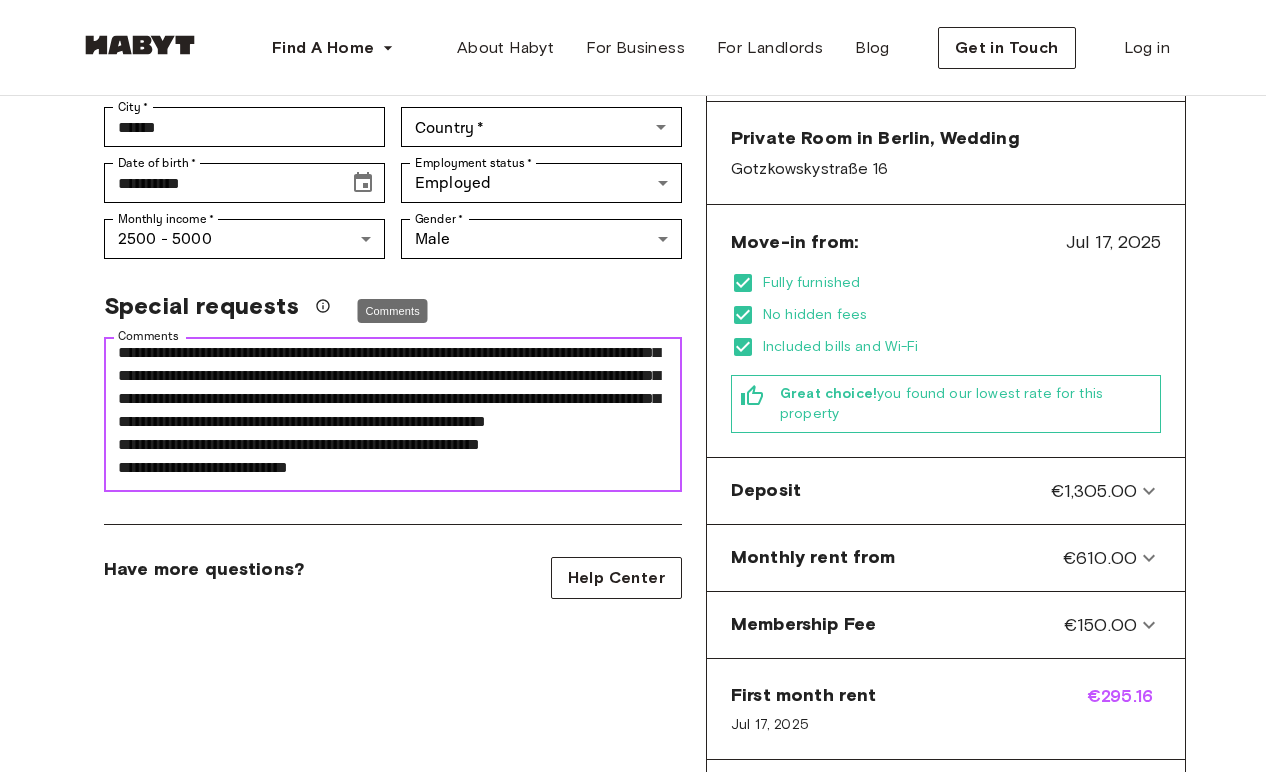 drag, startPoint x: 363, startPoint y: 395, endPoint x: 112, endPoint y: 403, distance: 251.12746 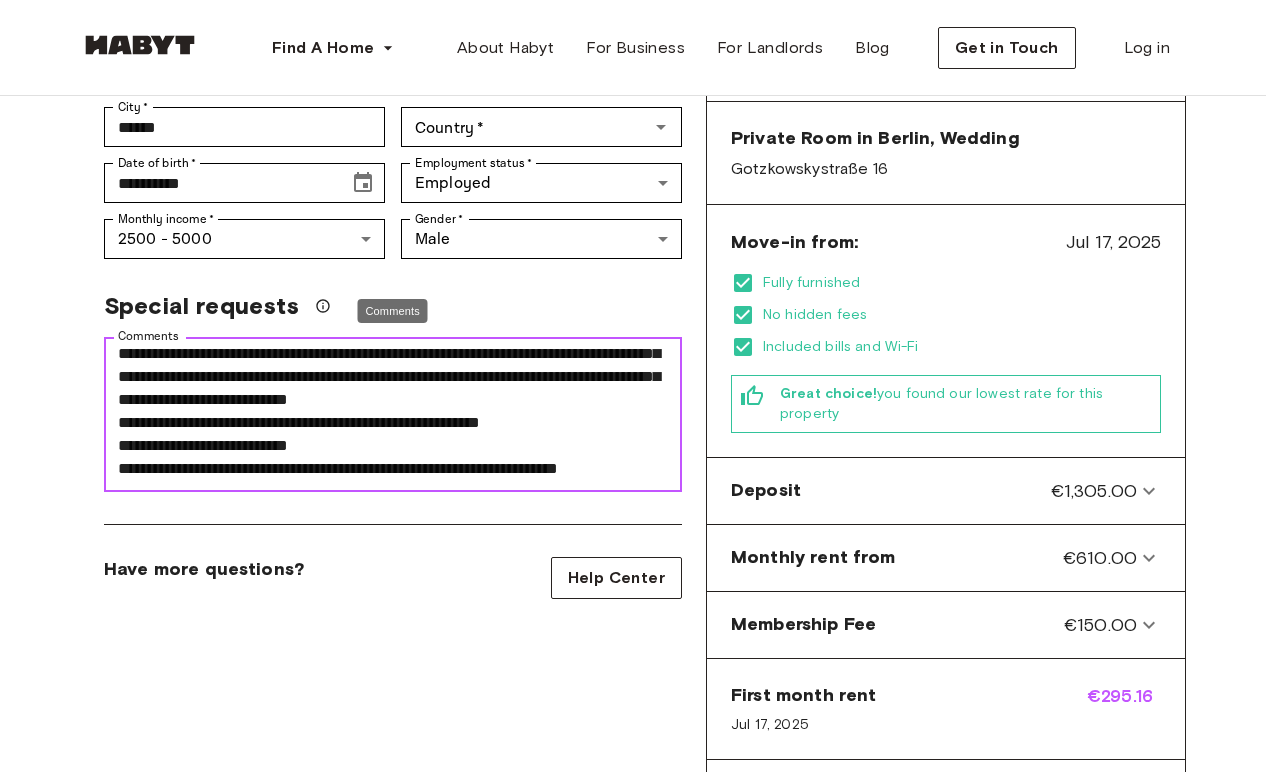 scroll, scrollTop: 327, scrollLeft: 0, axis: vertical 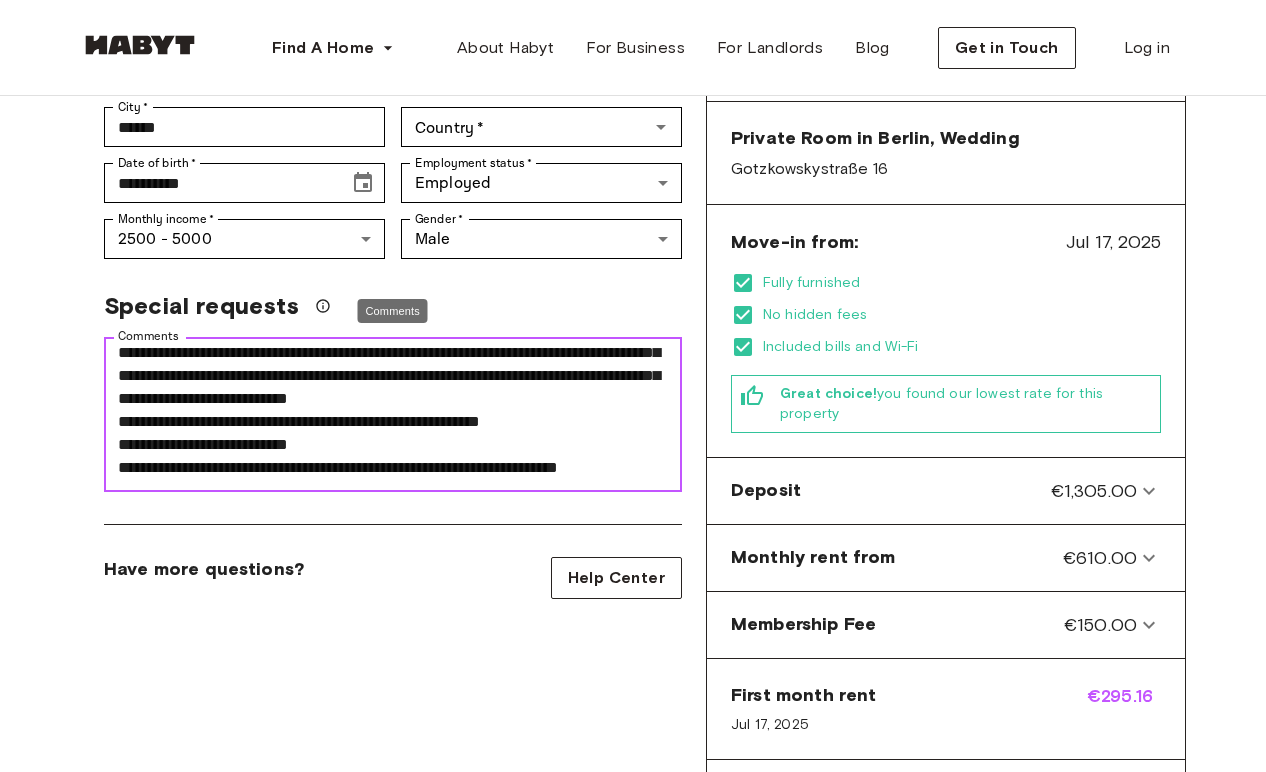 click on "Comments" at bounding box center (393, 415) 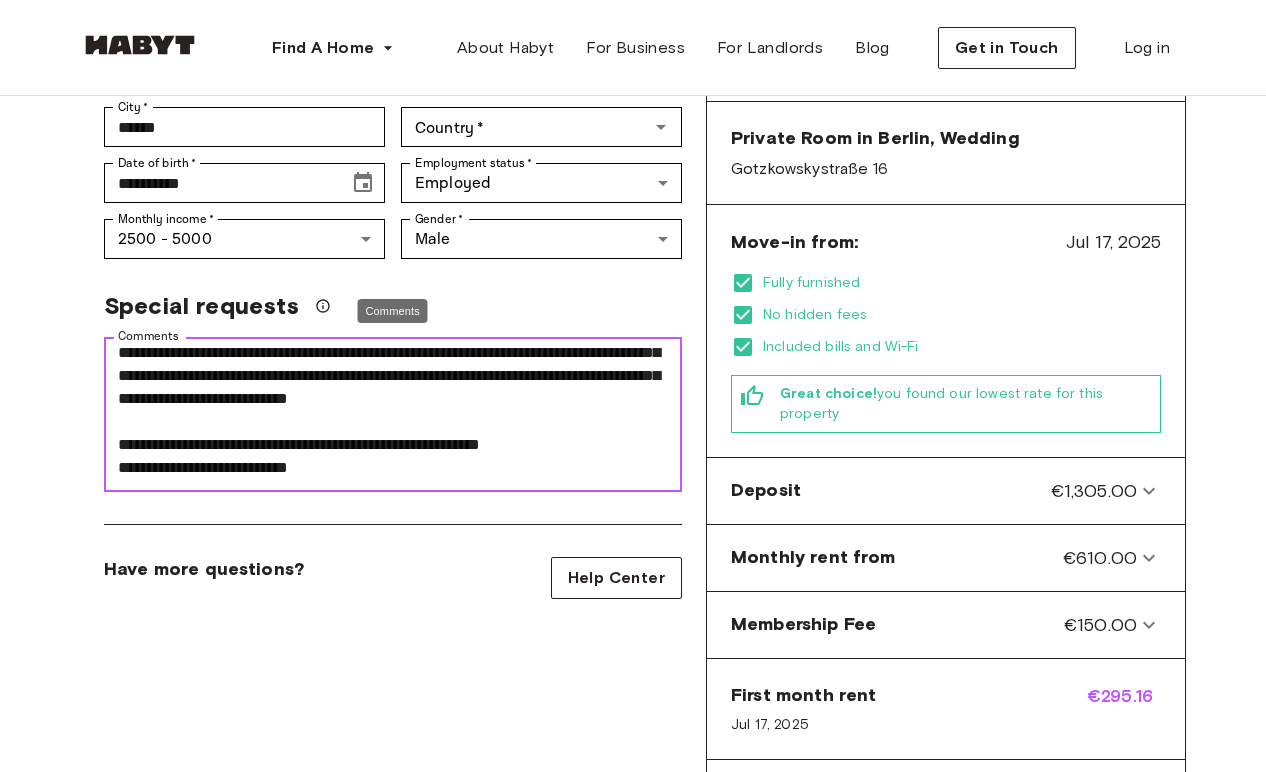 scroll, scrollTop: 350, scrollLeft: 0, axis: vertical 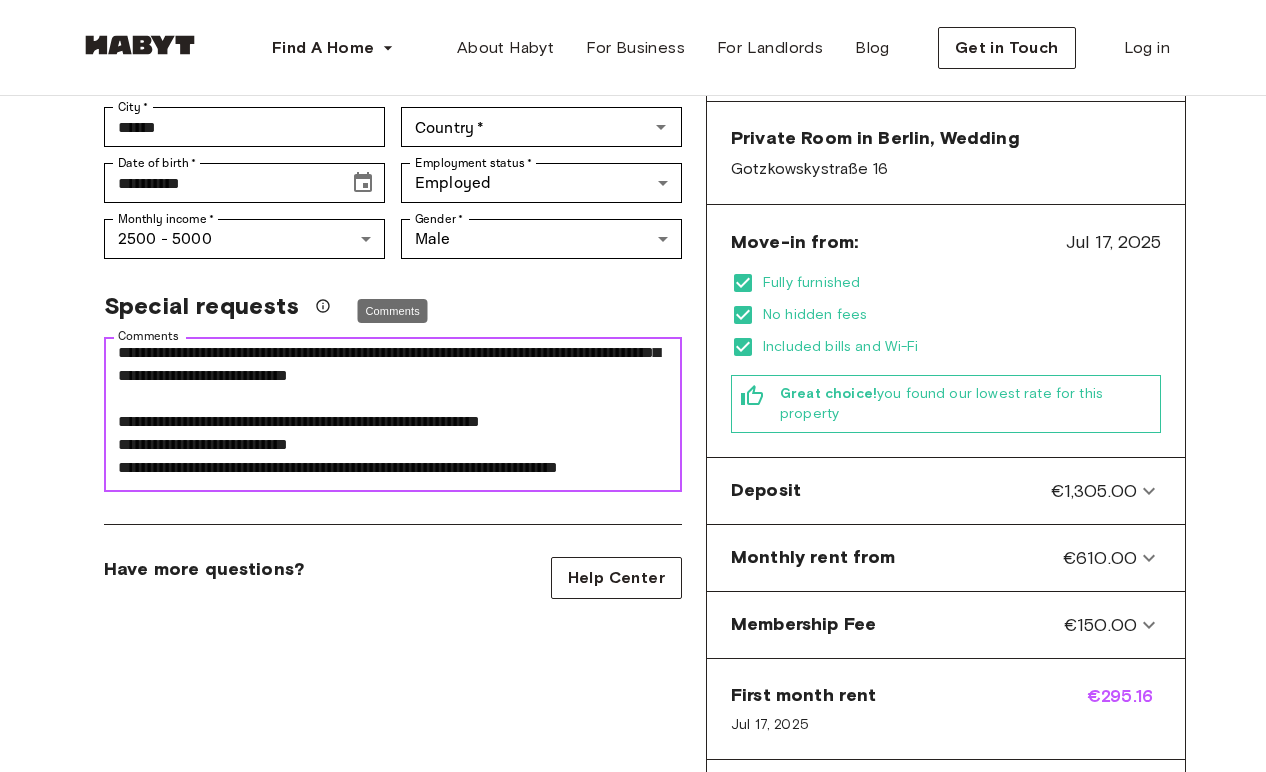 drag, startPoint x: 387, startPoint y: 423, endPoint x: 430, endPoint y: 398, distance: 49.73932 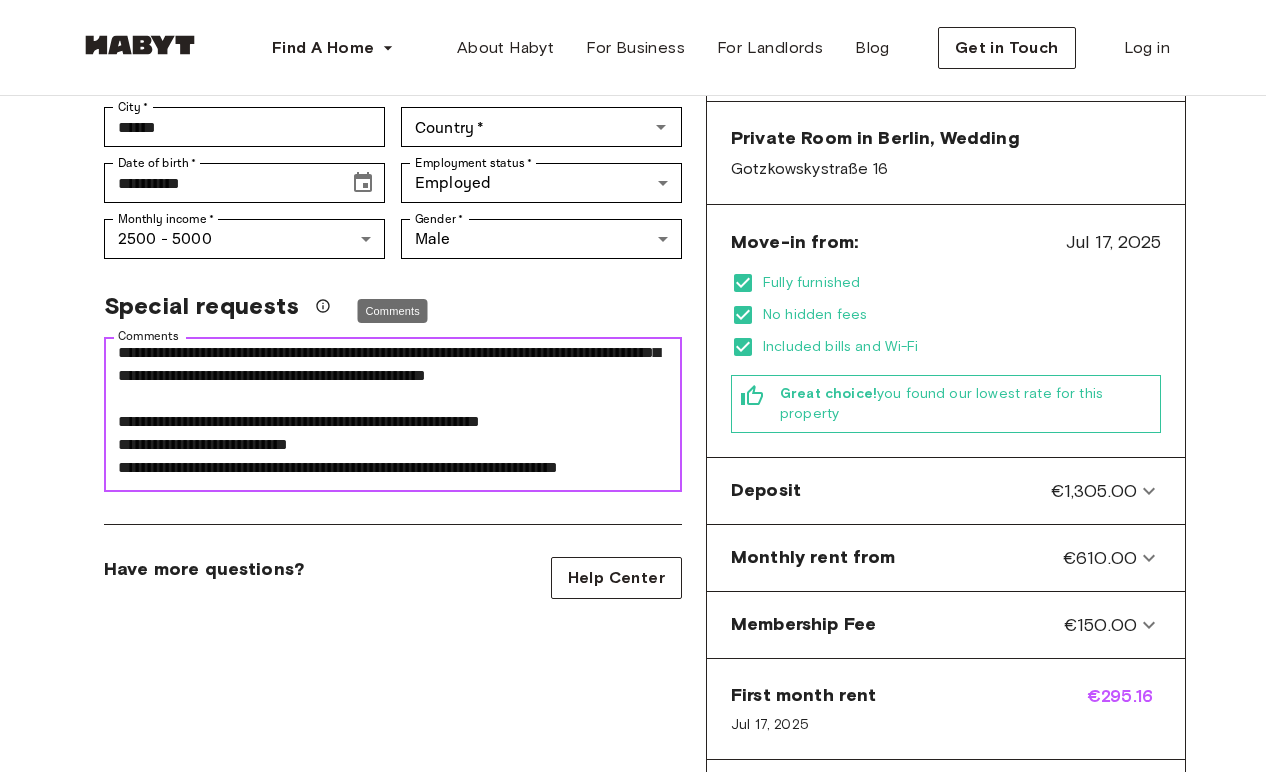 scroll, scrollTop: 406, scrollLeft: 0, axis: vertical 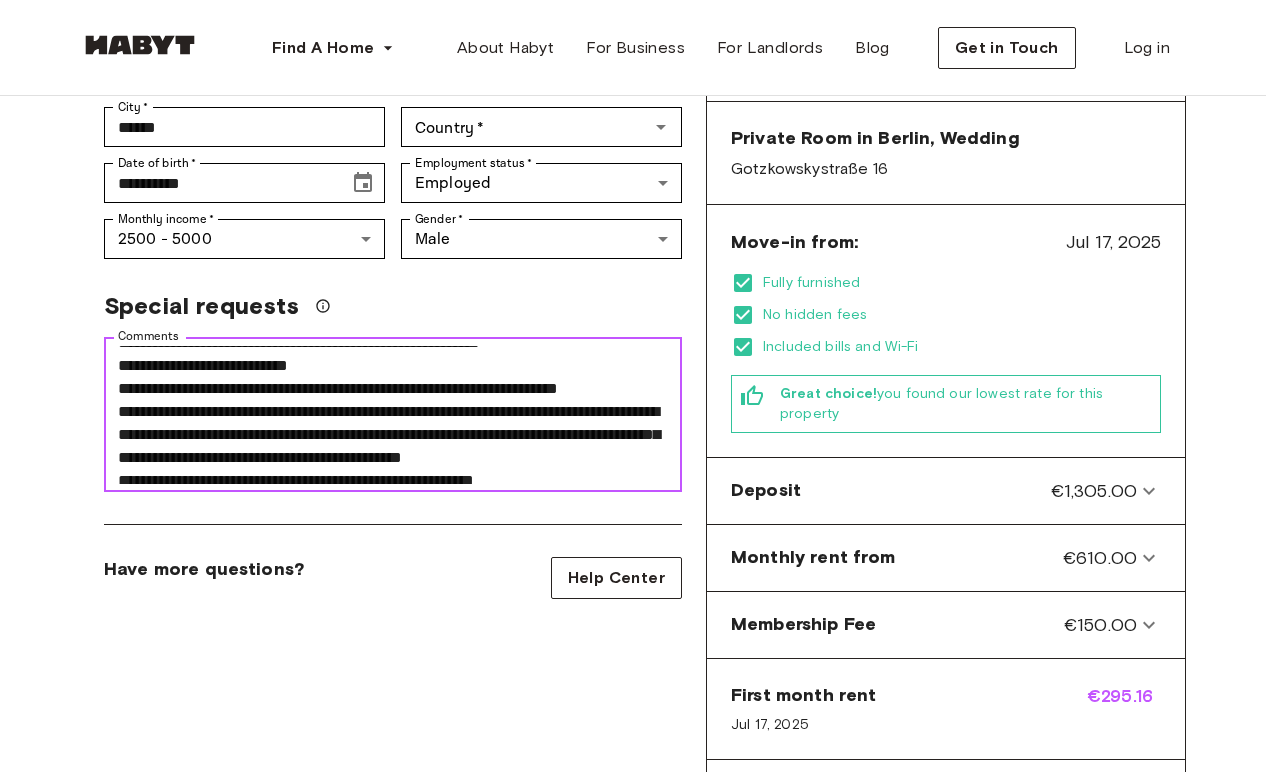 drag, startPoint x: 587, startPoint y: 391, endPoint x: 1, endPoint y: 393, distance: 586.0034 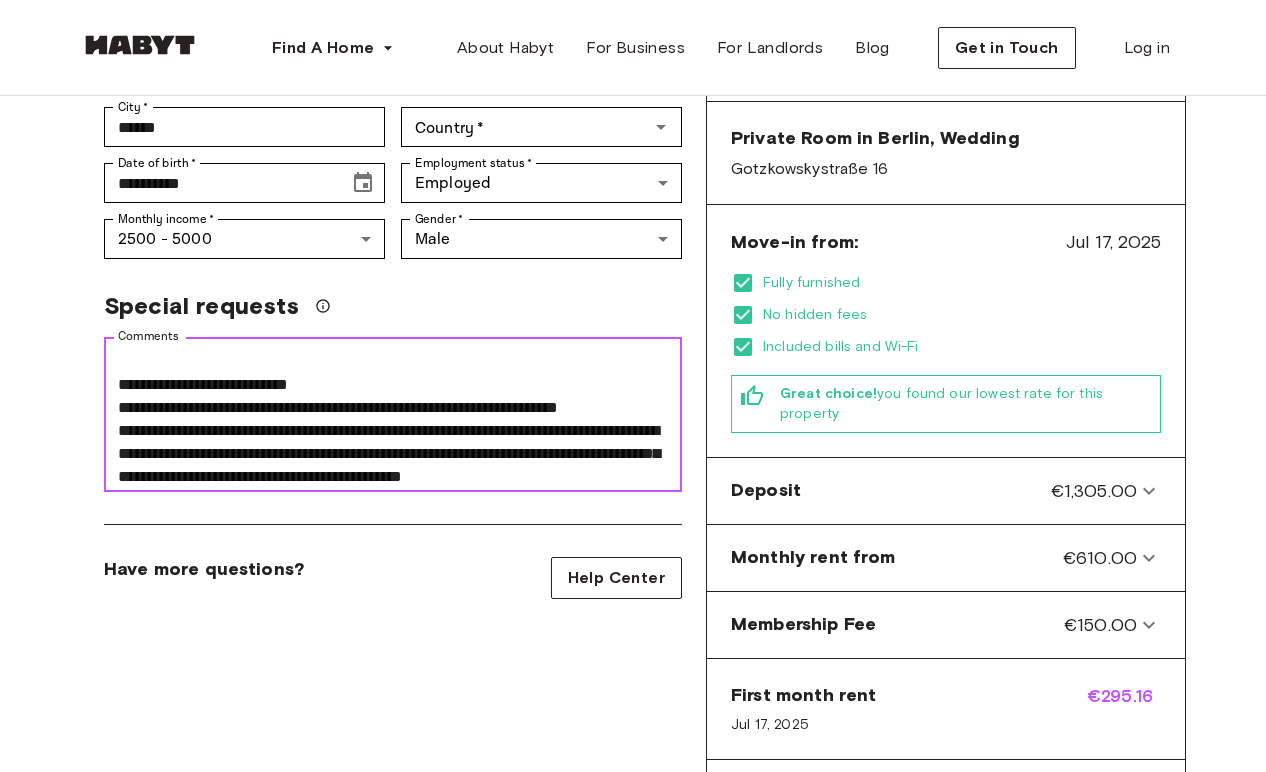 scroll, scrollTop: 384, scrollLeft: 0, axis: vertical 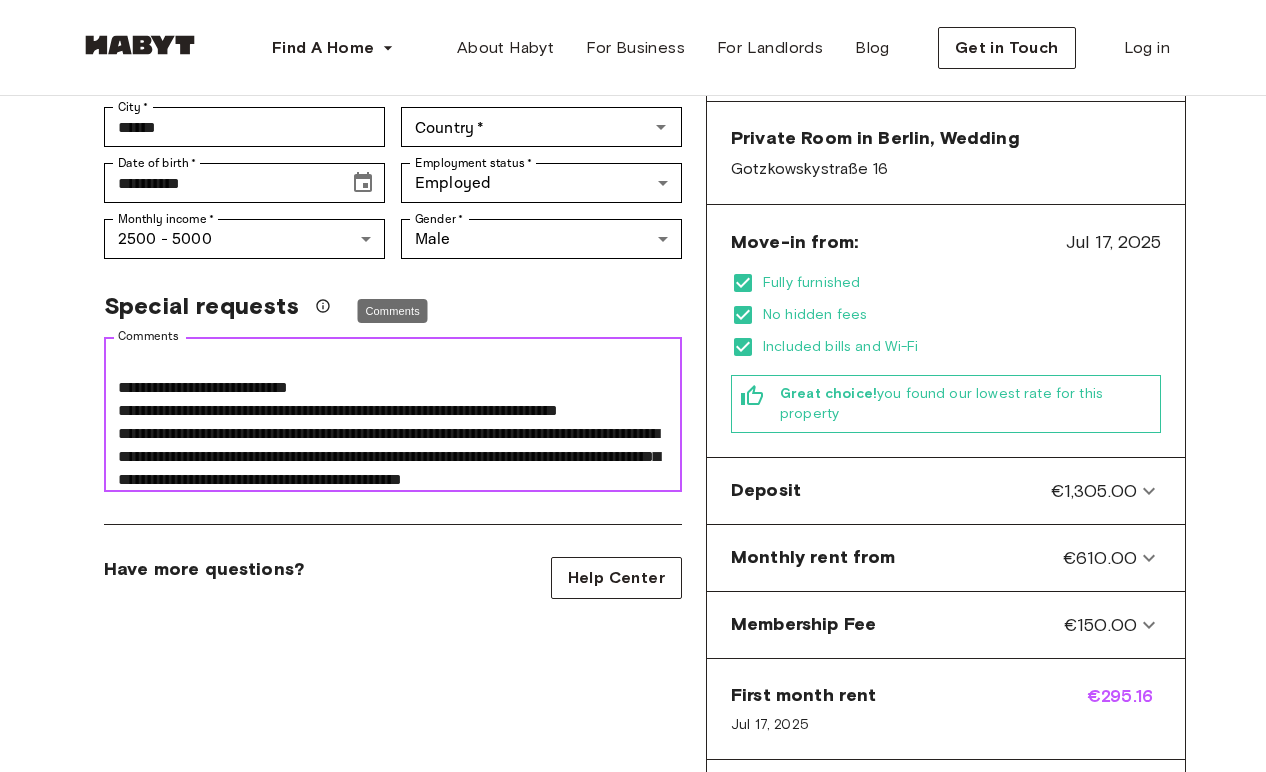 drag, startPoint x: 121, startPoint y: 366, endPoint x: 659, endPoint y: 456, distance: 545.47595 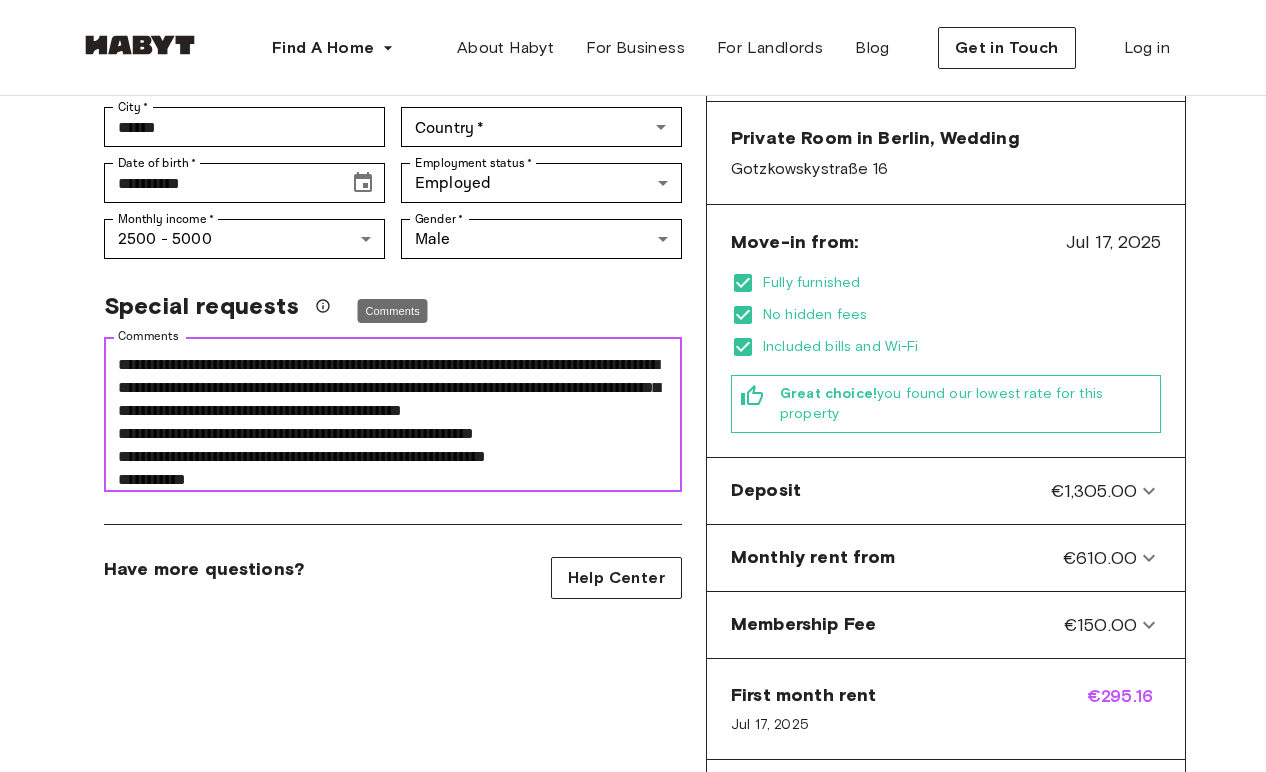 click on "Comments" at bounding box center (393, 415) 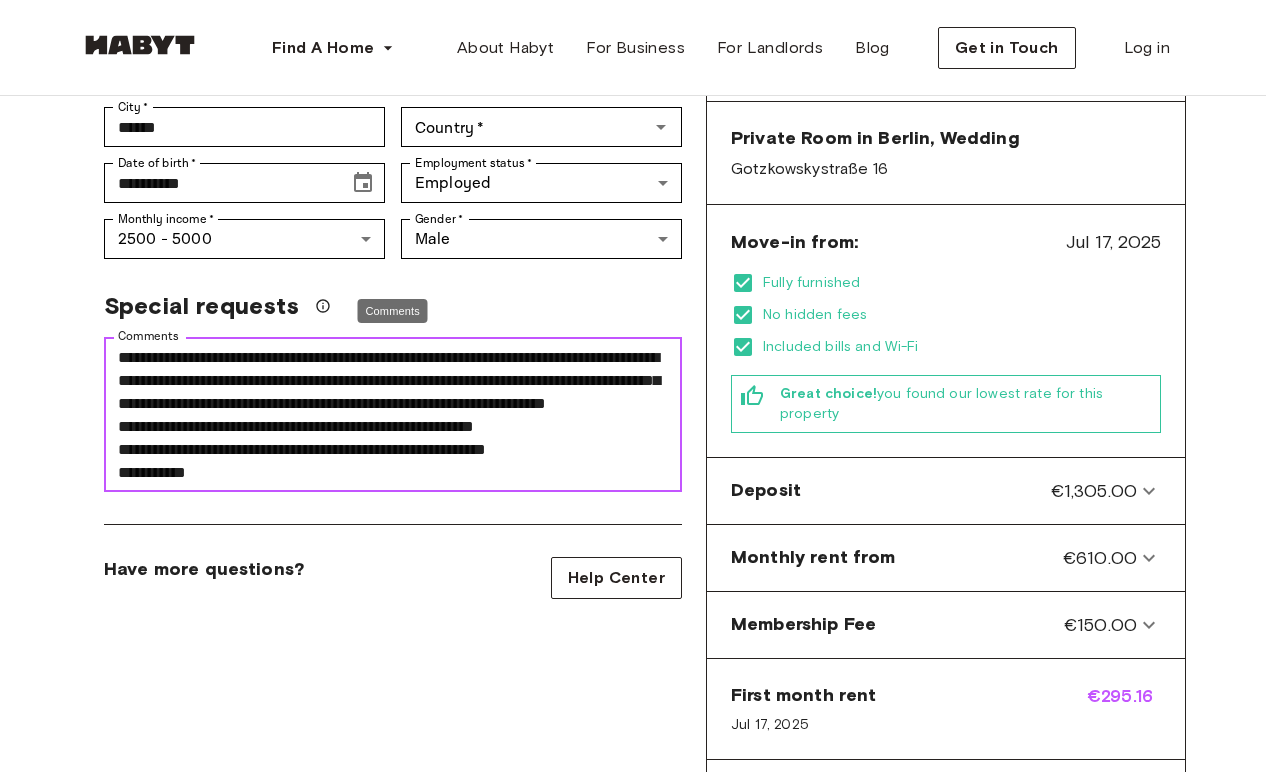 scroll, scrollTop: 433, scrollLeft: 0, axis: vertical 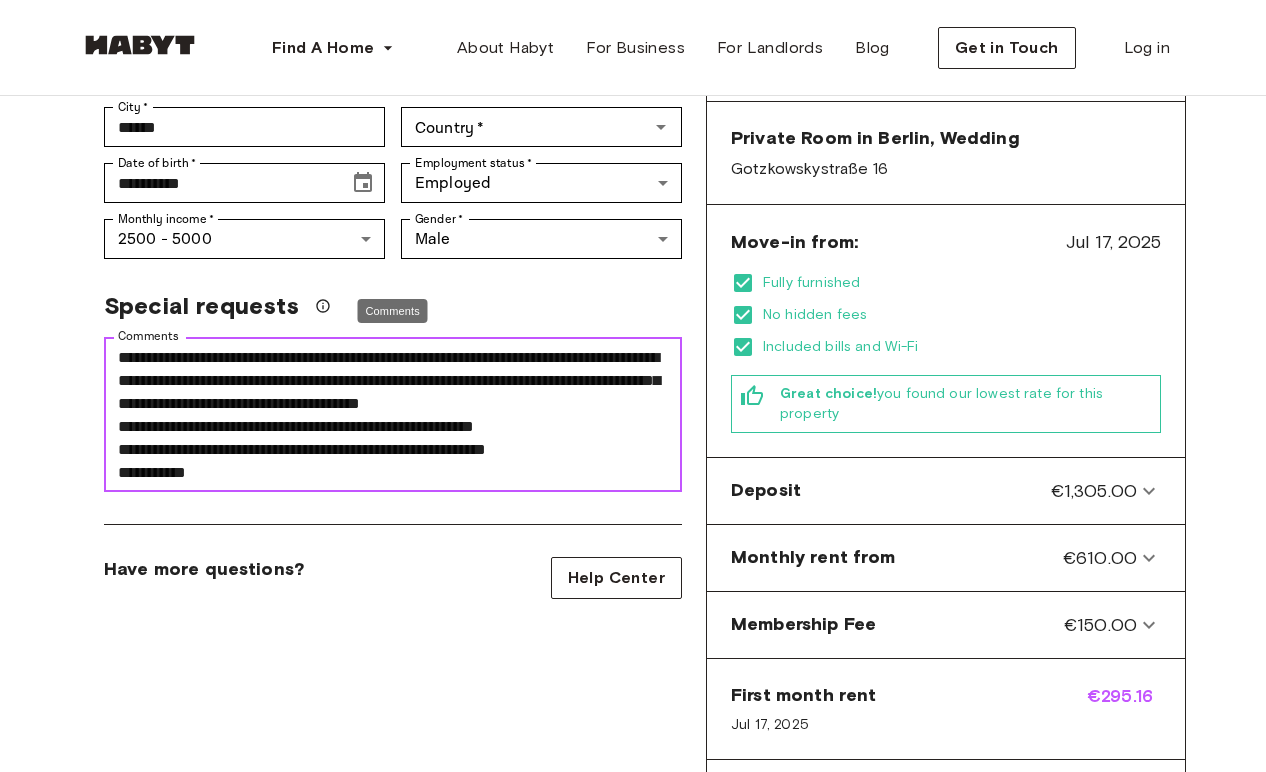 click on "Comments" at bounding box center (393, 415) 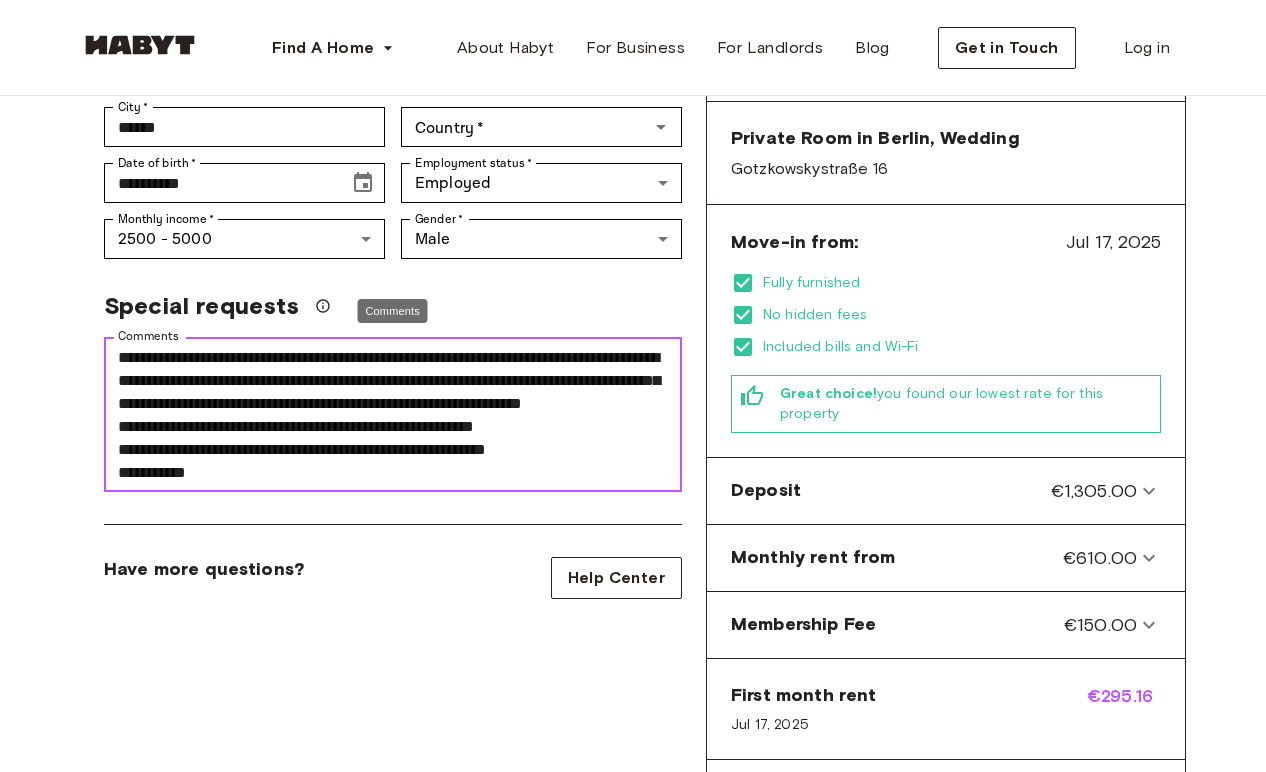 click on "Comments" at bounding box center (393, 415) 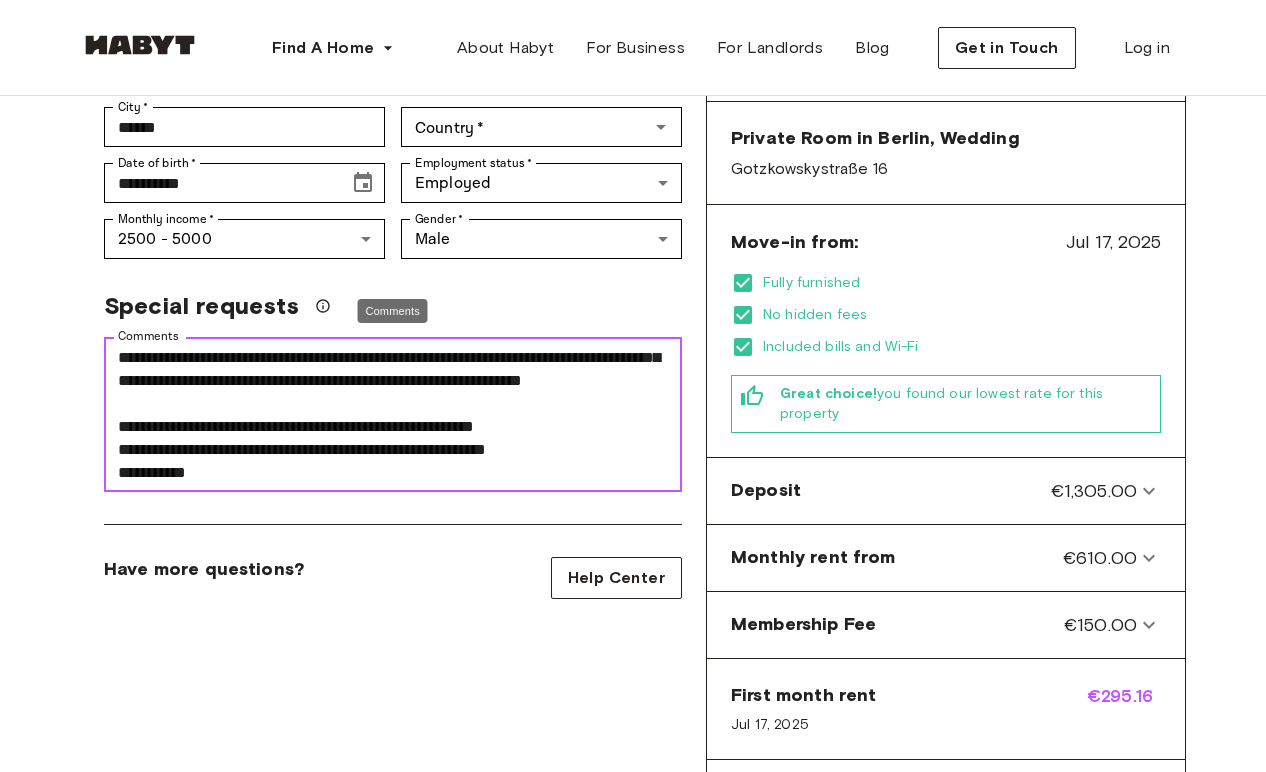 scroll, scrollTop: 483, scrollLeft: 0, axis: vertical 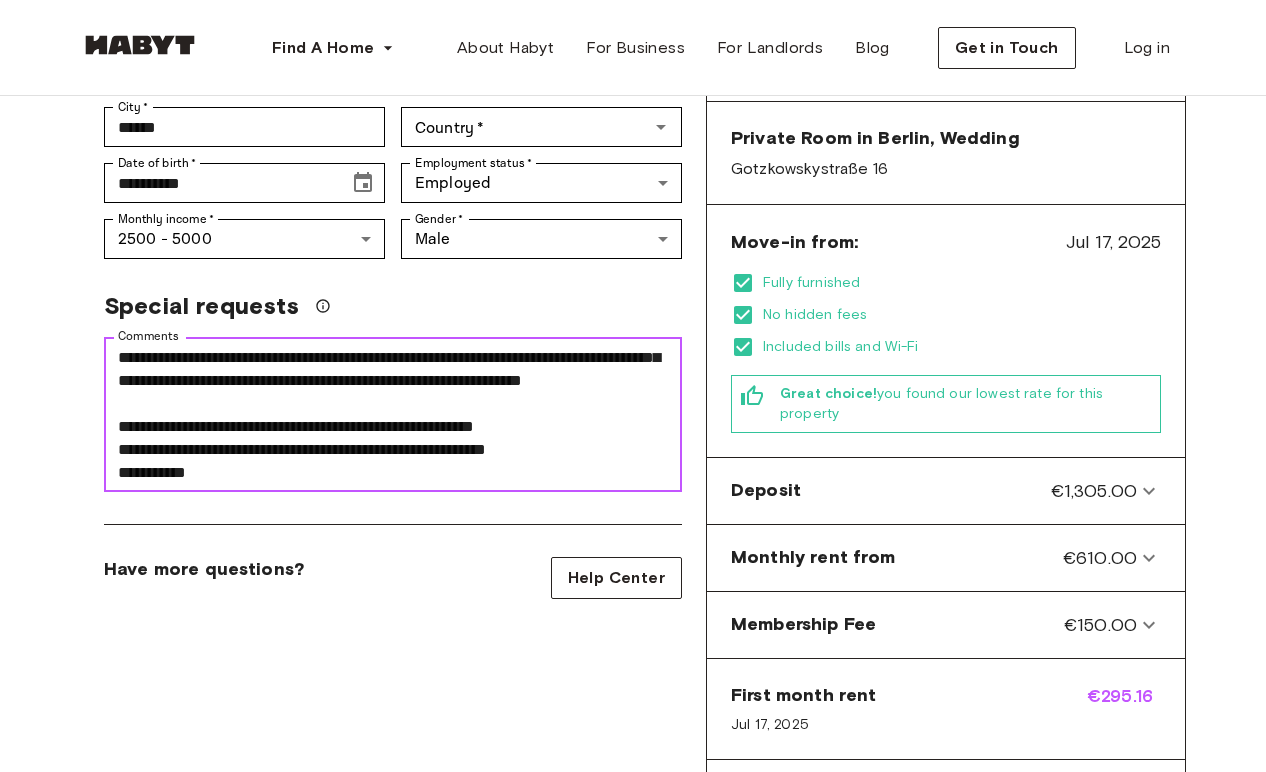 drag, startPoint x: 618, startPoint y: 453, endPoint x: -11, endPoint y: 424, distance: 629.66815 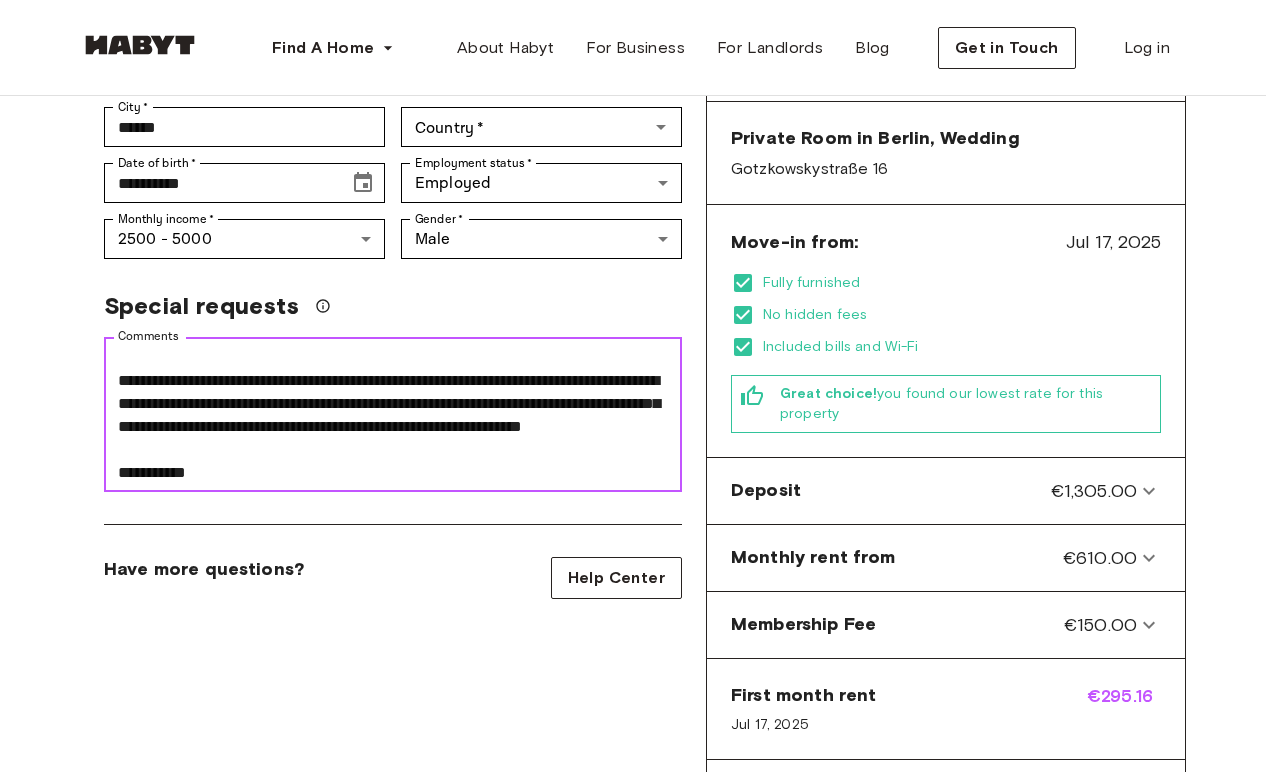 scroll, scrollTop: 437, scrollLeft: 0, axis: vertical 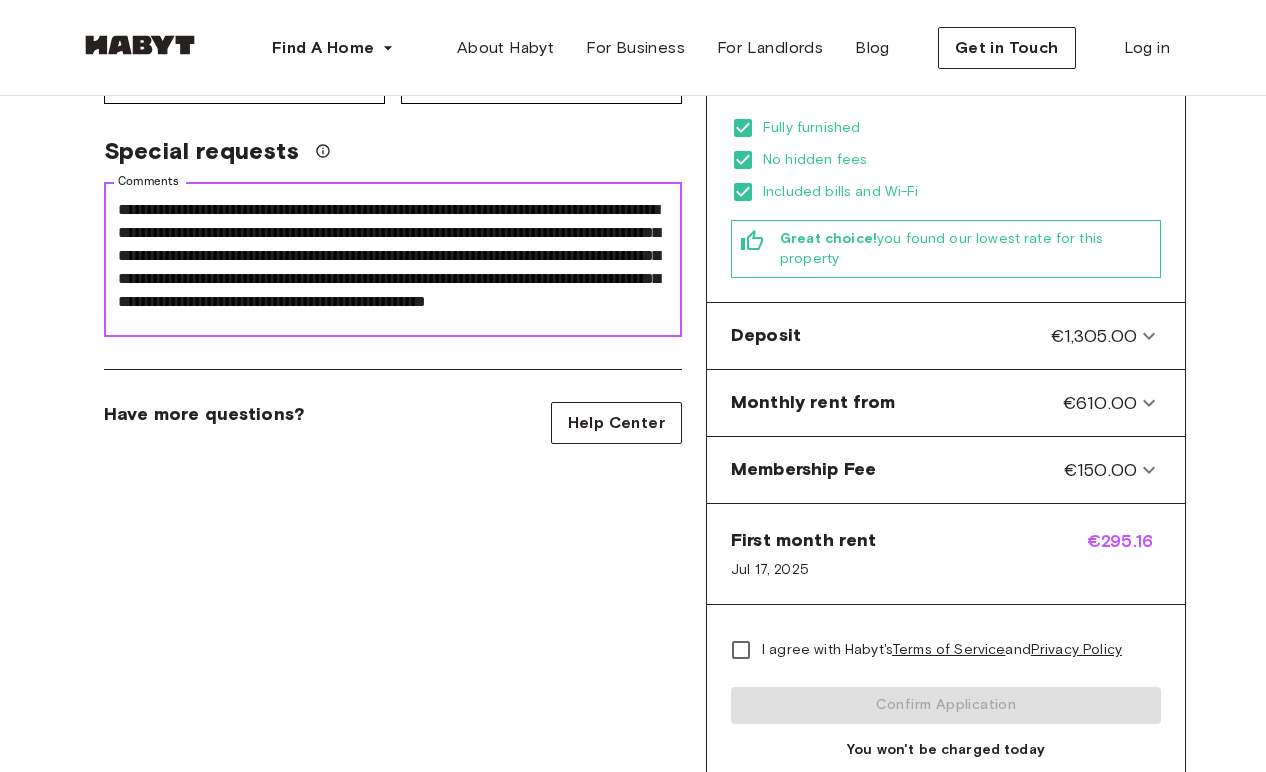 click on "Comments" at bounding box center (393, 260) 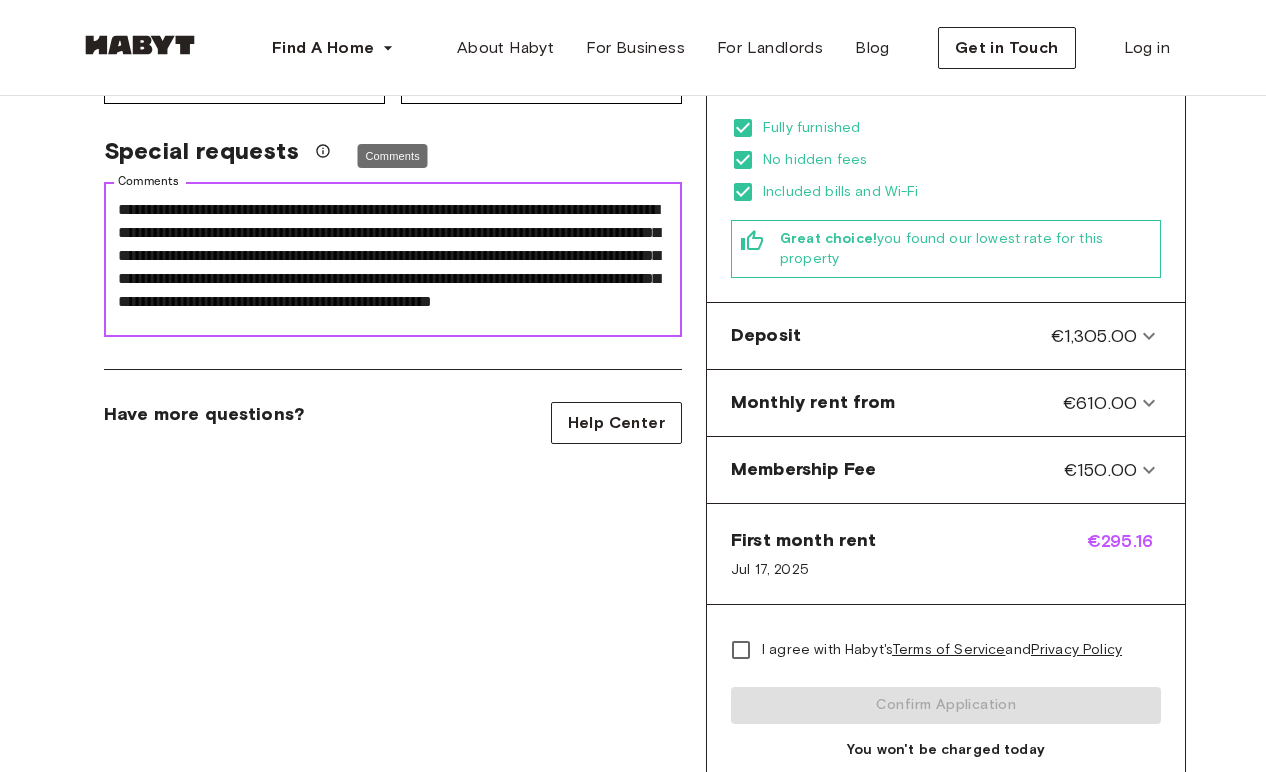 drag, startPoint x: 90, startPoint y: 470, endPoint x: 409, endPoint y: 230, distance: 399.20044 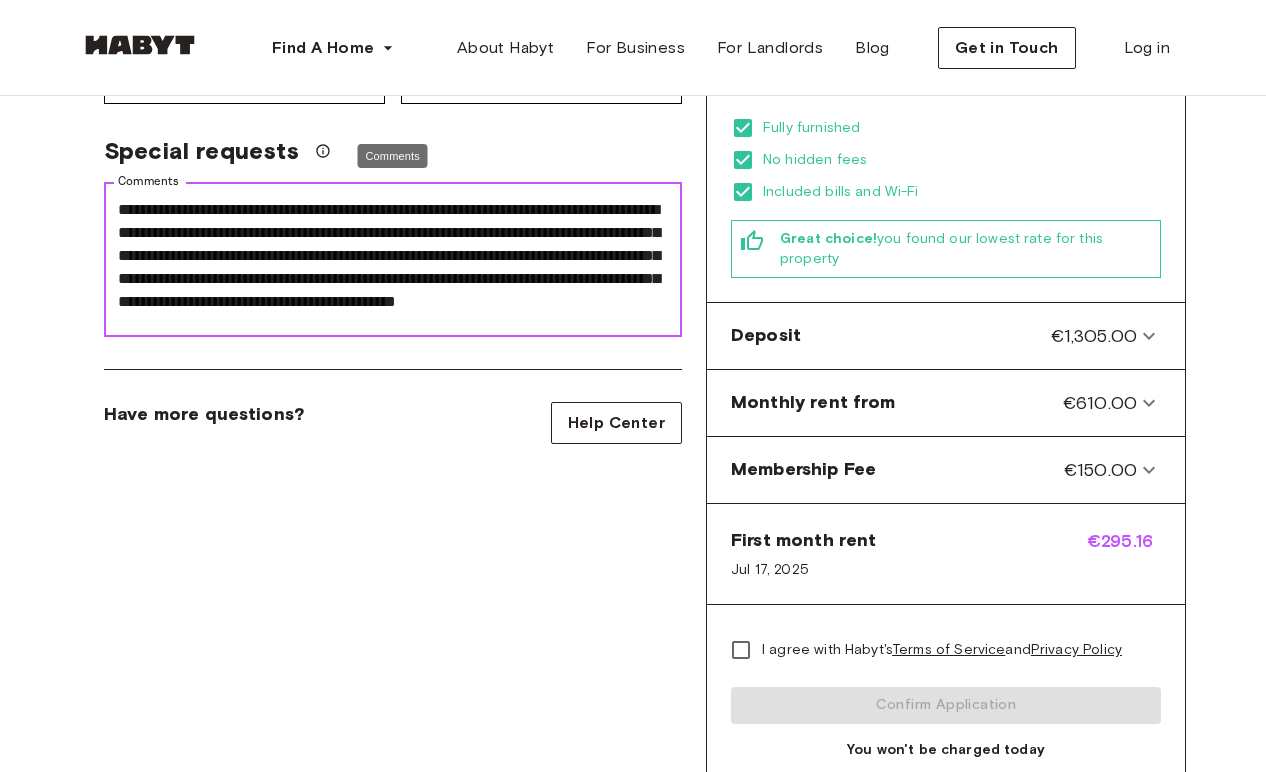 click on "Comments" at bounding box center [393, 260] 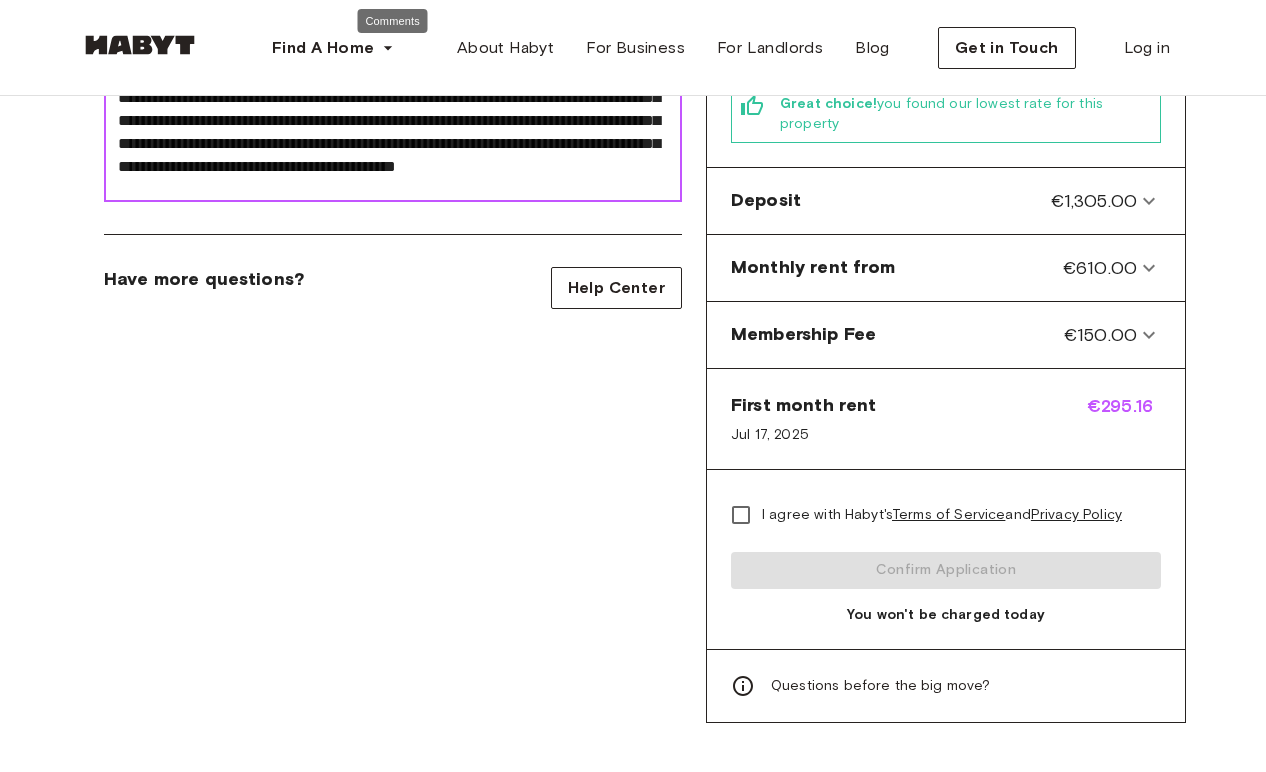 scroll, scrollTop: 709, scrollLeft: 0, axis: vertical 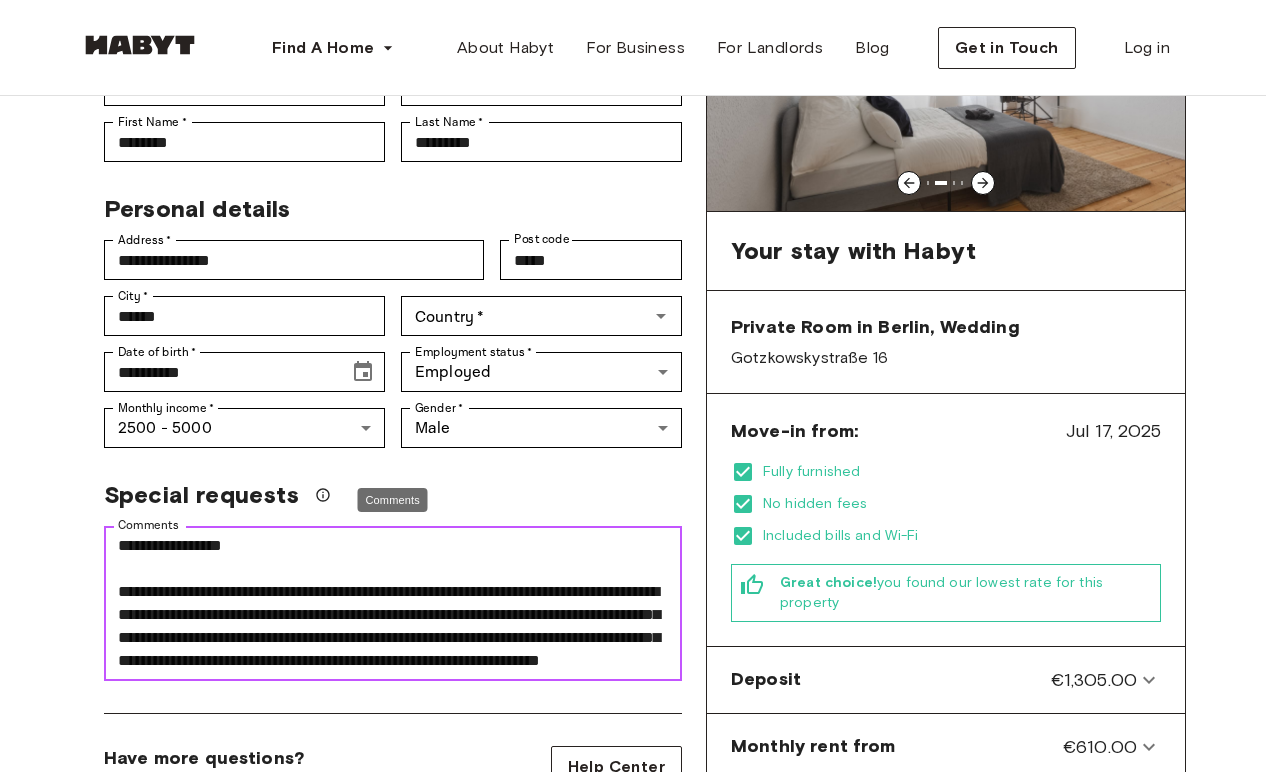 click on "Comments" at bounding box center (393, 604) 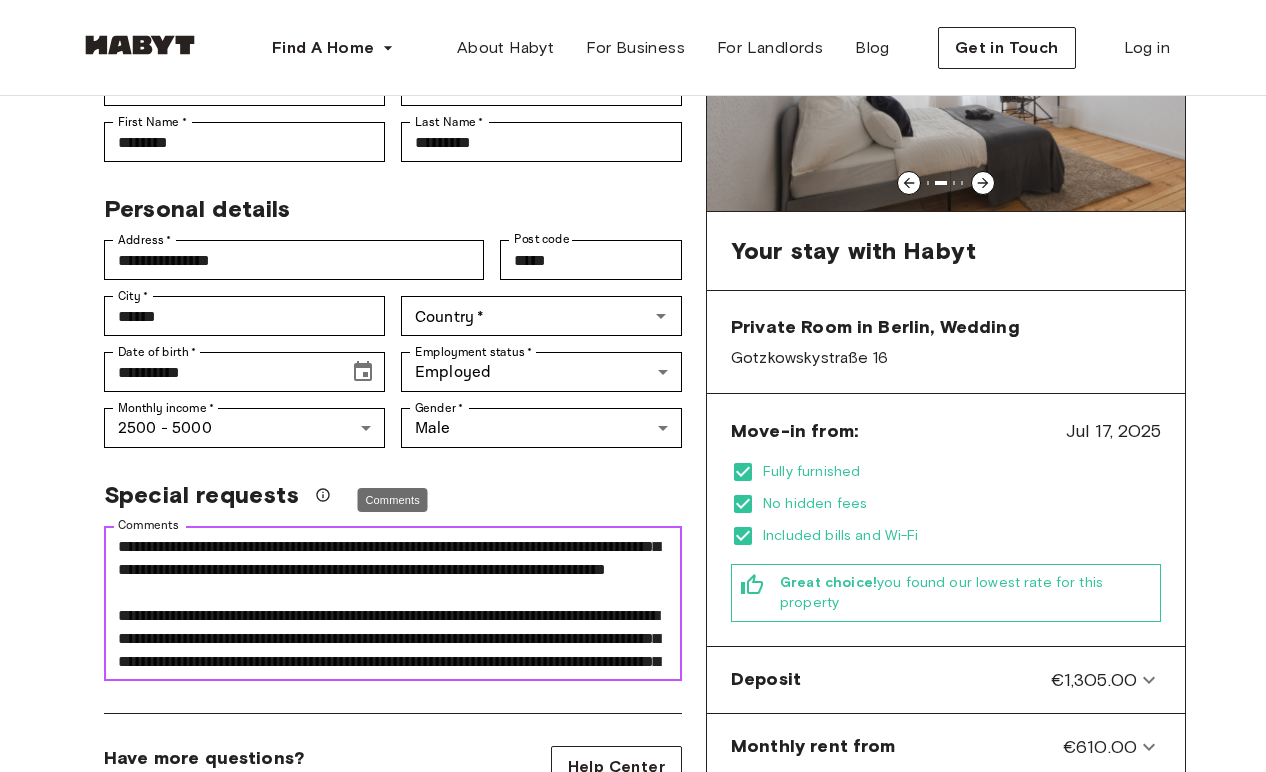 scroll, scrollTop: 195, scrollLeft: 0, axis: vertical 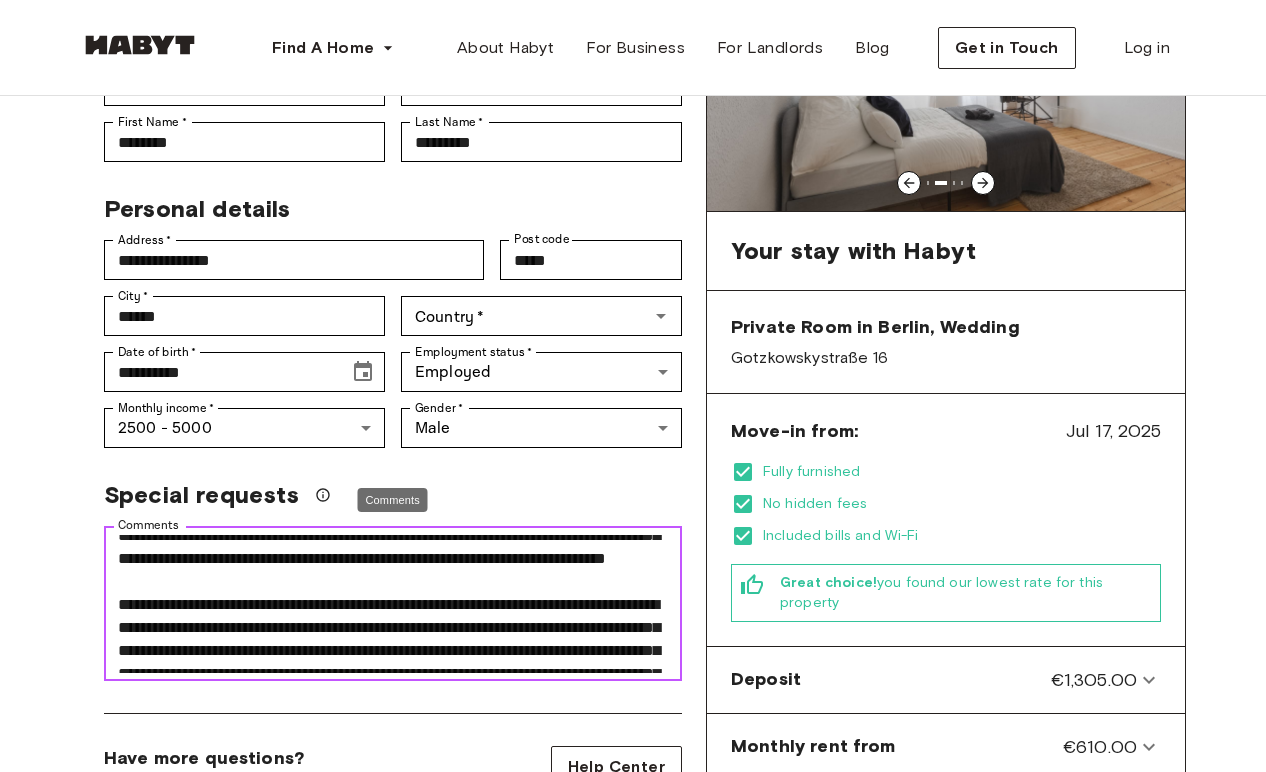 click on "Comments" at bounding box center (393, 604) 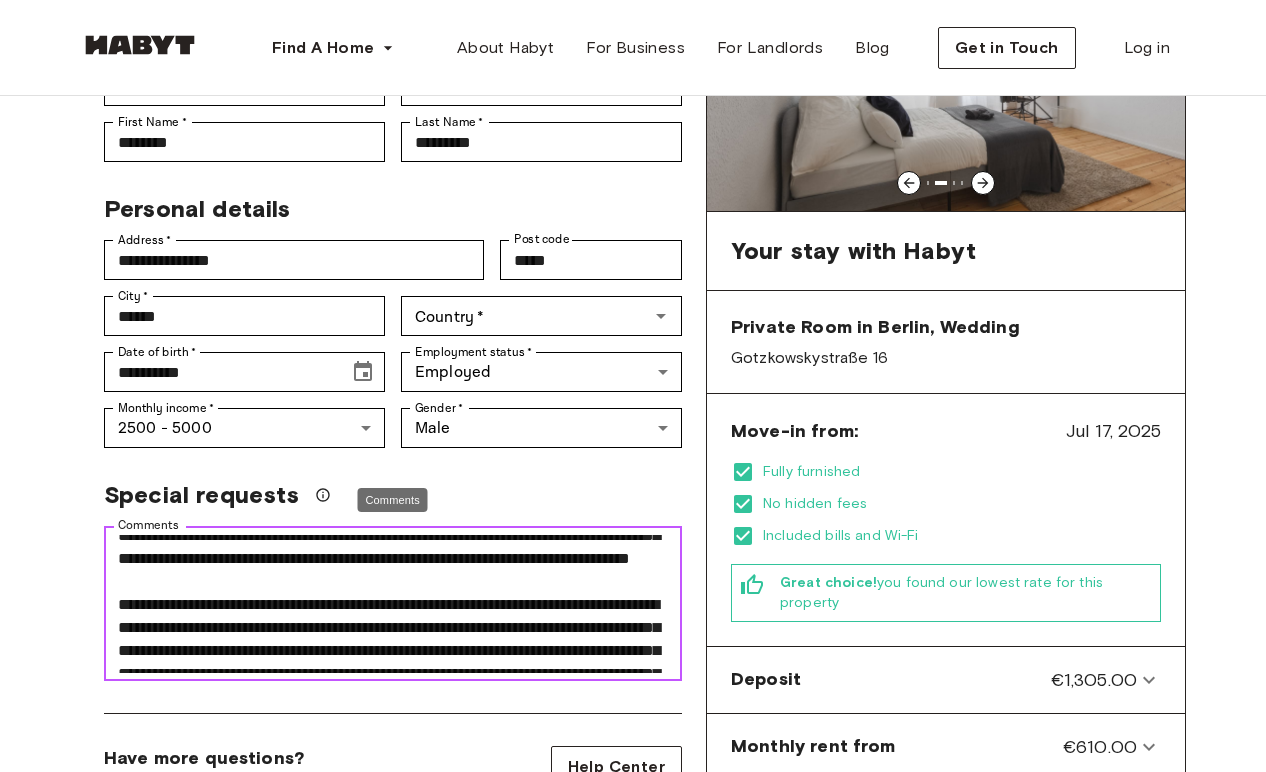click on "Comments" at bounding box center [393, 604] 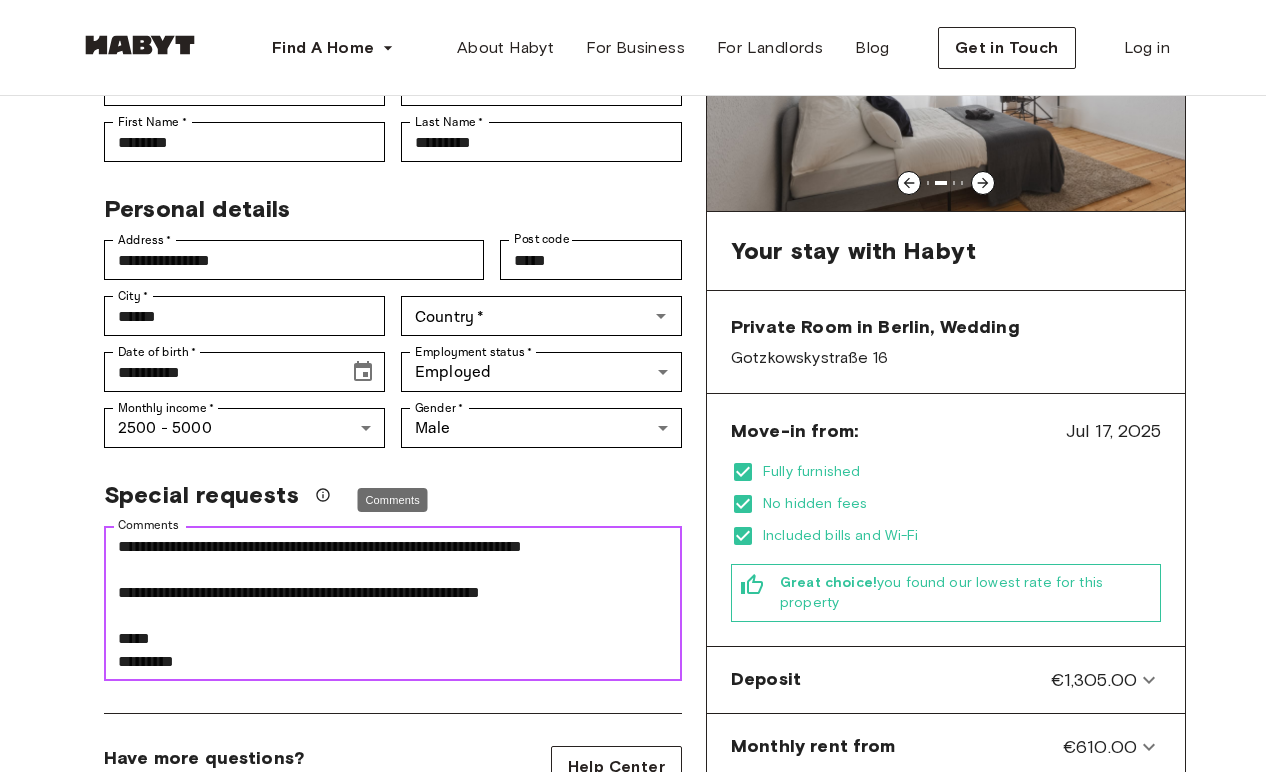 scroll, scrollTop: 506, scrollLeft: 0, axis: vertical 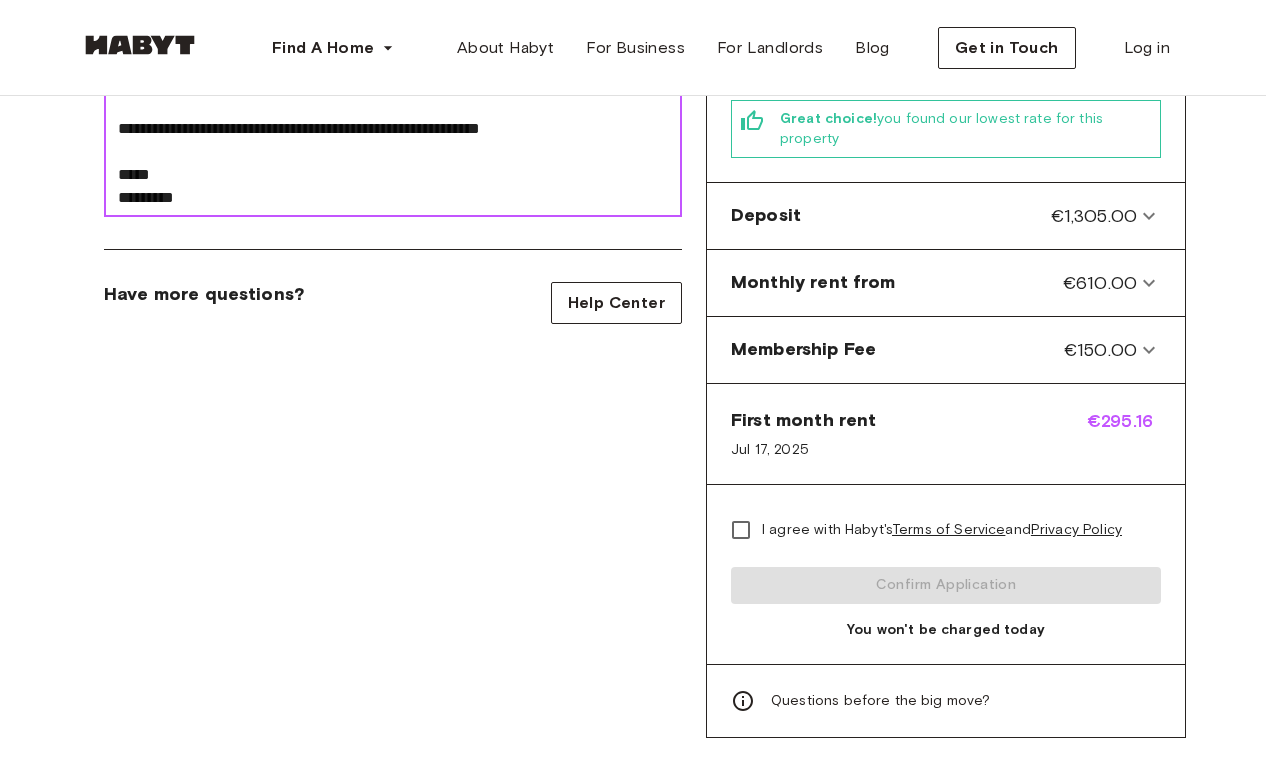 type on "**********" 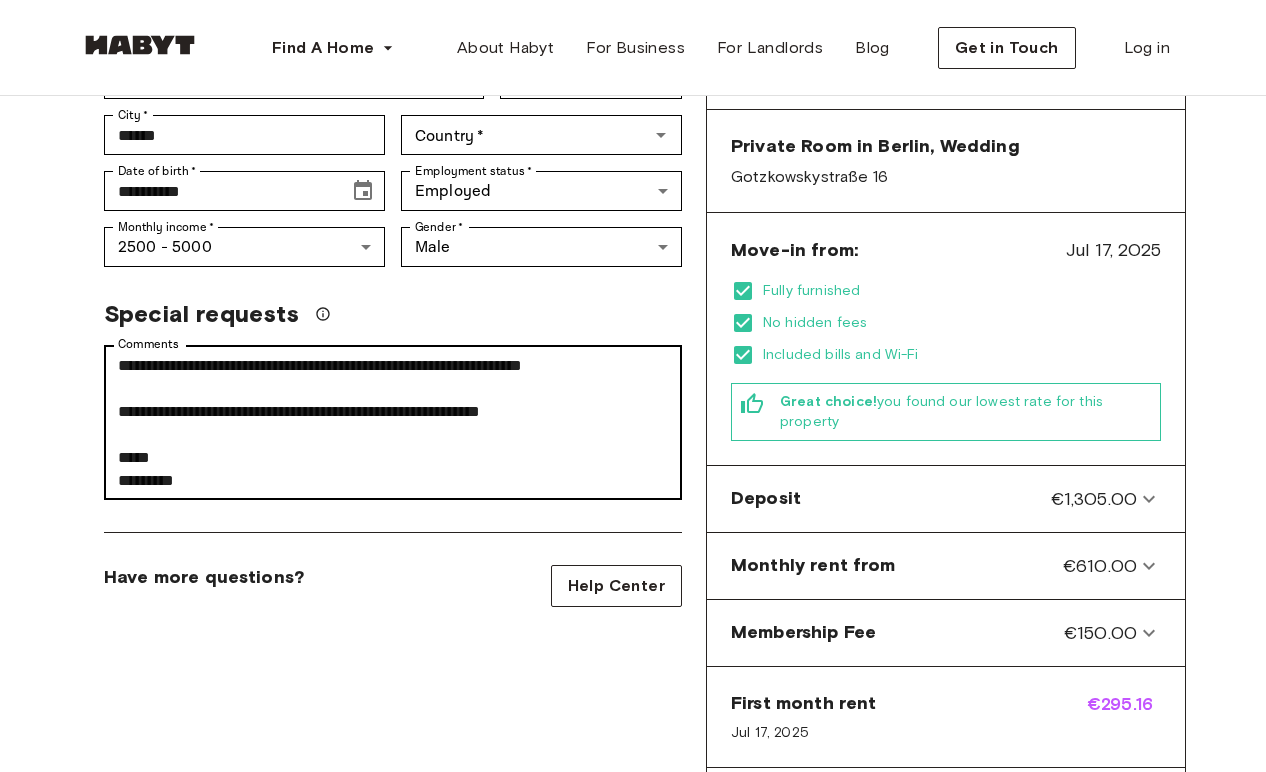scroll, scrollTop: 422, scrollLeft: 0, axis: vertical 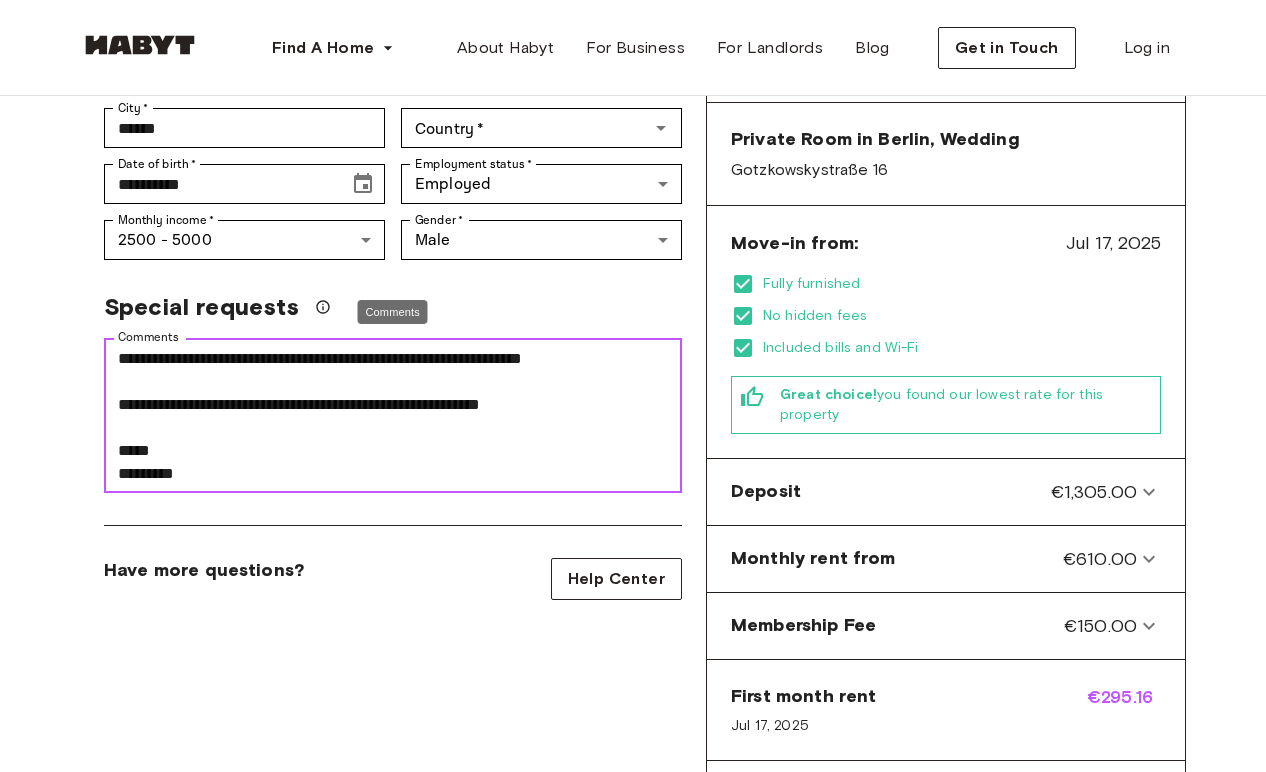 click on "Comments" at bounding box center [393, 416] 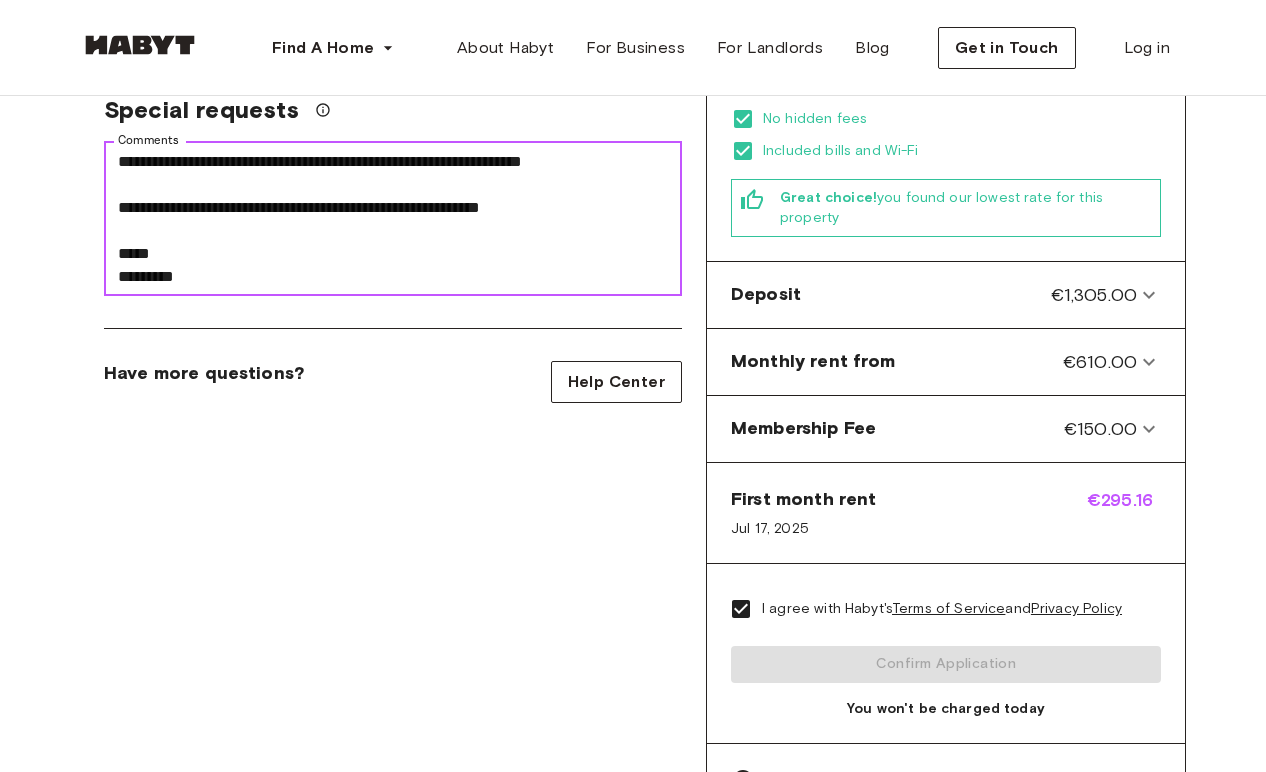 scroll, scrollTop: 625, scrollLeft: 0, axis: vertical 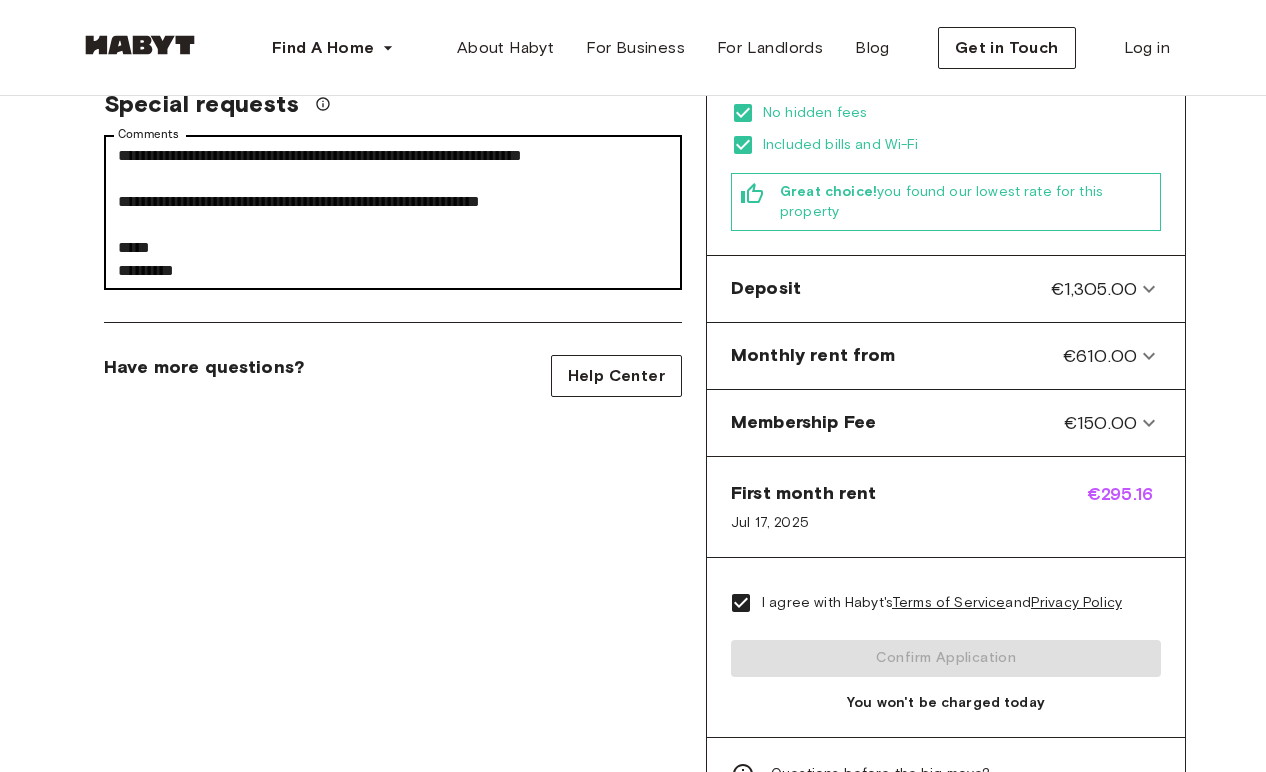 click on "I agree with Habyt's  Terms of Service  and  Privacy Policy Confirm Application You won't be charged today" at bounding box center (946, 647) 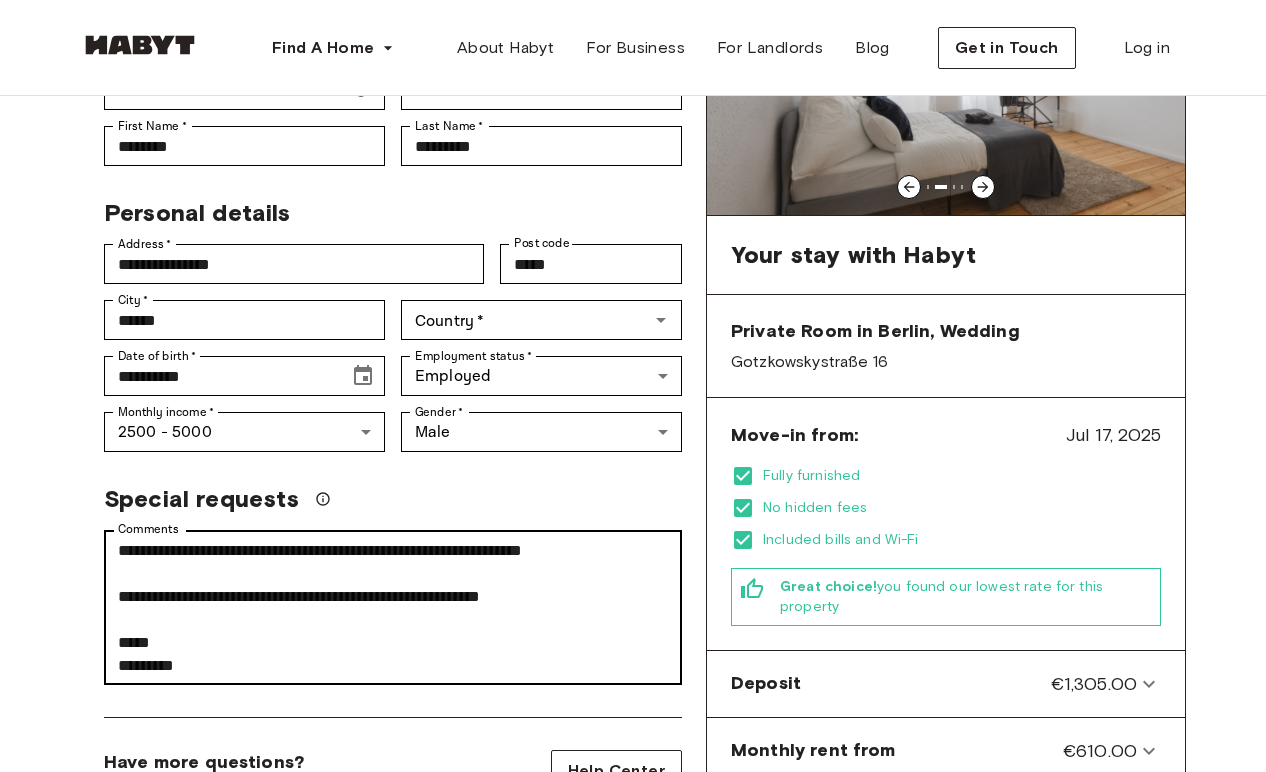 scroll, scrollTop: 229, scrollLeft: 0, axis: vertical 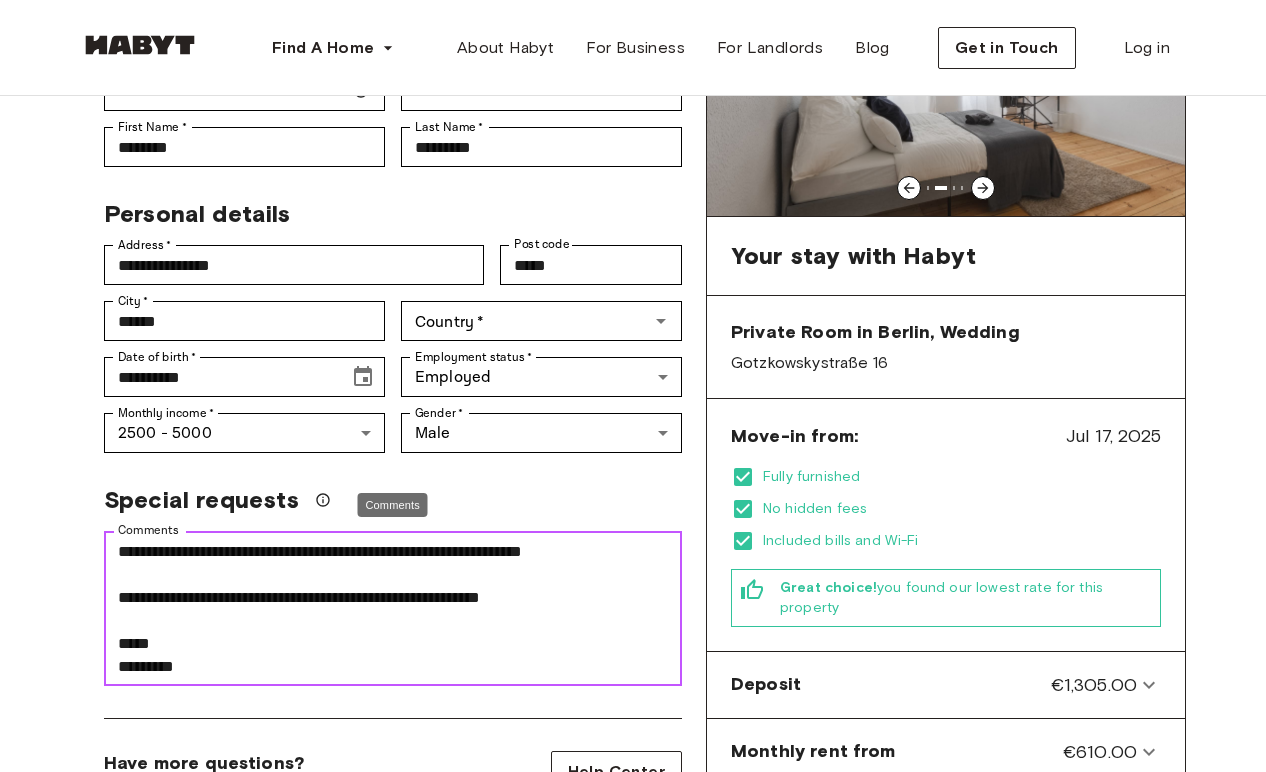 click on "Comments" at bounding box center [393, 609] 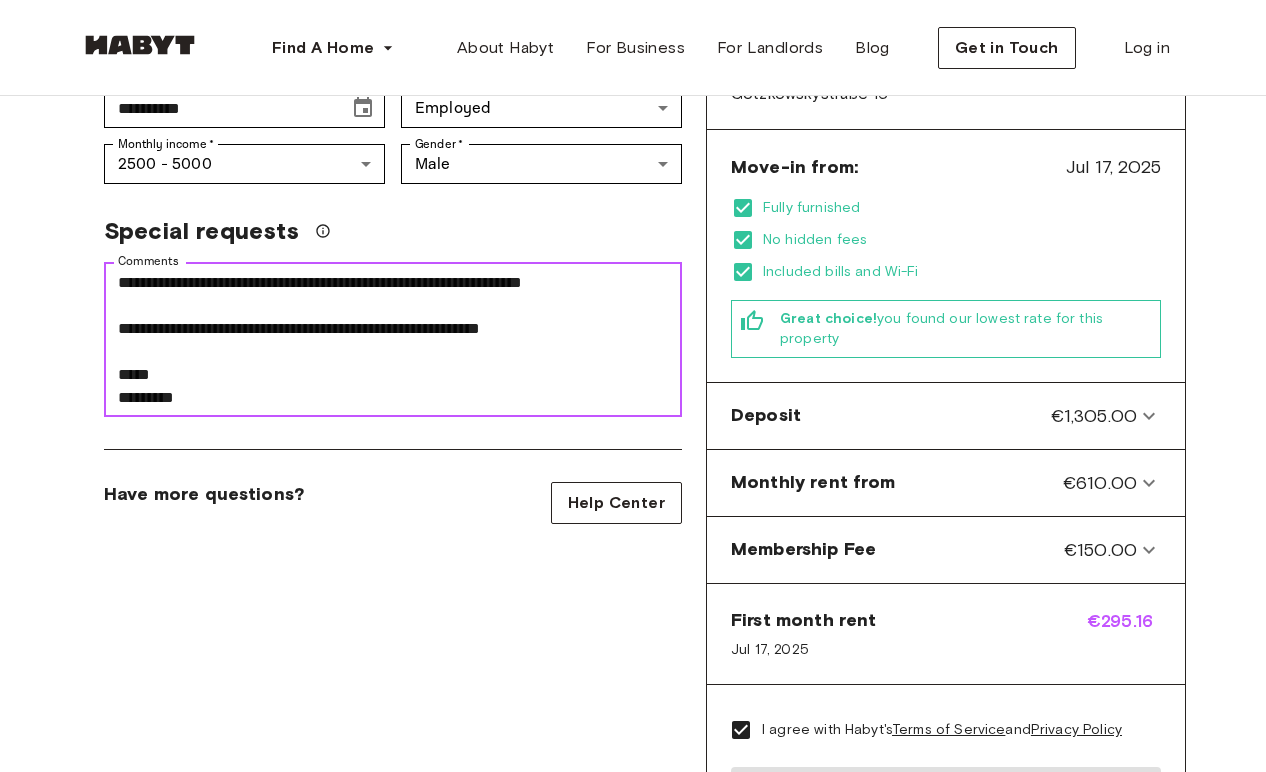 scroll, scrollTop: 499, scrollLeft: 0, axis: vertical 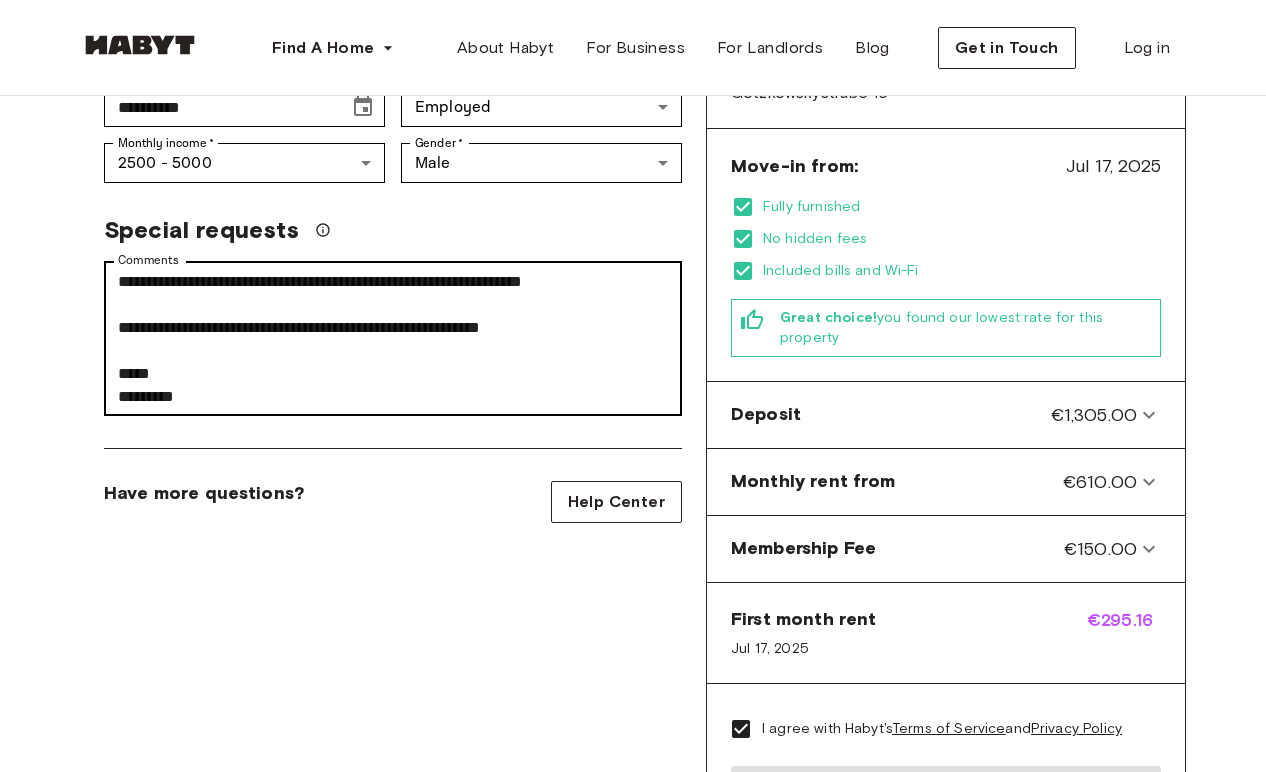 click on "First month rent" at bounding box center (803, 619) 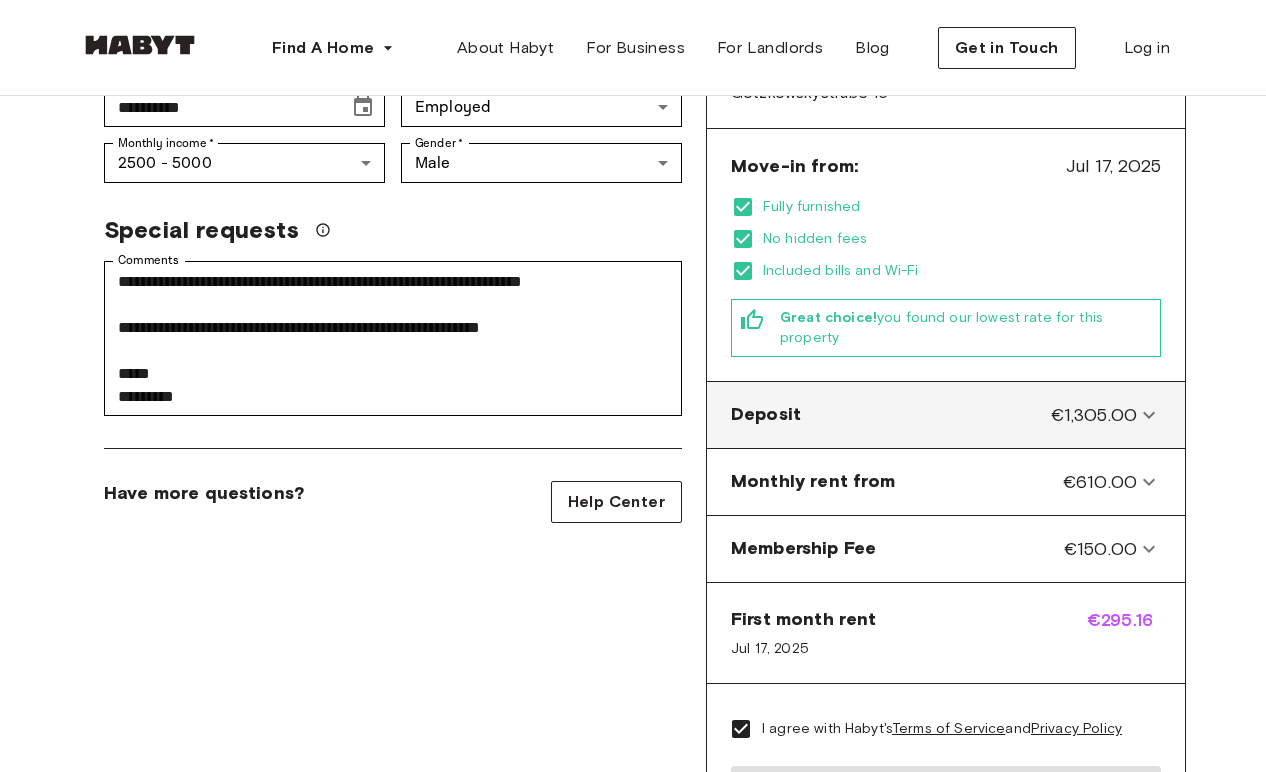 drag, startPoint x: 157, startPoint y: 581, endPoint x: 1083, endPoint y: 405, distance: 942.57733 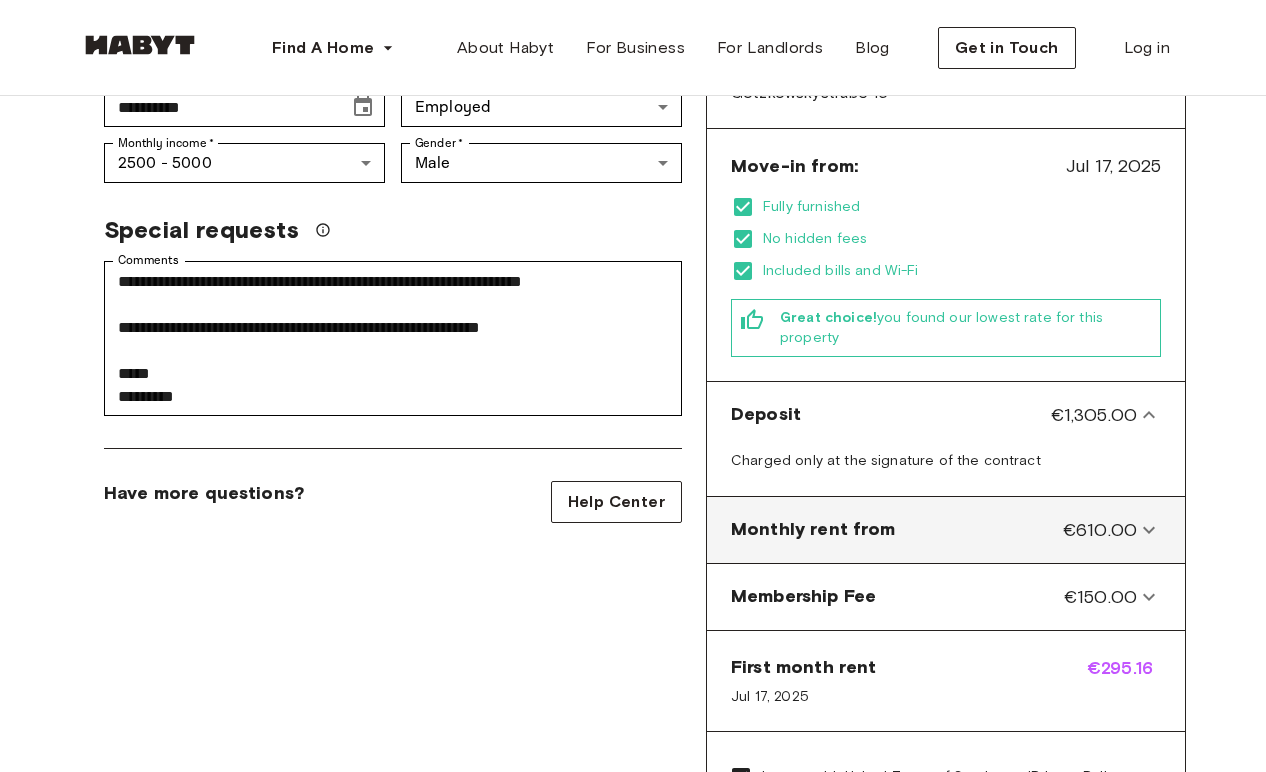 drag, startPoint x: 1083, startPoint y: 405, endPoint x: 1048, endPoint y: 520, distance: 120.20815 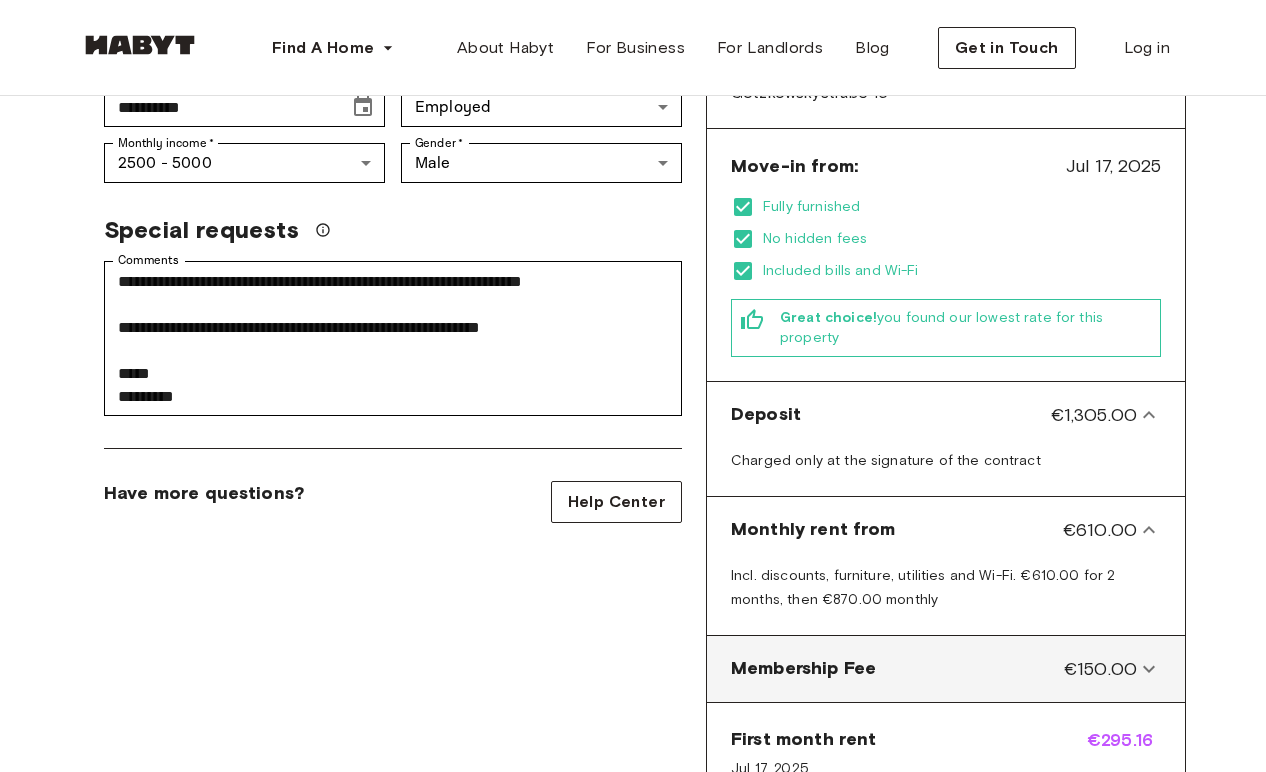 drag, startPoint x: 1048, startPoint y: 520, endPoint x: 981, endPoint y: 649, distance: 145.36162 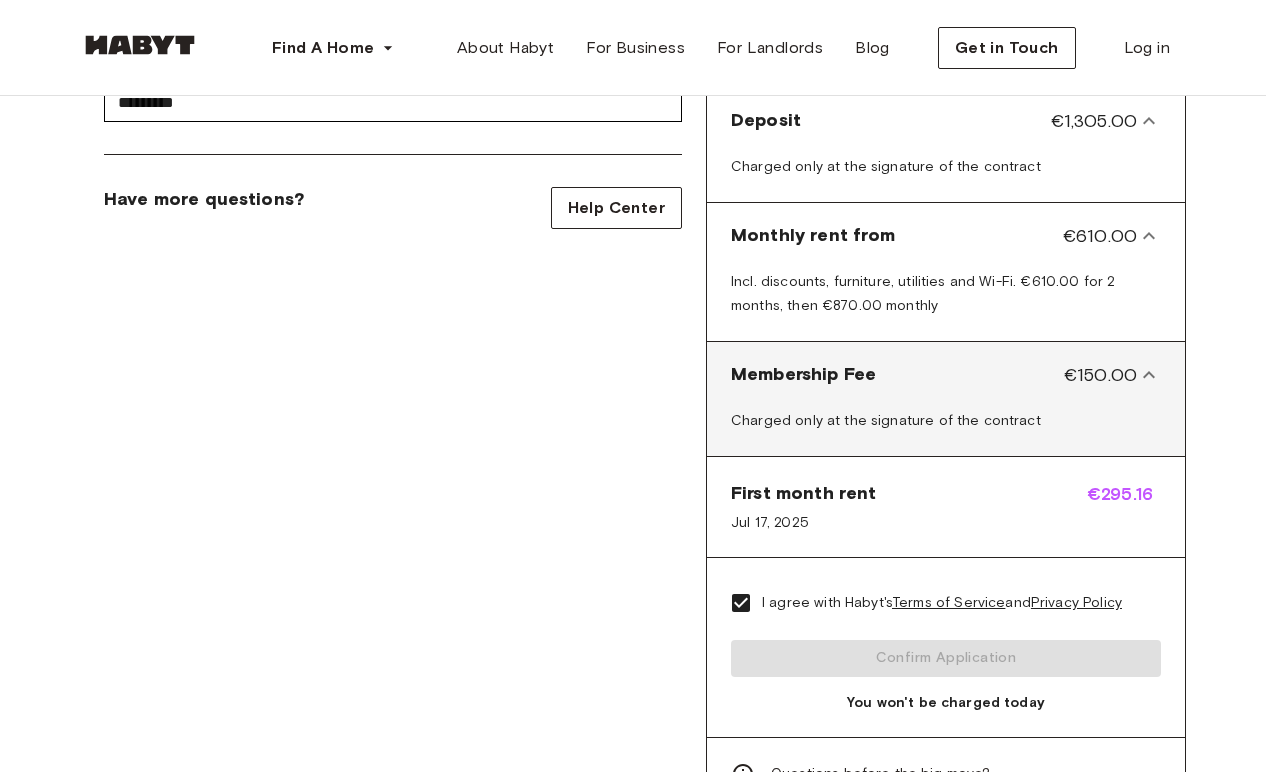scroll, scrollTop: 987, scrollLeft: 0, axis: vertical 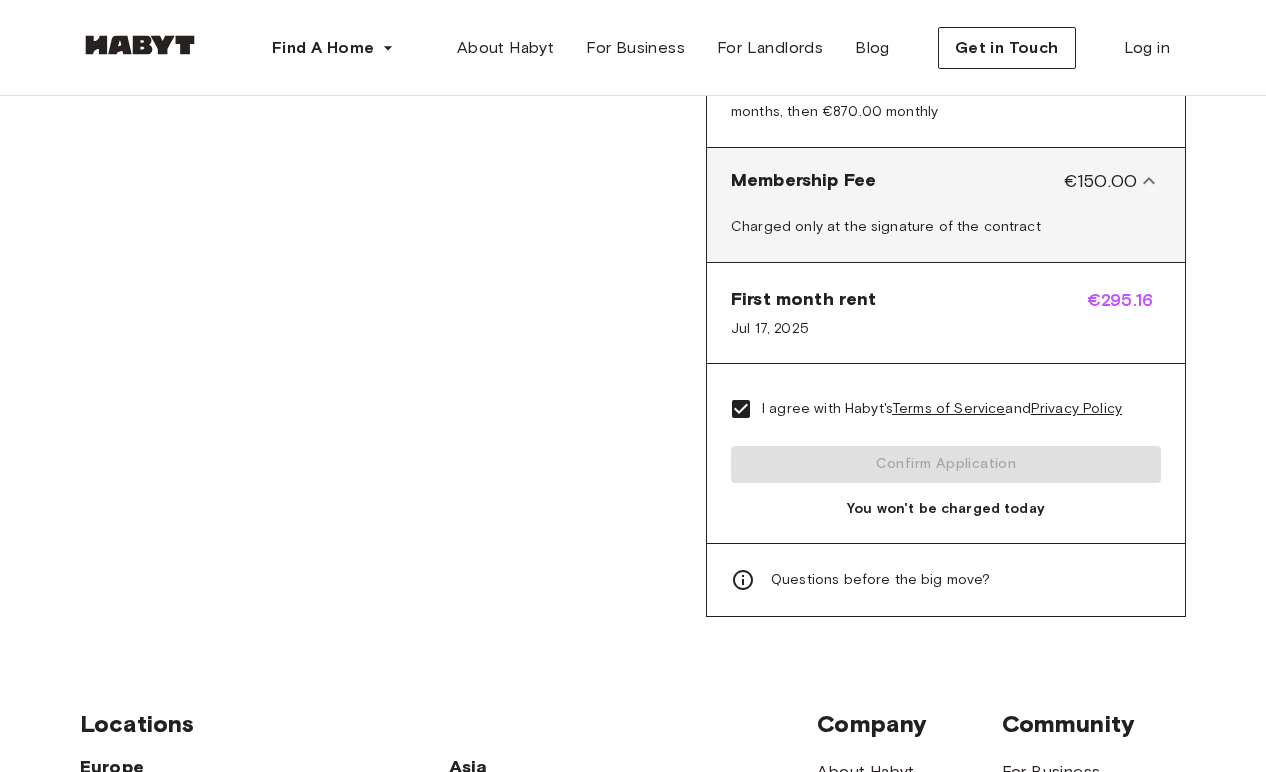 click on "I agree with Habyt's  Terms of Service  and  Privacy Policy Confirm Application You won't be charged today" at bounding box center [946, 453] 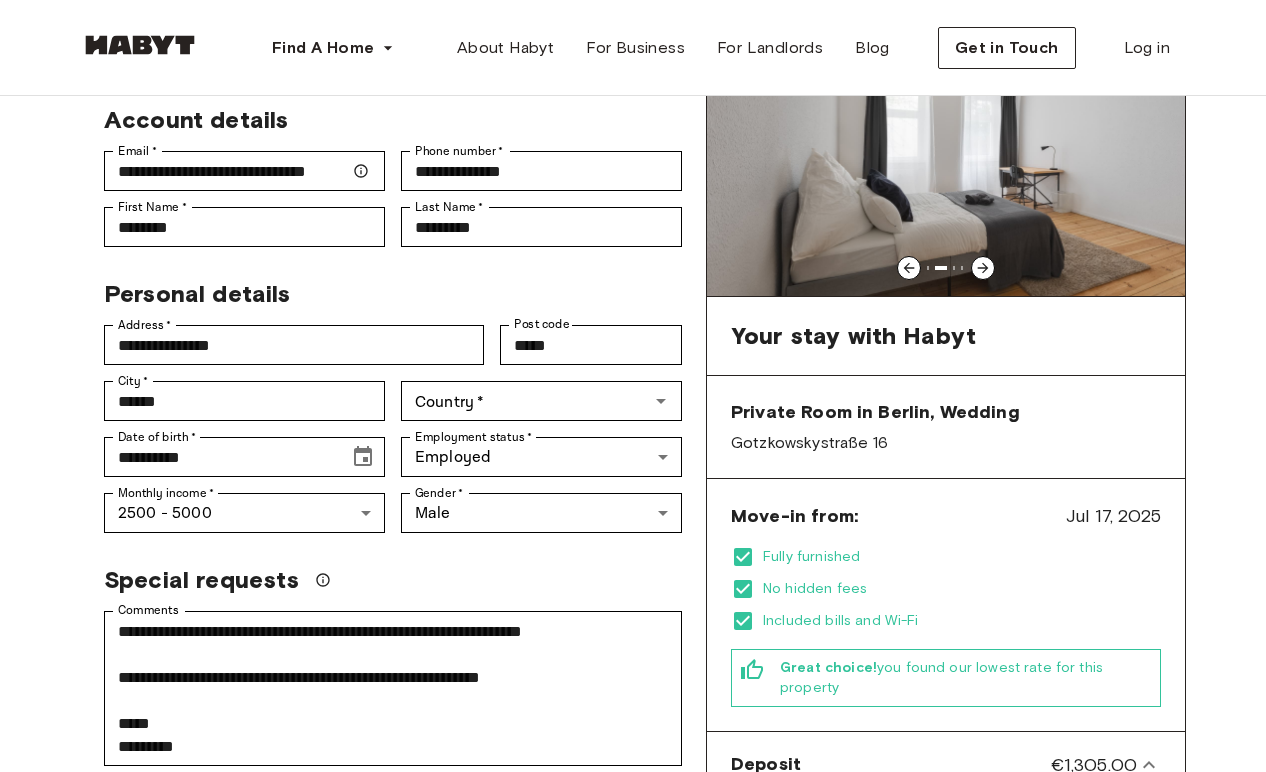 scroll, scrollTop: 145, scrollLeft: 0, axis: vertical 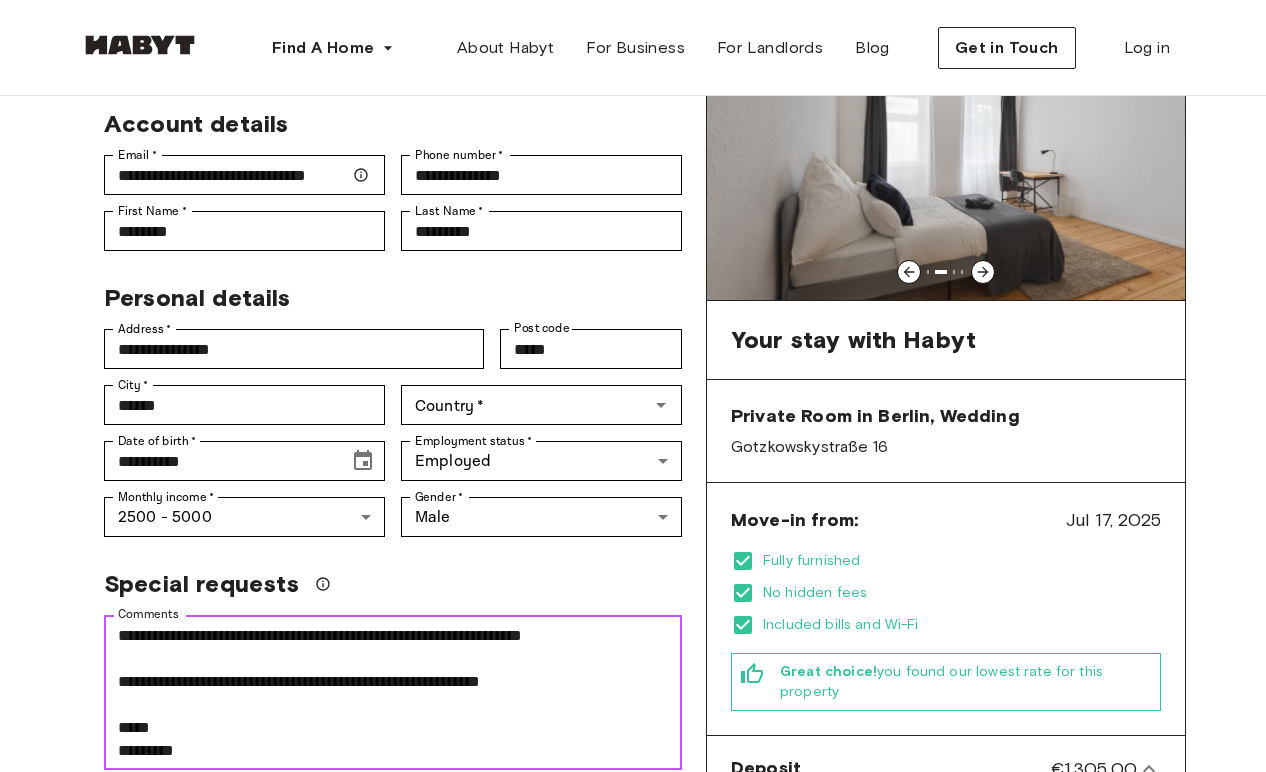click on "Comments" at bounding box center [393, 693] 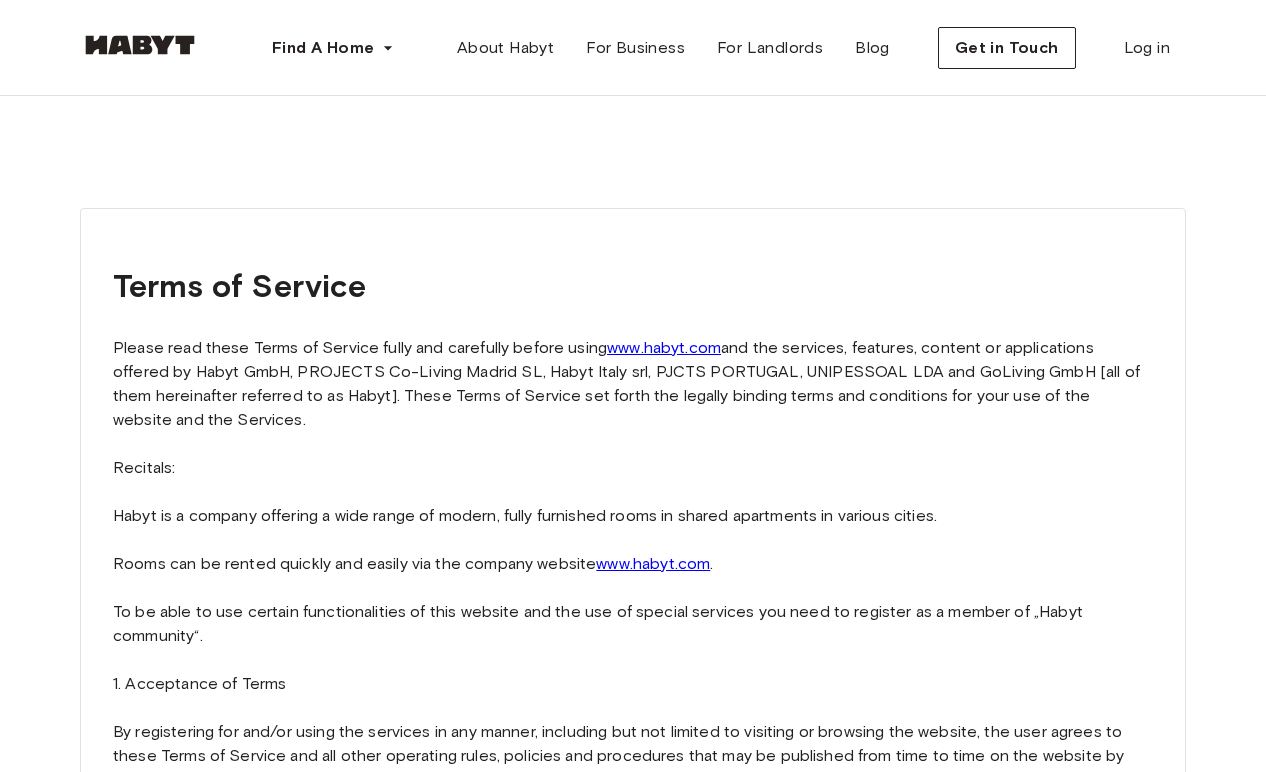 scroll, scrollTop: 0, scrollLeft: 0, axis: both 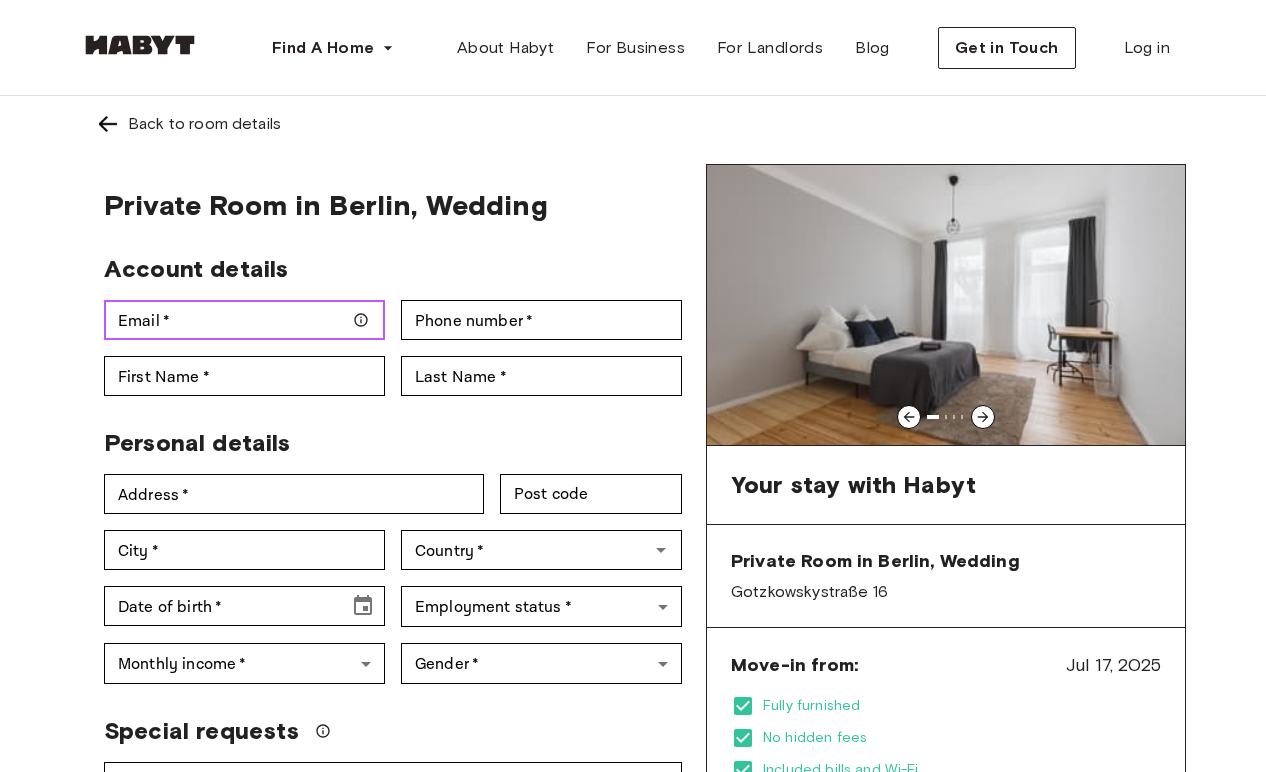 click on "Email   *" at bounding box center (244, 320) 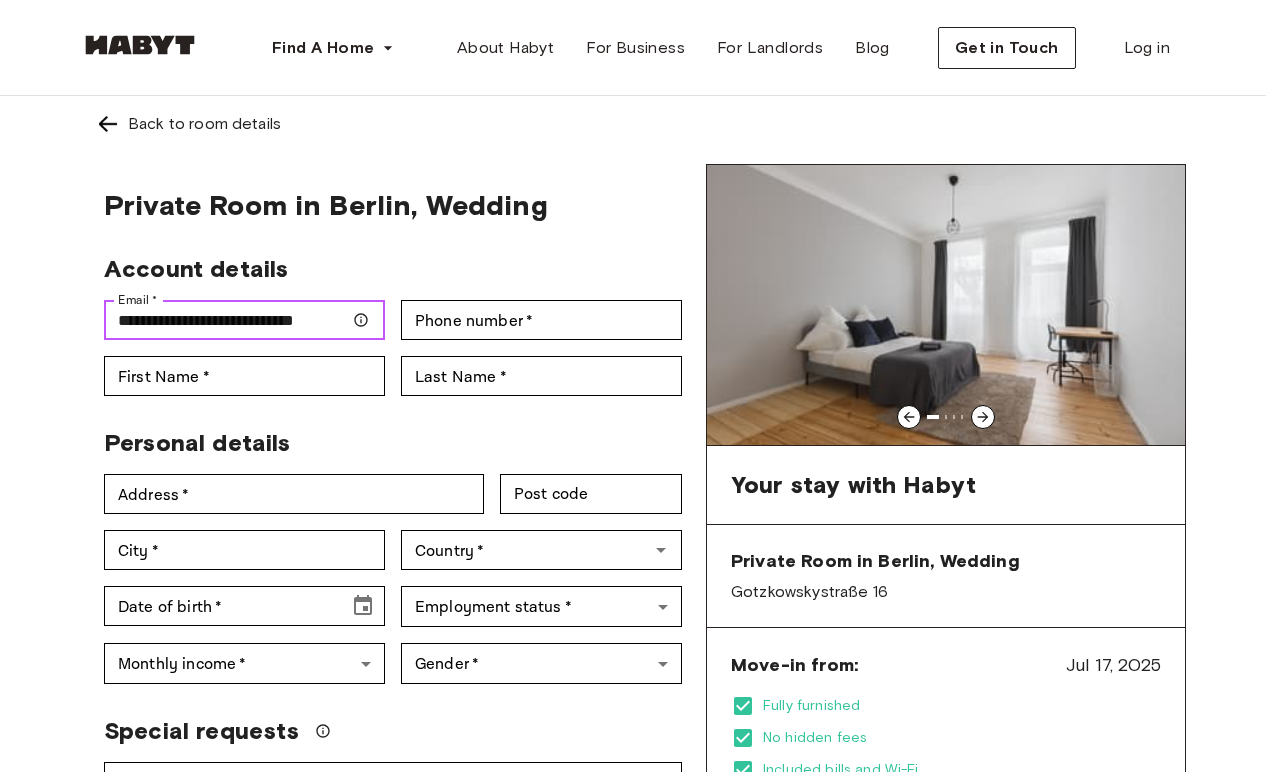 scroll, scrollTop: 0, scrollLeft: 46, axis: horizontal 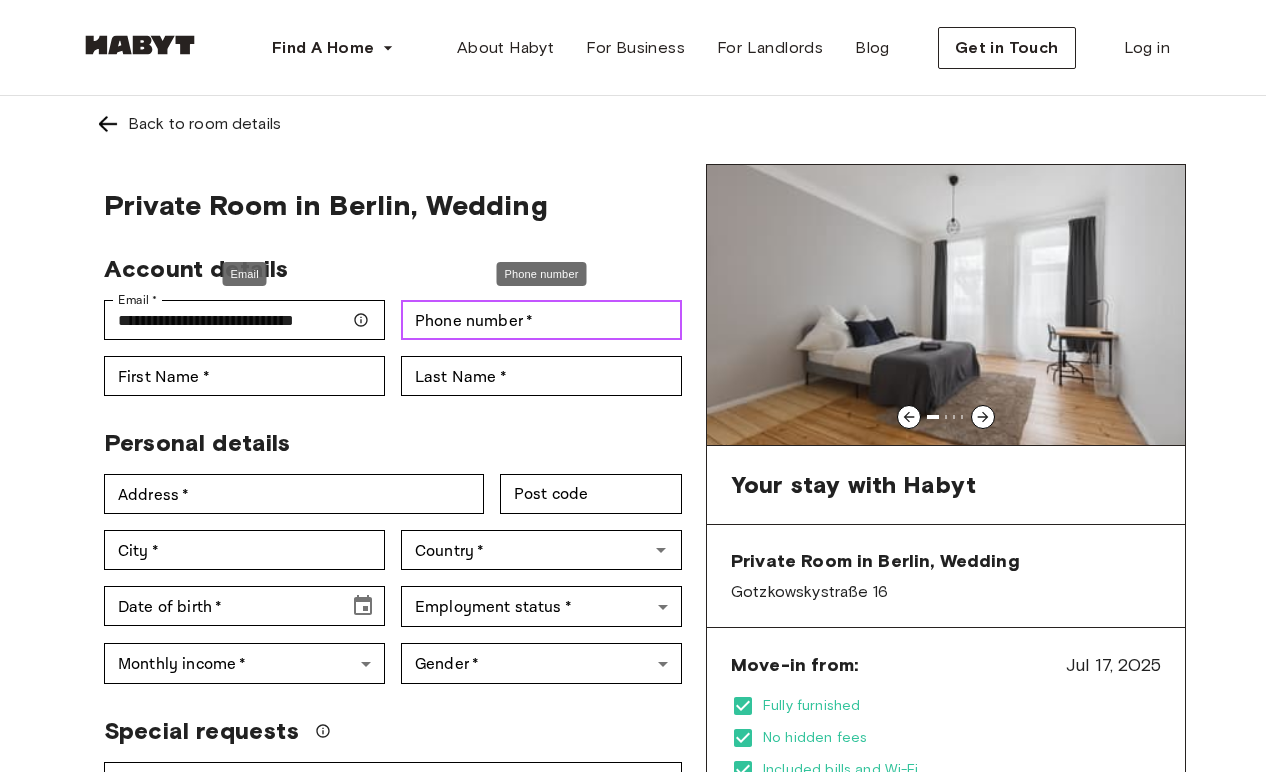 click on "Phone number   *" at bounding box center [541, 320] 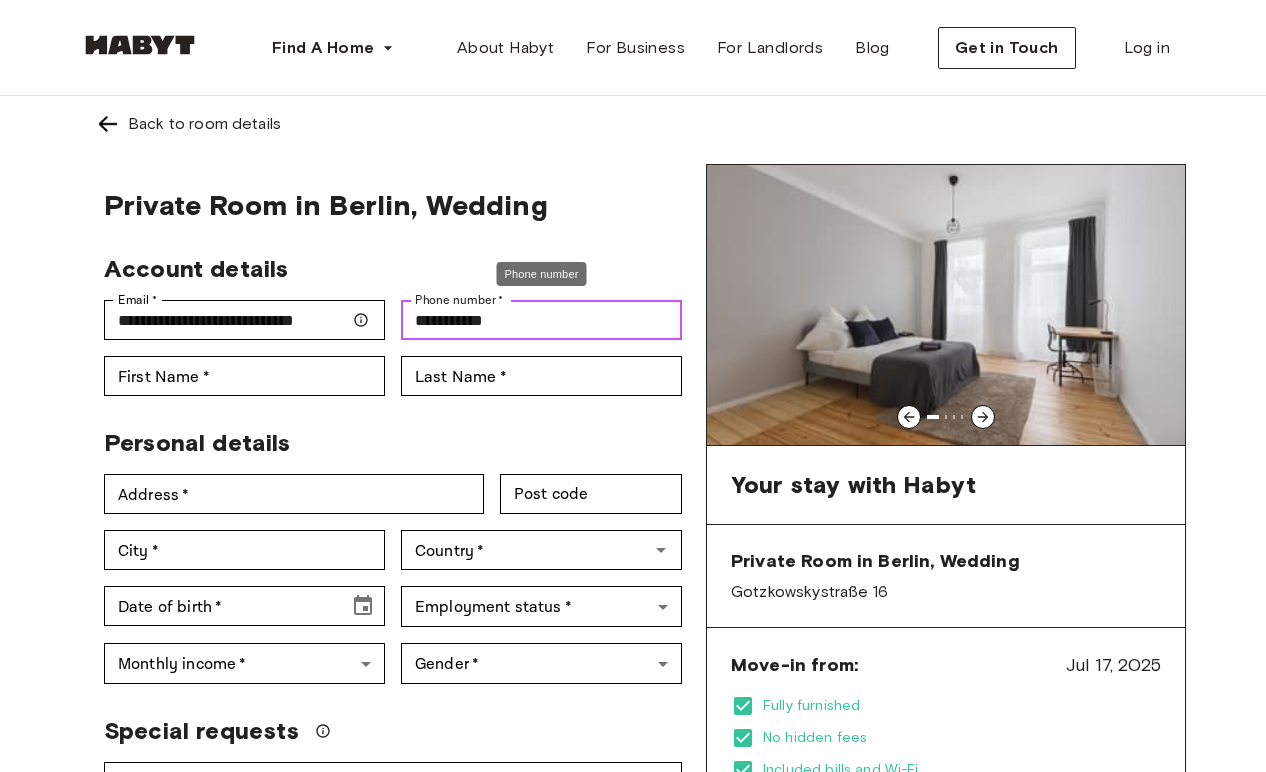 click on "**********" at bounding box center (541, 320) 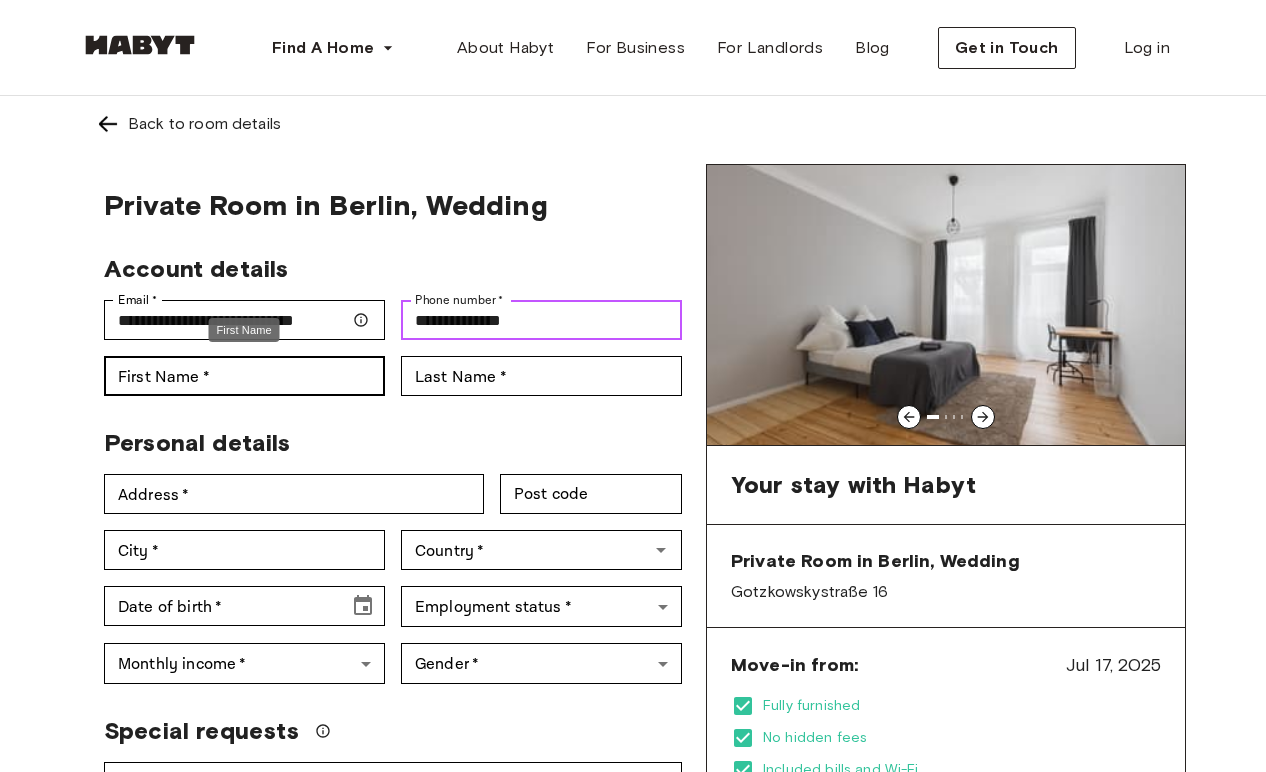 type on "**********" 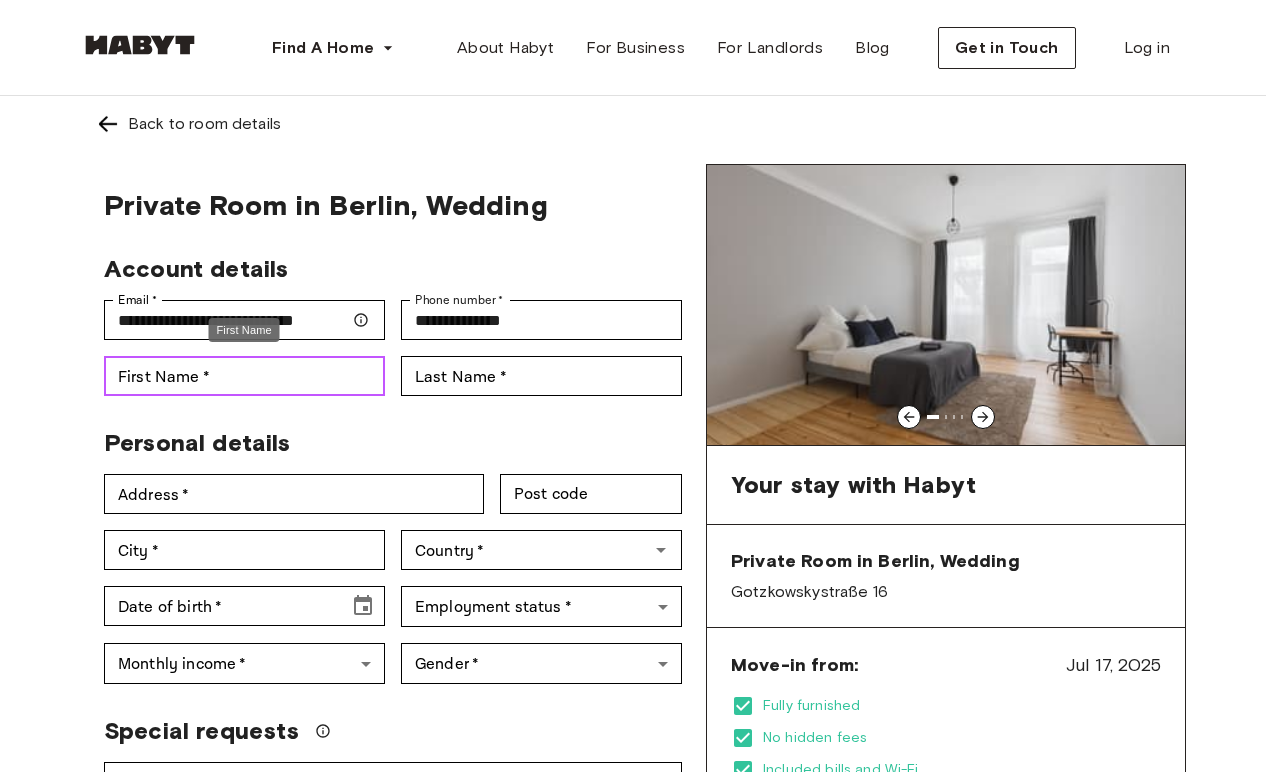 click on "First Name   *" at bounding box center [244, 376] 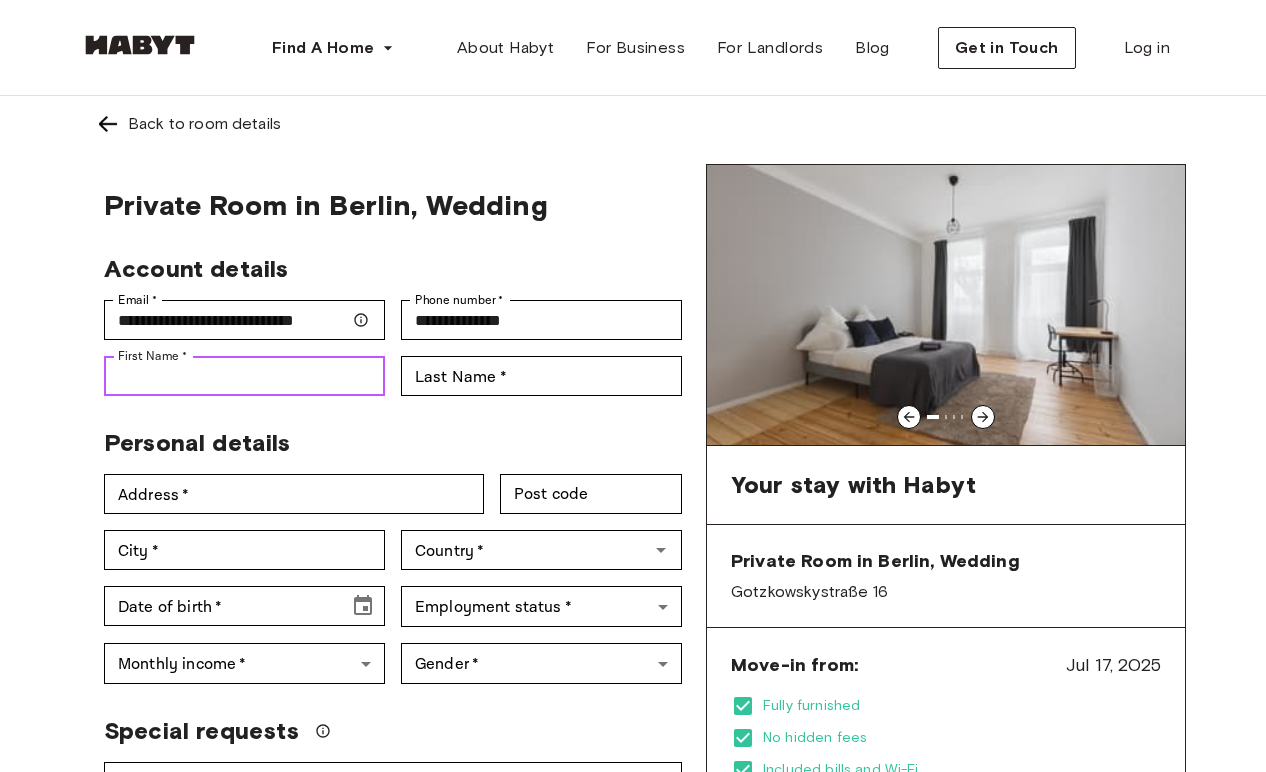 type on "********" 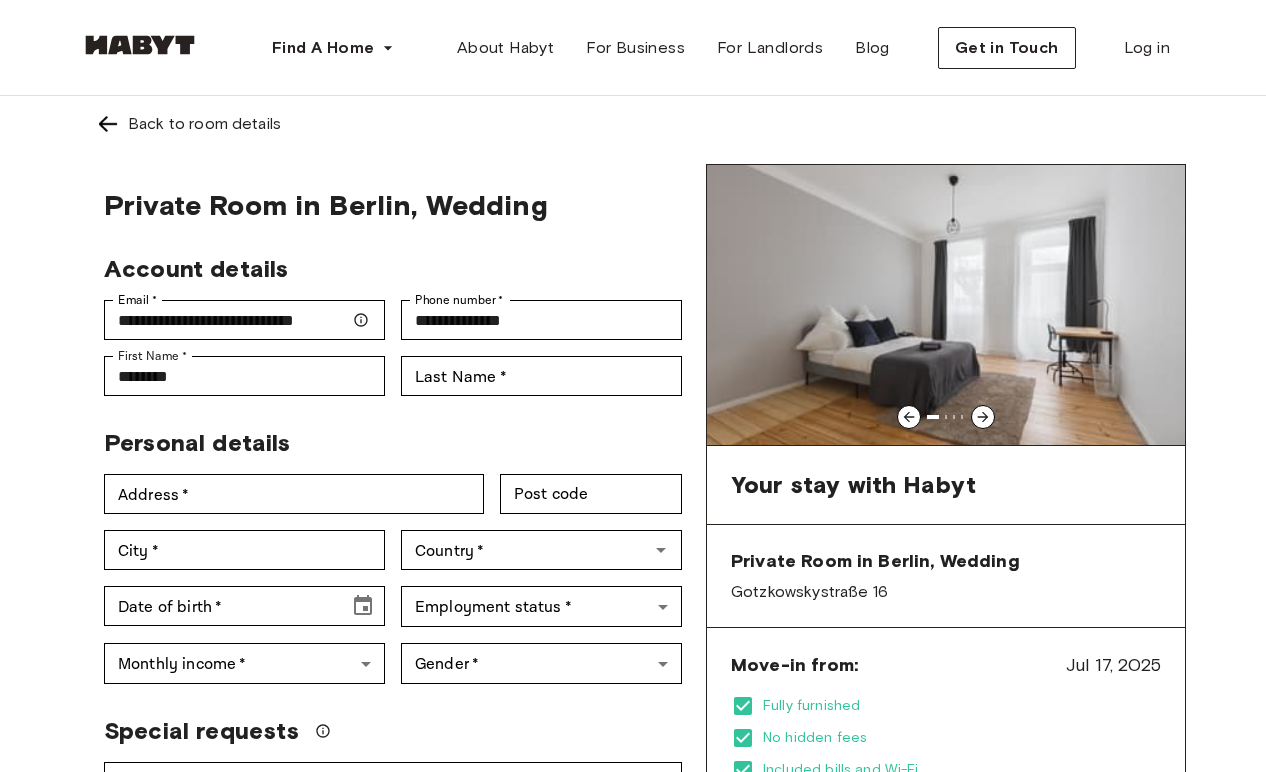 click on "Private Room in [CITY], Wedding Account details Email   * [EMAIL] Email   * Phone number   * [PHONE] Phone number   * First Name   * [FIRST] First Name   * Last Name   * [LAST] Last Name   * Personal details Address   * [ADDRESS] Address   * Post code [POST_CODE] Post code City   * [CITY] City   * Country   * [COUNTRY] Country   * Date of birth   * [DATE] Date of birth   * Employment status   * ​ Employment status   * Monthly income   * ​ Monthly income   * Gender   * ​ Gender   * Special requests Comments * Comments I agree with Habyt's  Terms of Service  and  Privacy Policy Confirm Application You won't be charged today Have more questions? Help Center" at bounding box center (393, 800) 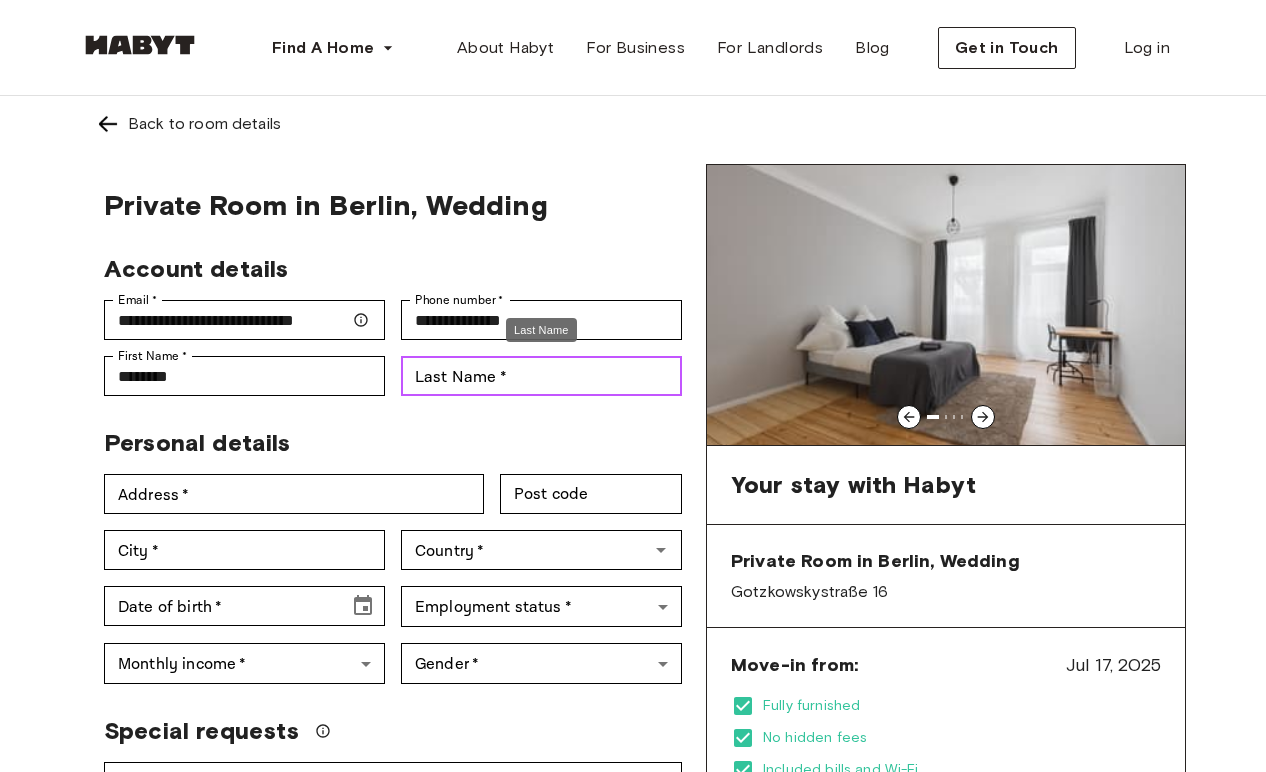 click on "Last Name   *" at bounding box center (541, 376) 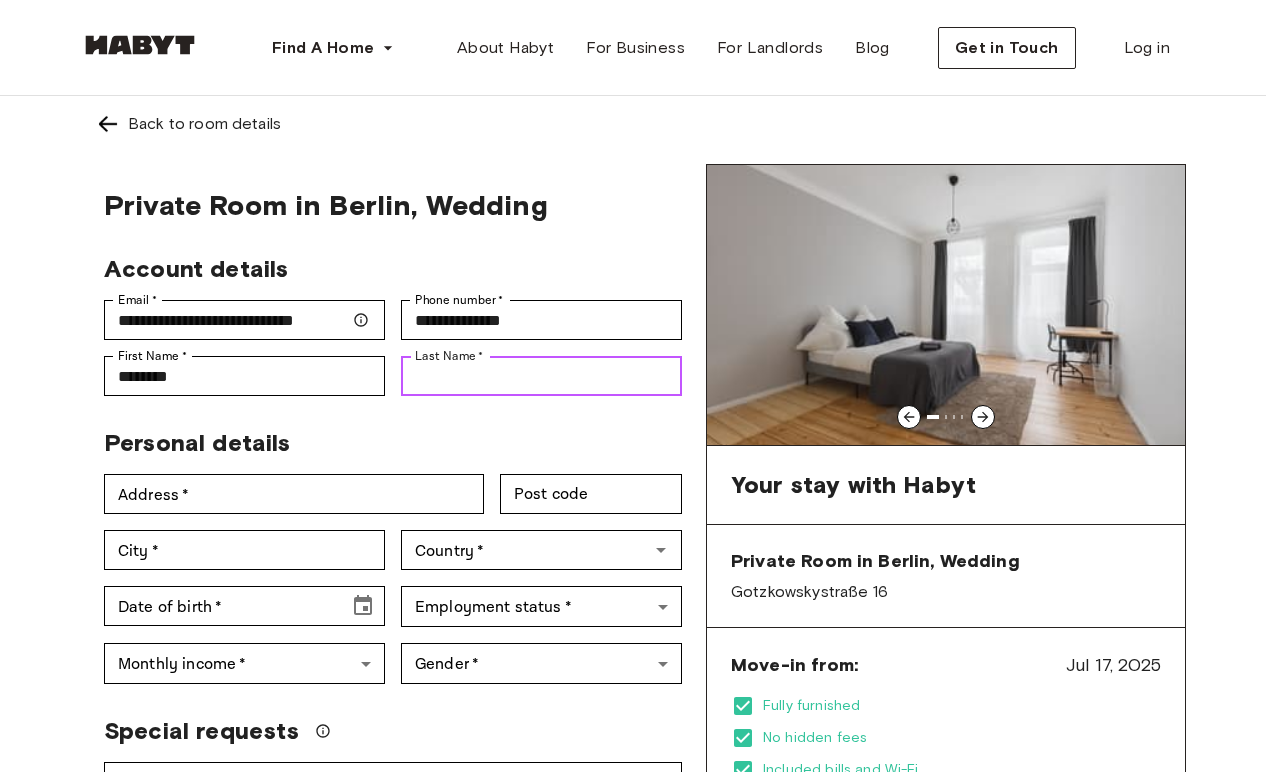 type on "*********" 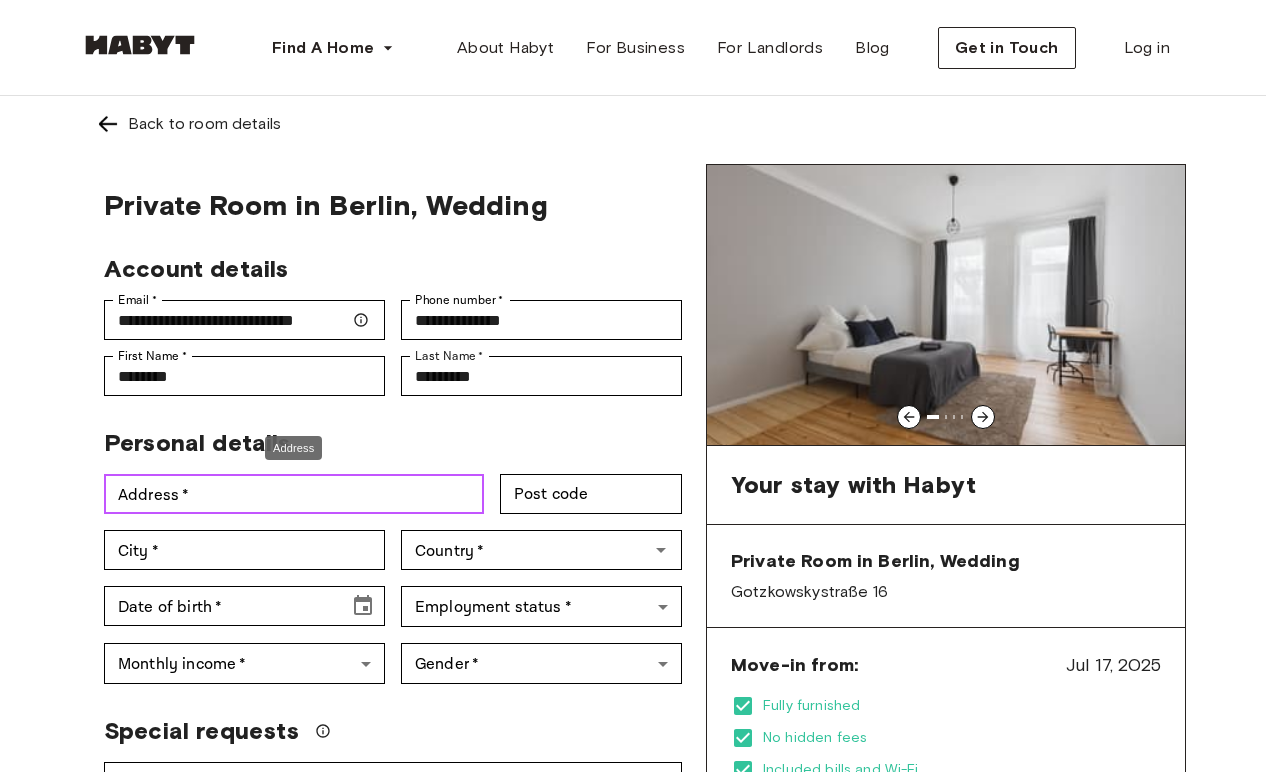 click on "Address   *" at bounding box center (294, 494) 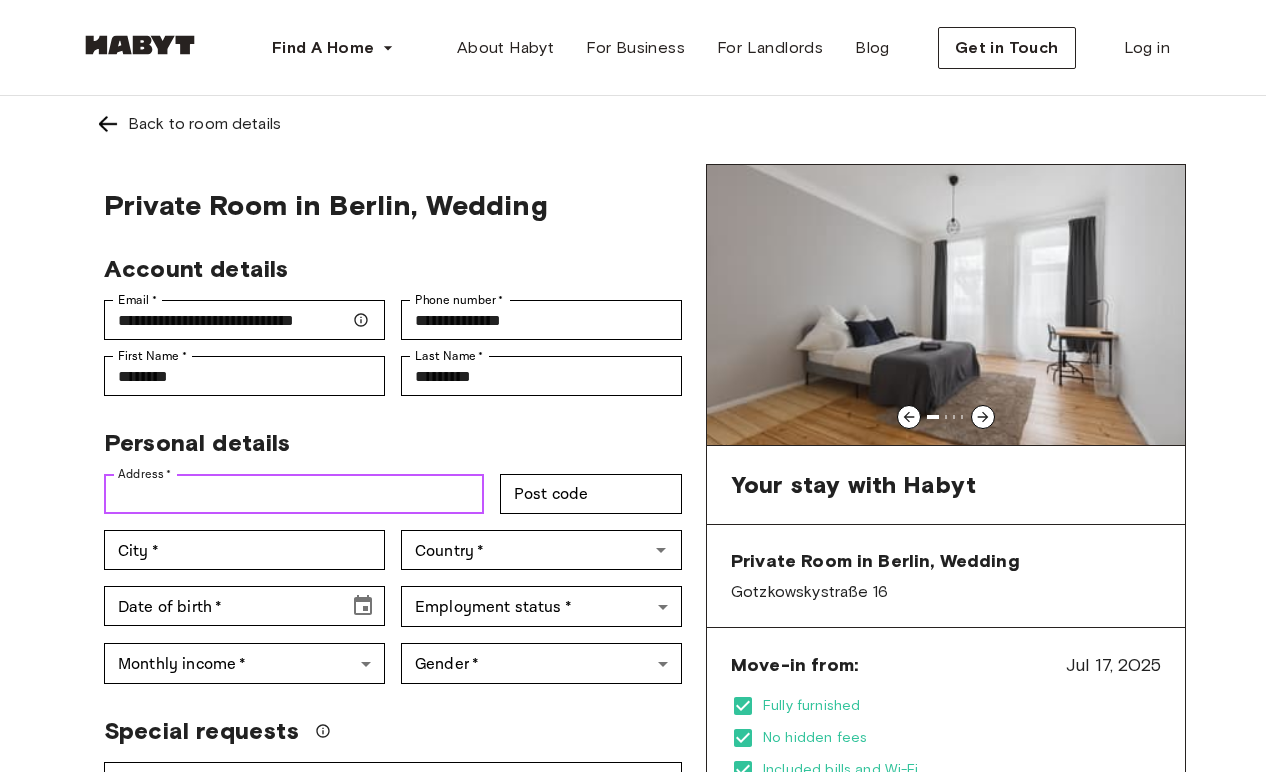 type on "**********" 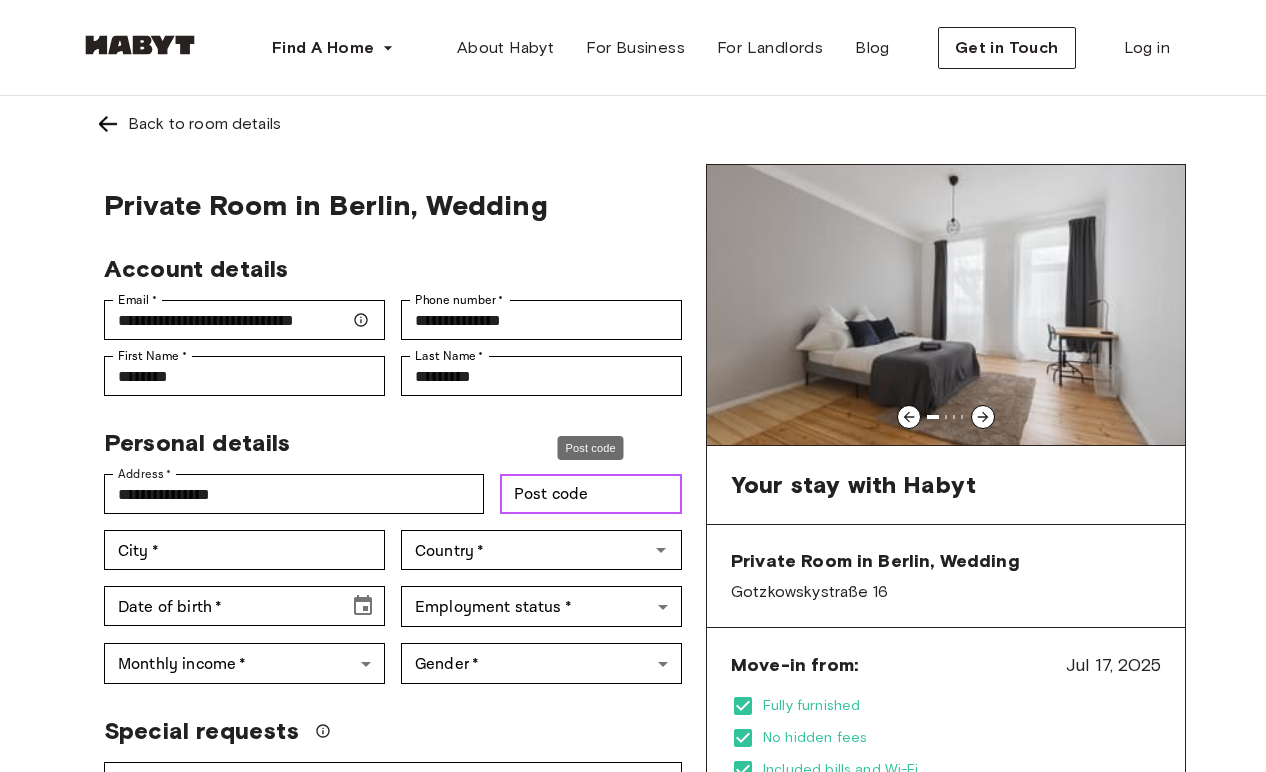click on "Post code" at bounding box center (591, 494) 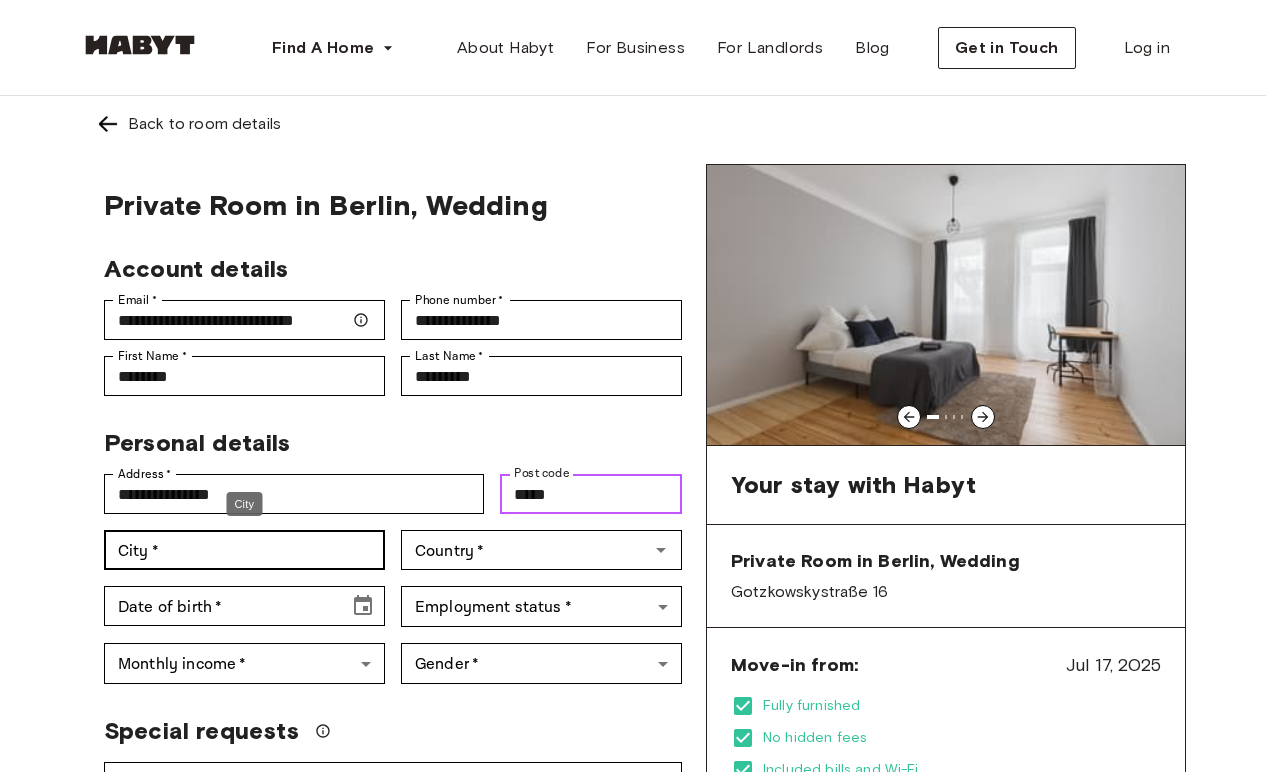 type on "*****" 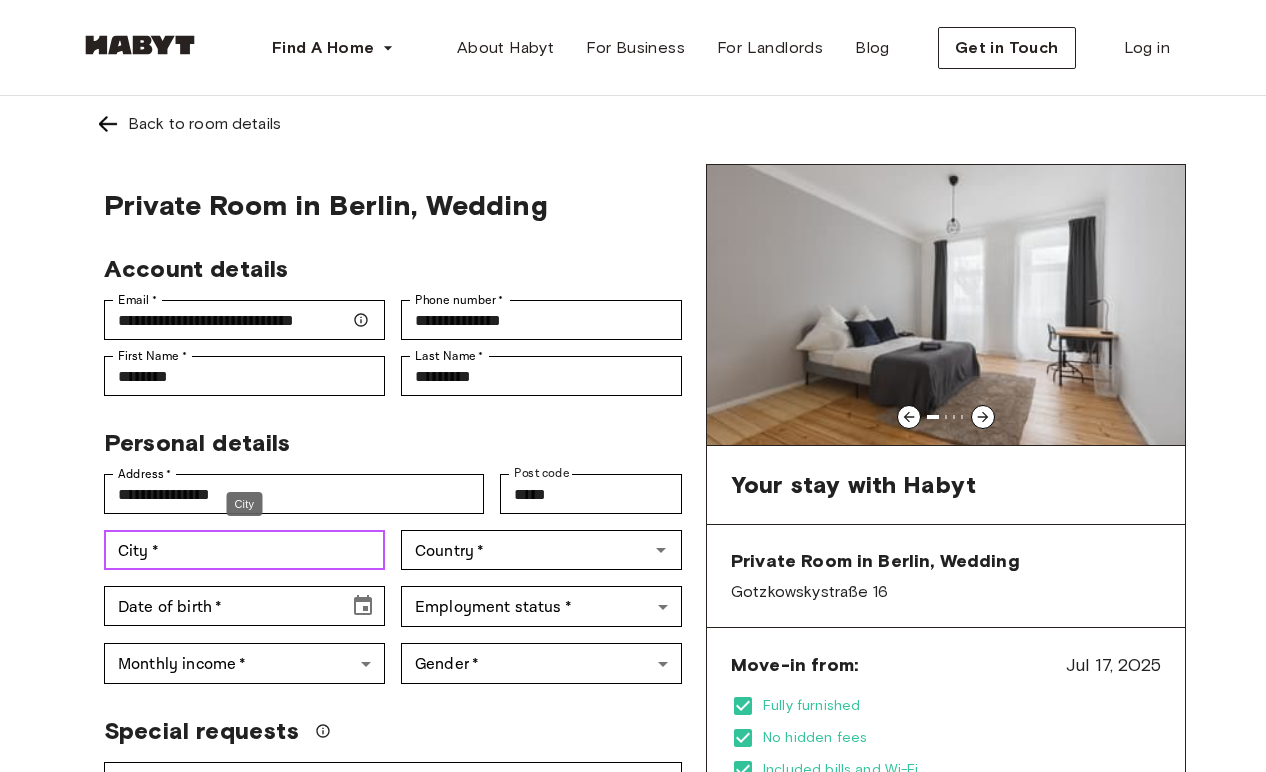click on "City   *" at bounding box center (244, 550) 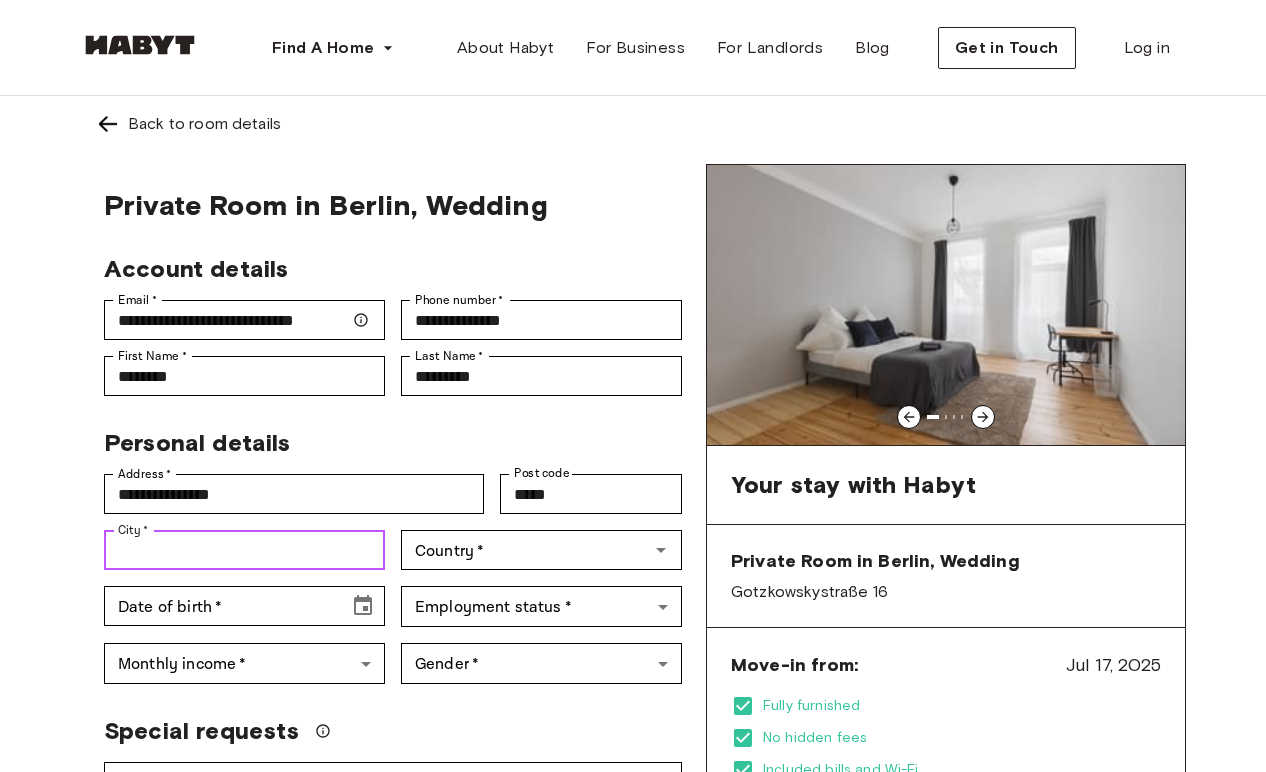 type on "******" 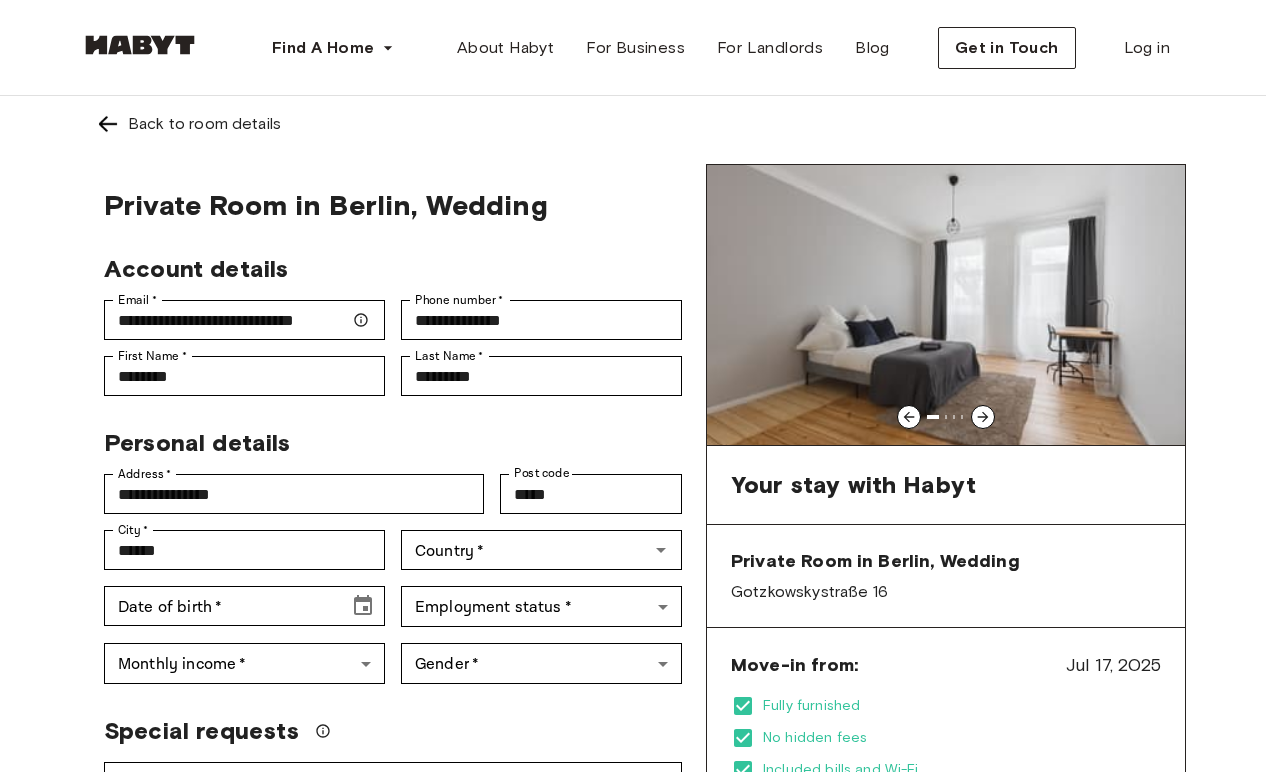 click on "Employment status   * ​ Employment status   *" at bounding box center (533, 598) 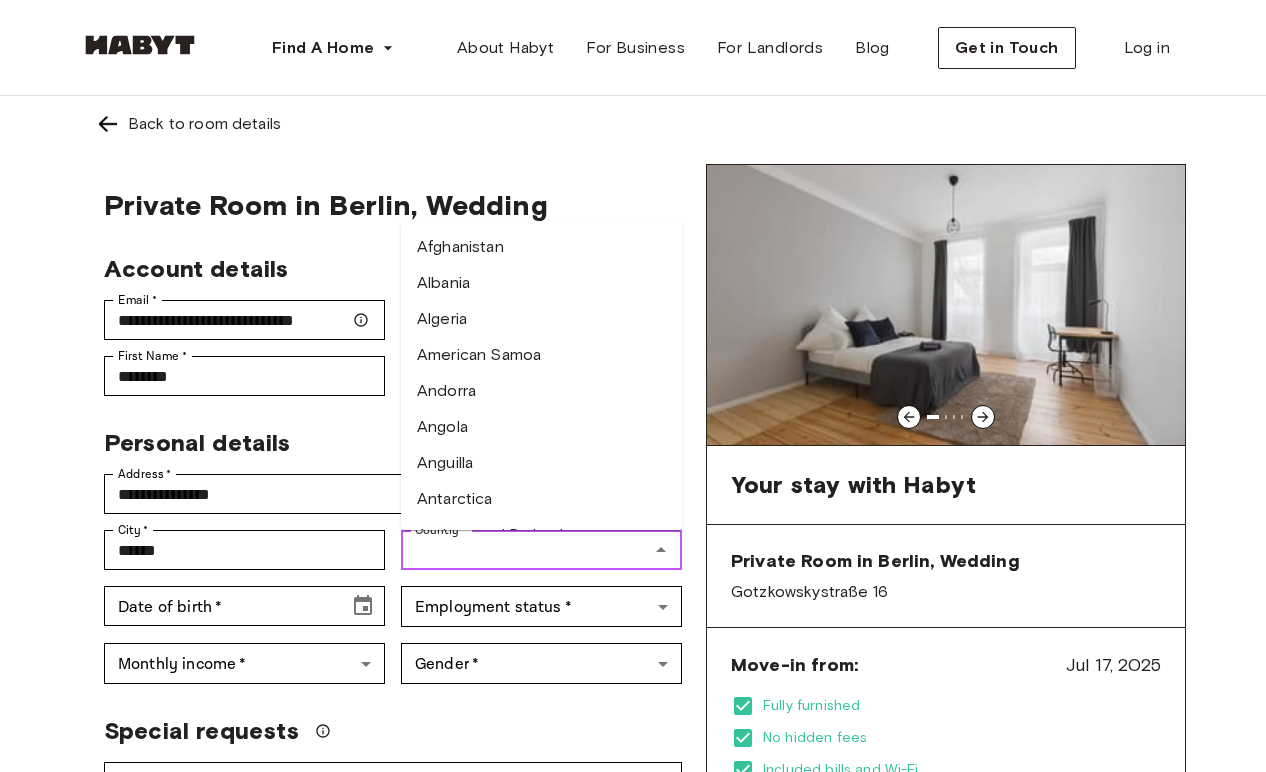 click on "Country   *" at bounding box center [525, 550] 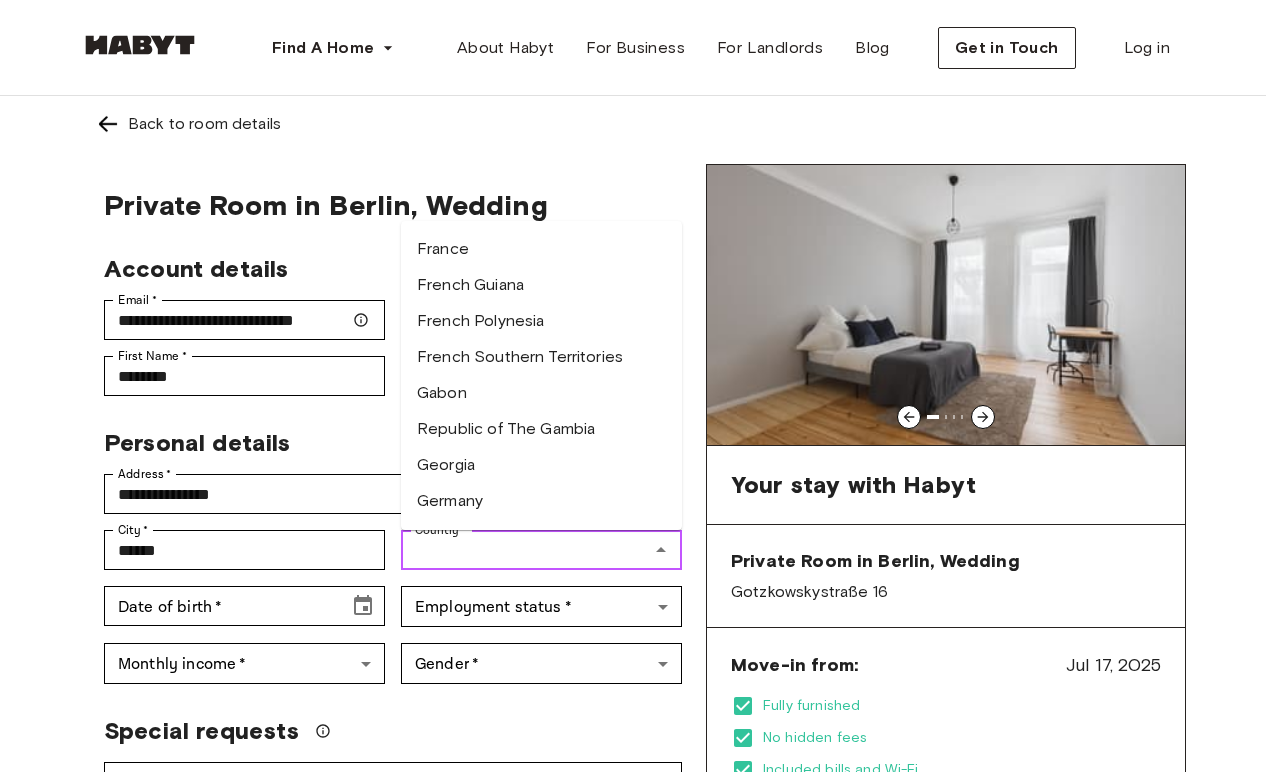 scroll, scrollTop: 2644, scrollLeft: 0, axis: vertical 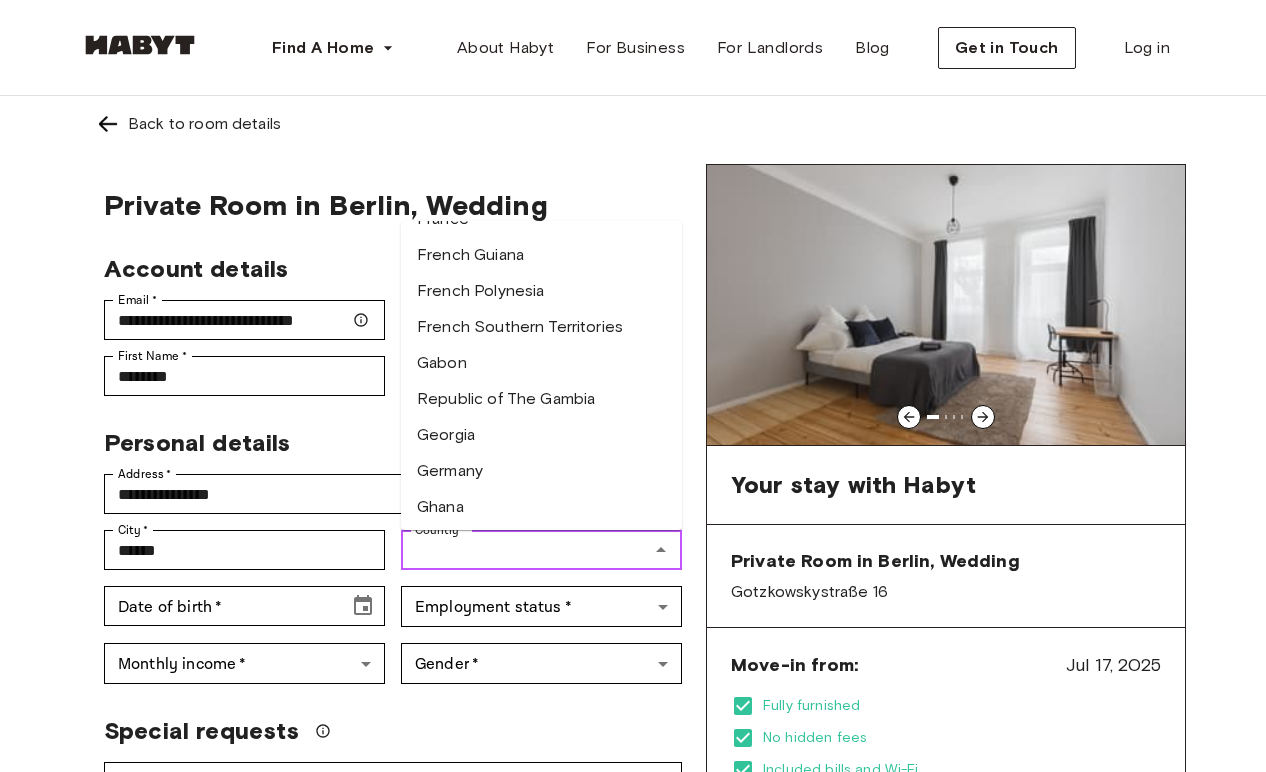 click on "Germany" at bounding box center [541, 471] 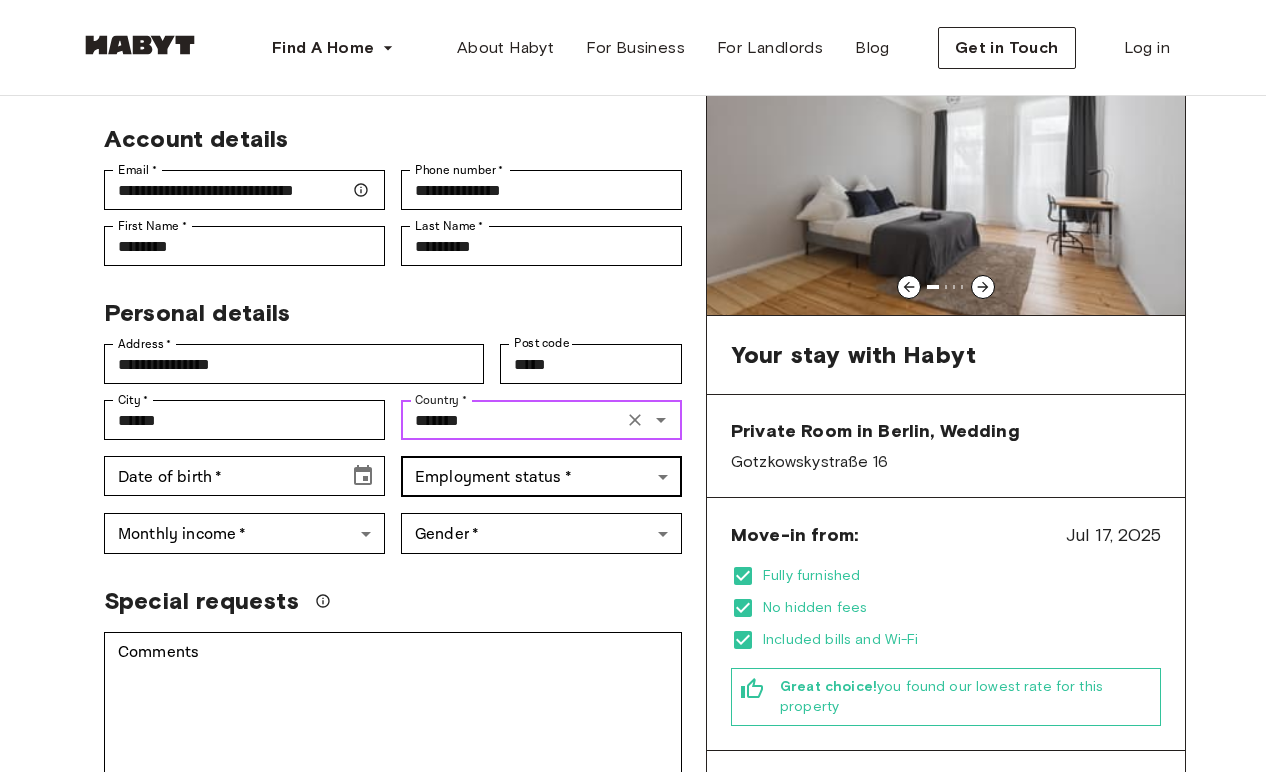 scroll, scrollTop: 109, scrollLeft: 0, axis: vertical 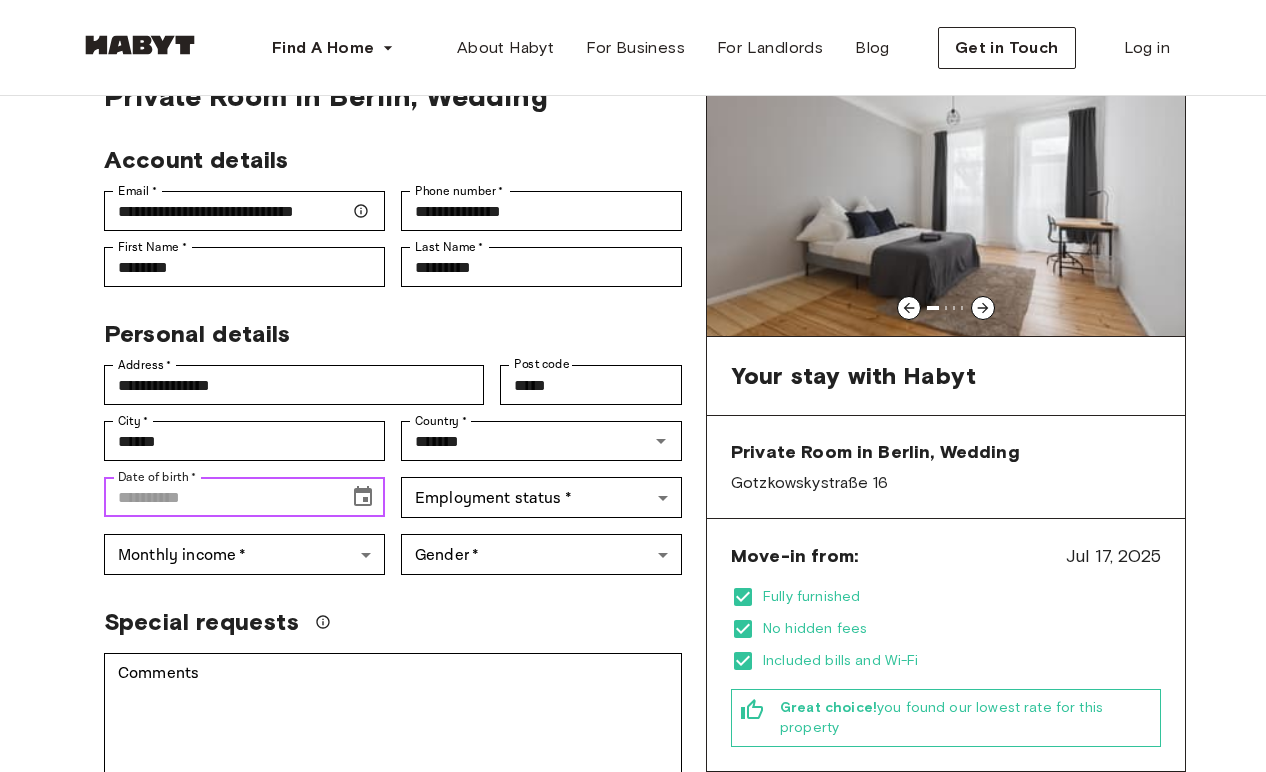 click on "Date of birth   *" at bounding box center [219, 497] 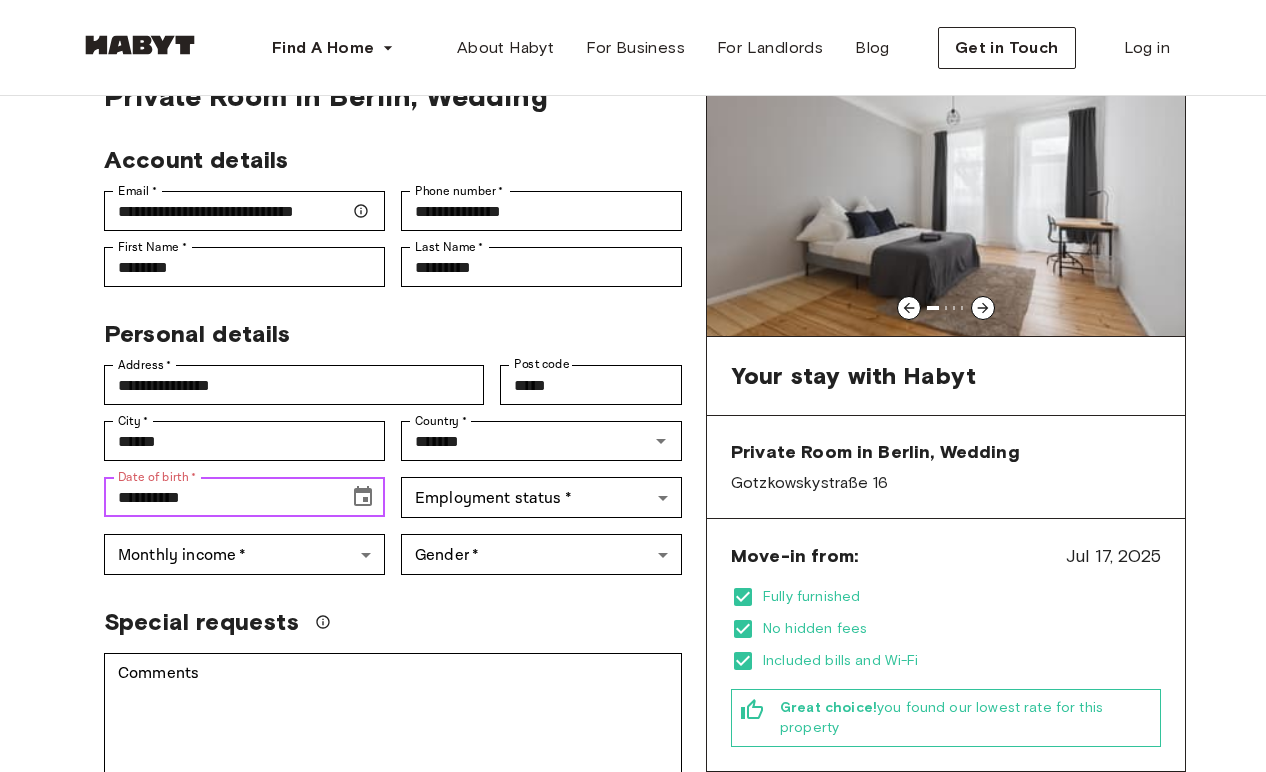 click 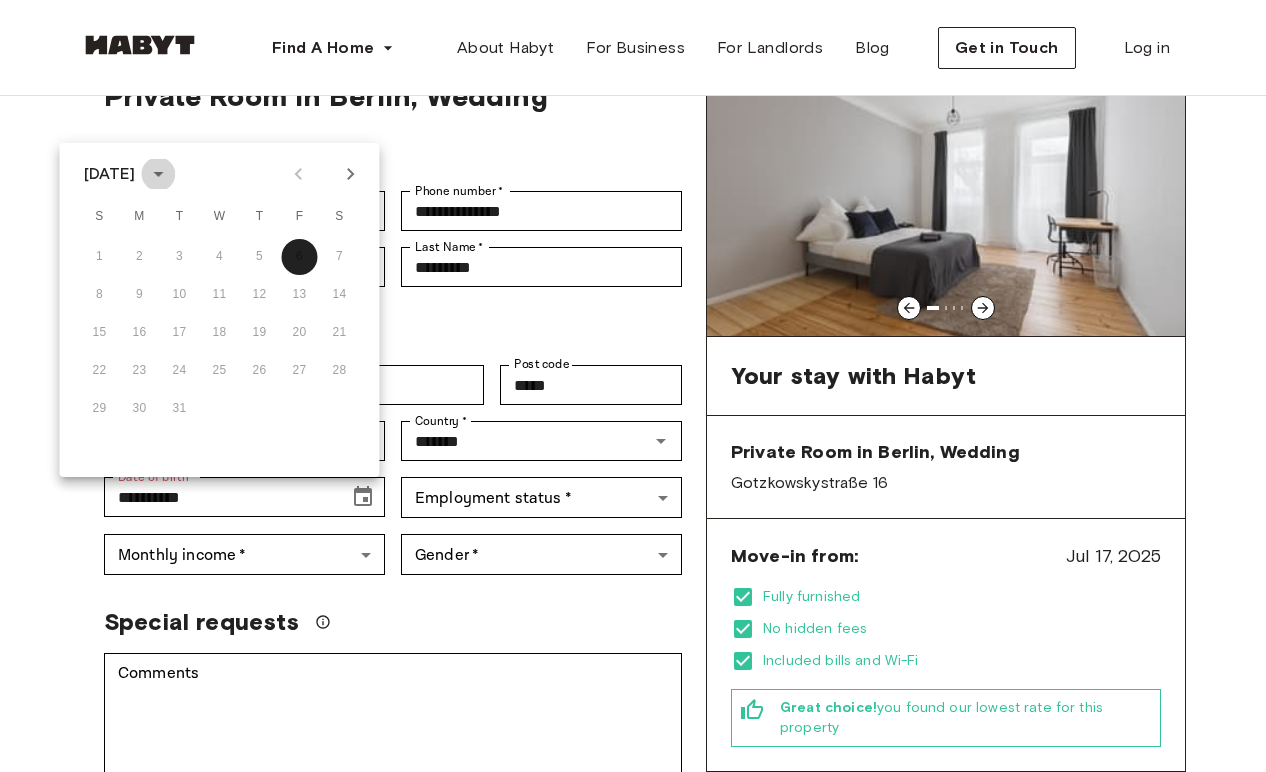 click 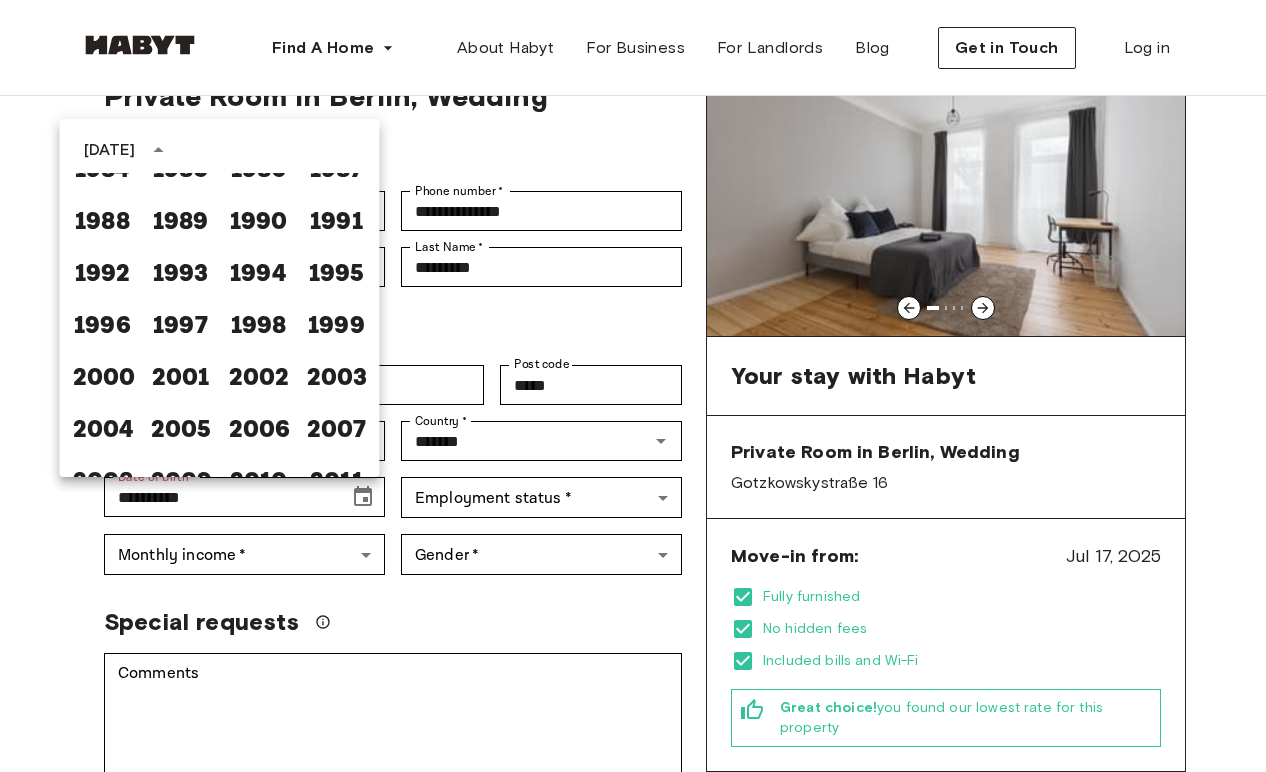 scroll, scrollTop: 1118, scrollLeft: 0, axis: vertical 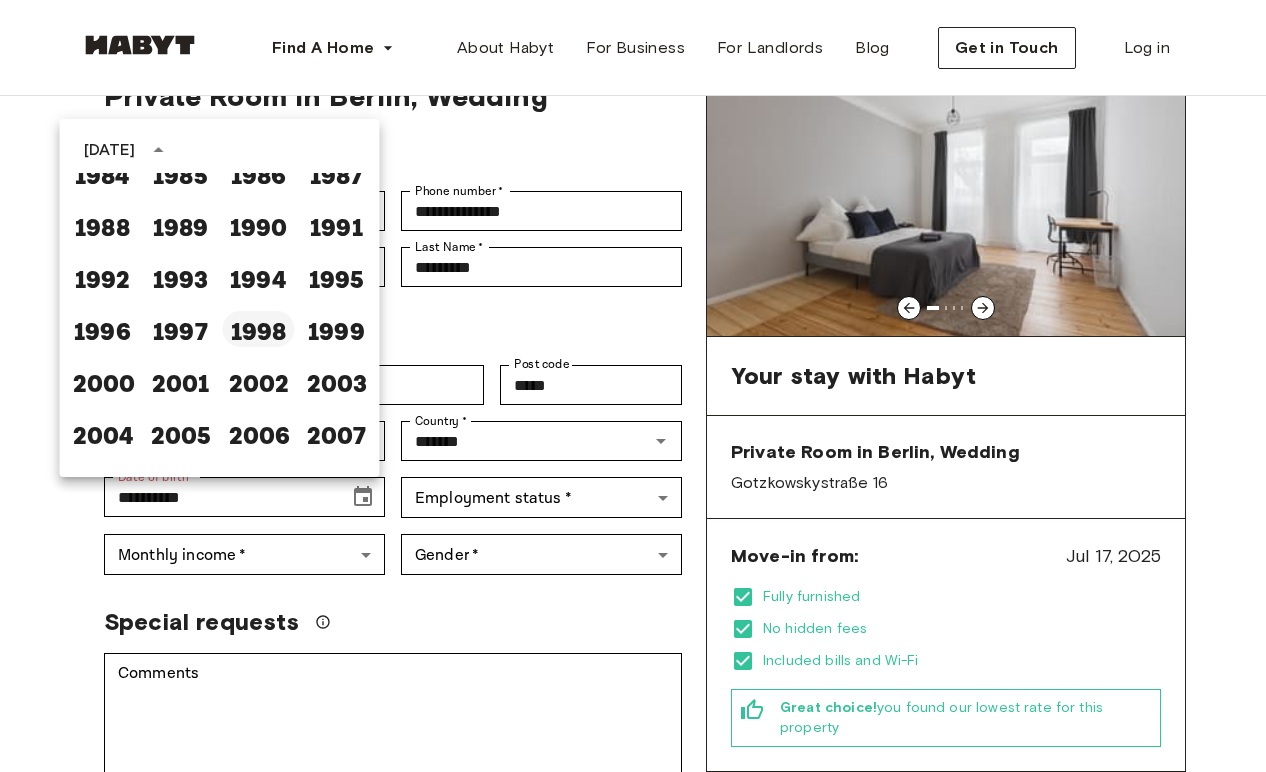 click on "1998" at bounding box center [259, 329] 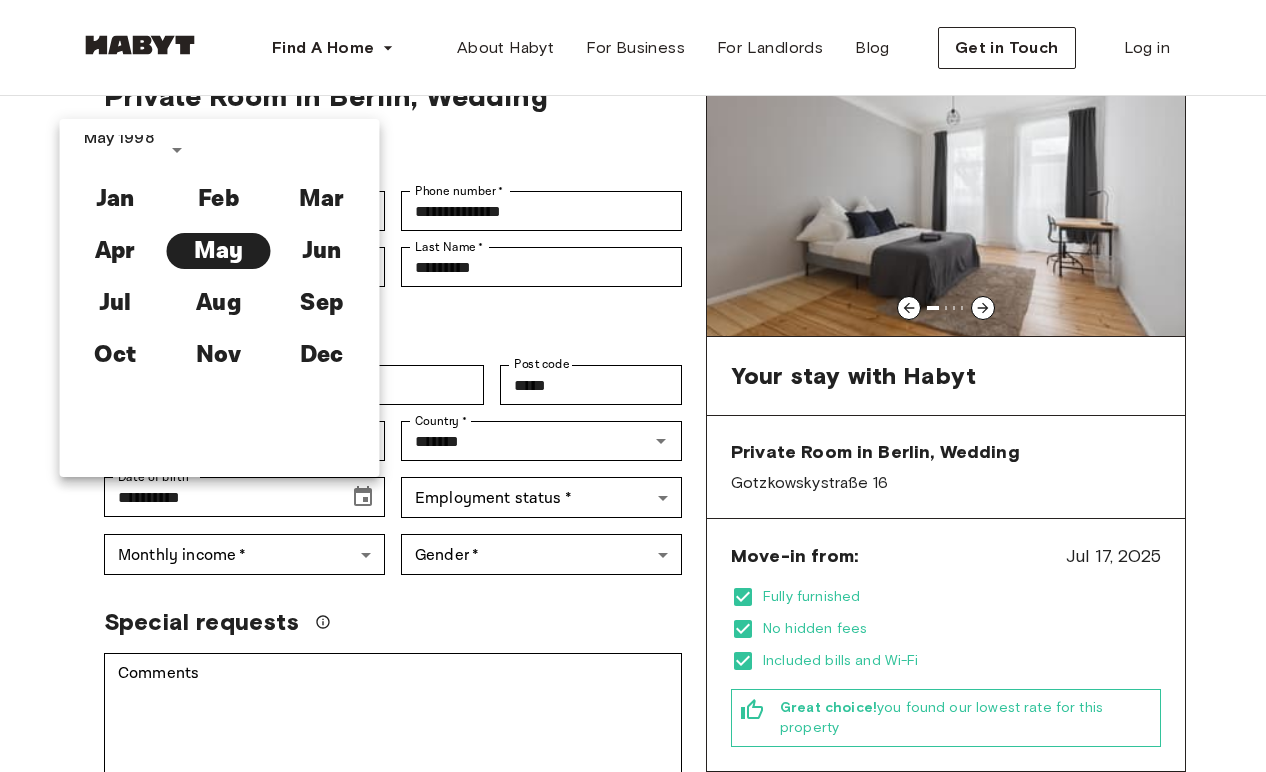 type on "**********" 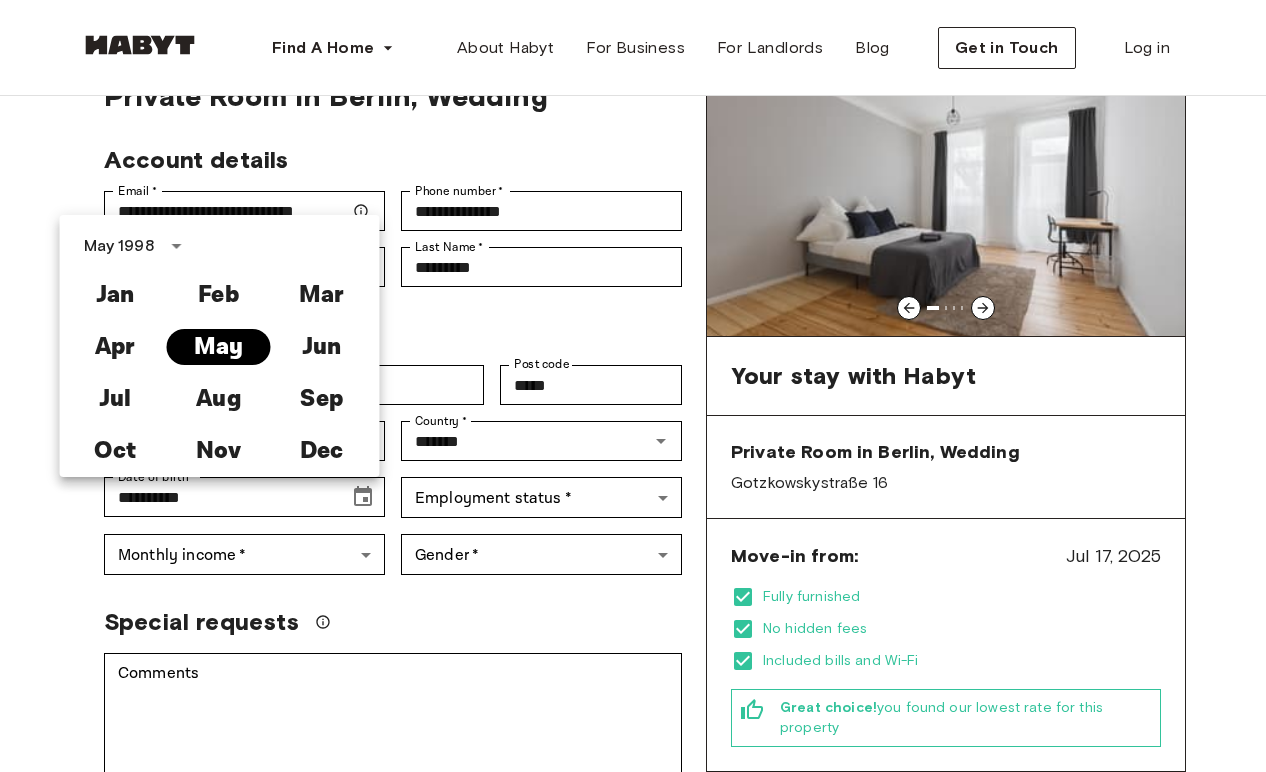 click on "May" at bounding box center [218, 347] 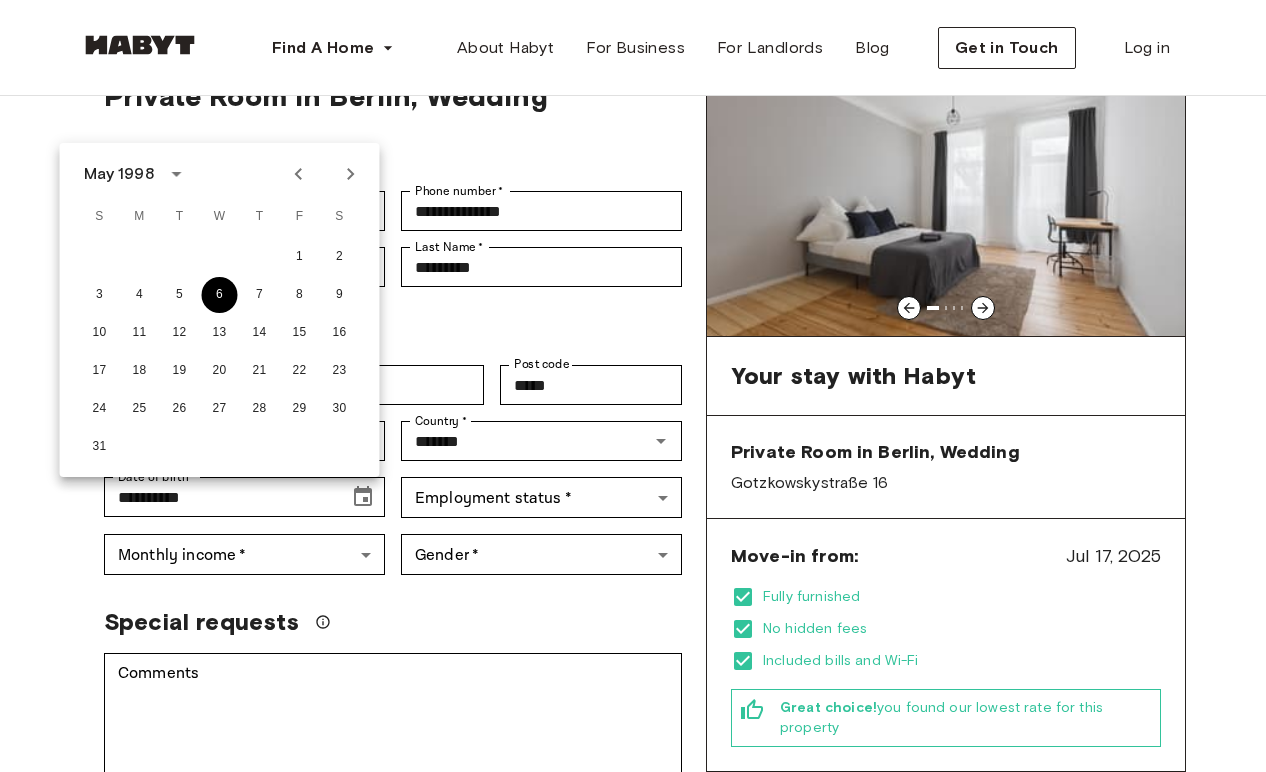click on "6" at bounding box center [220, 295] 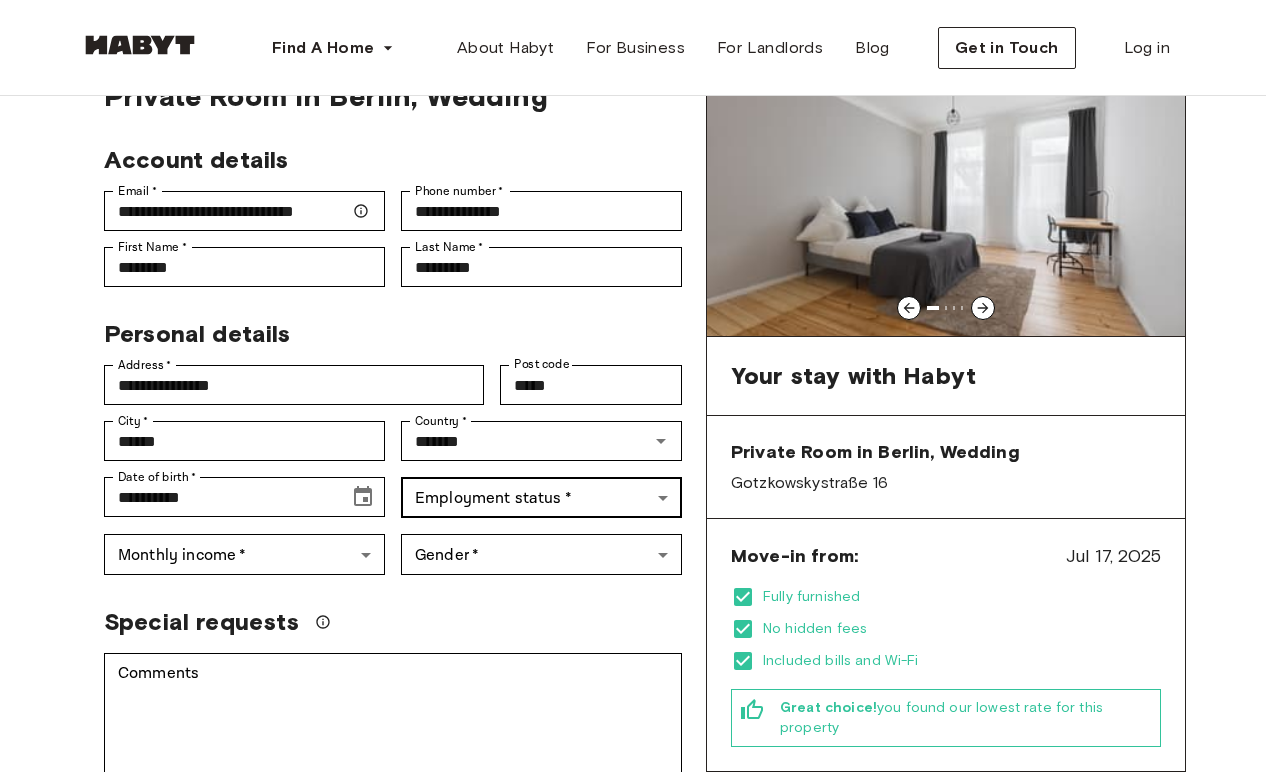 click on "Find A Home Europe Amsterdam Berlin Frankfurt Hamburg Lisbon Madrid Milan Modena Paris Turin Munich Rotterdam Stuttgart Dusseldorf Cologne Zurich The Hague Graz Brussels Leipzig Asia Hong Kong Singapore Seoul Phuket Tokyo About Habyt For Business For Landlords Blog Get in Touch Log in Back to room details Private Room in [CITY], Wedding Account details Email   * [EMAIL] Email   * Phone number   * [PHONE] Phone number   * First Name   * [FIRST] First Name   * Last Name   * [LAST] Last Name   * Personal details Address   * [ADDRESS] Address   * Post code [POST_CODE] Post code City   * [CITY] City   * Country   * [COUNTRY] Country   * Date of birth   * [DATE] Date of birth   * Employment status   * ​ Employment status   * Monthly income   * ​ Monthly income   * Gender   * ​ Gender   * Special requests Comments * Comments I agree with Habyt's  Terms of Service  and  Privacy Policy Confirm Application You won't be charged today EN" at bounding box center [633, 1073] 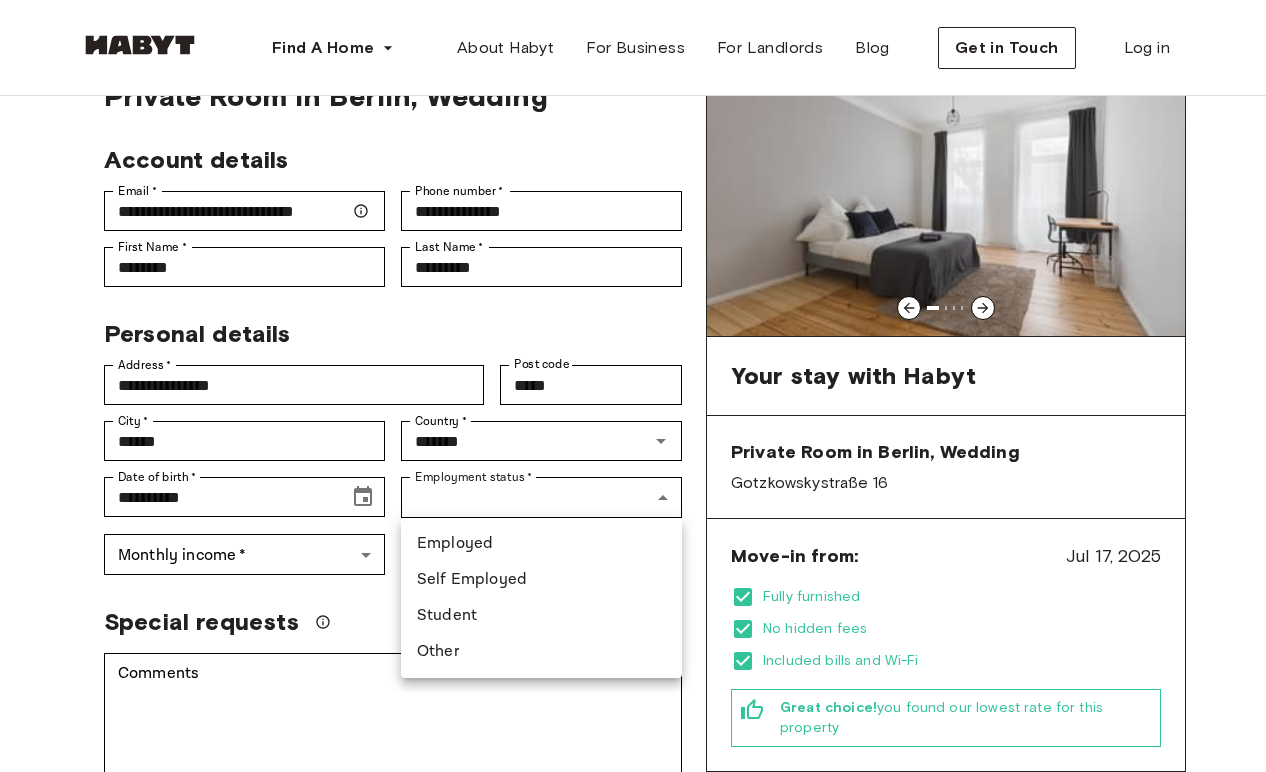 click on "Employed" at bounding box center [541, 544] 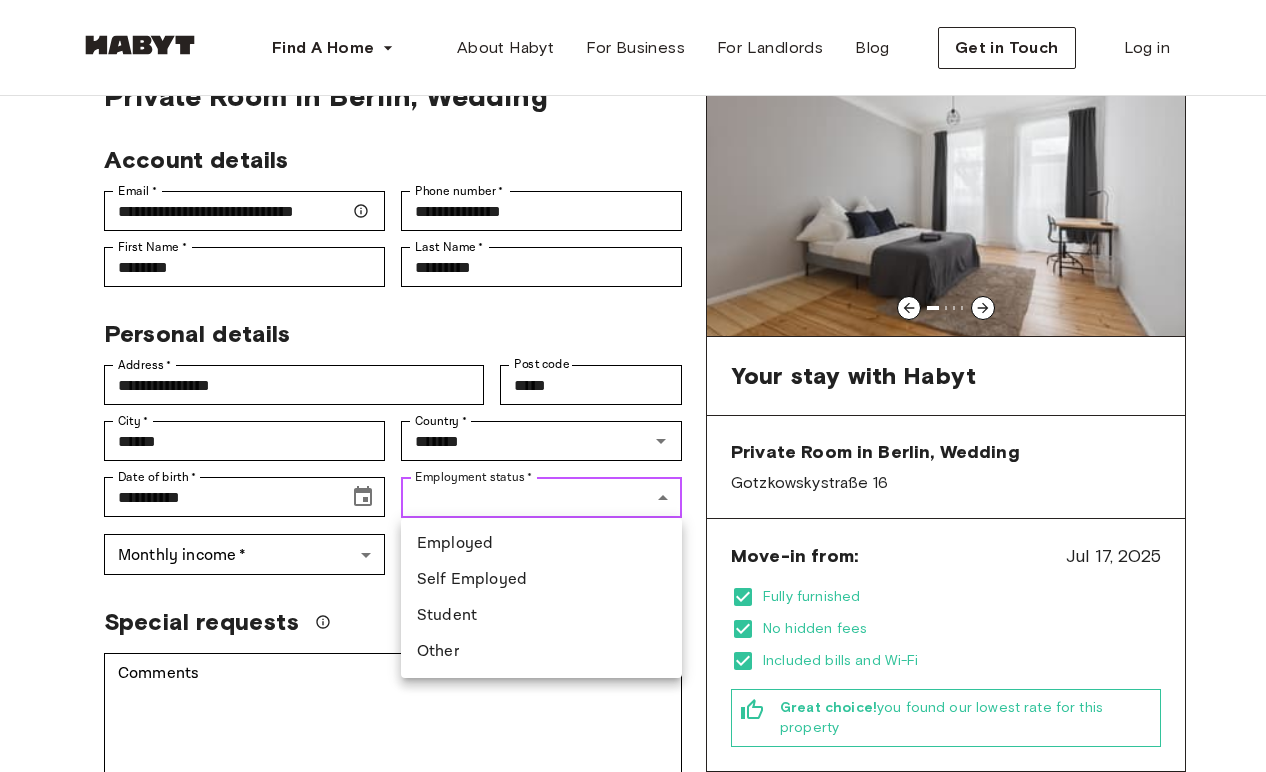 type on "********" 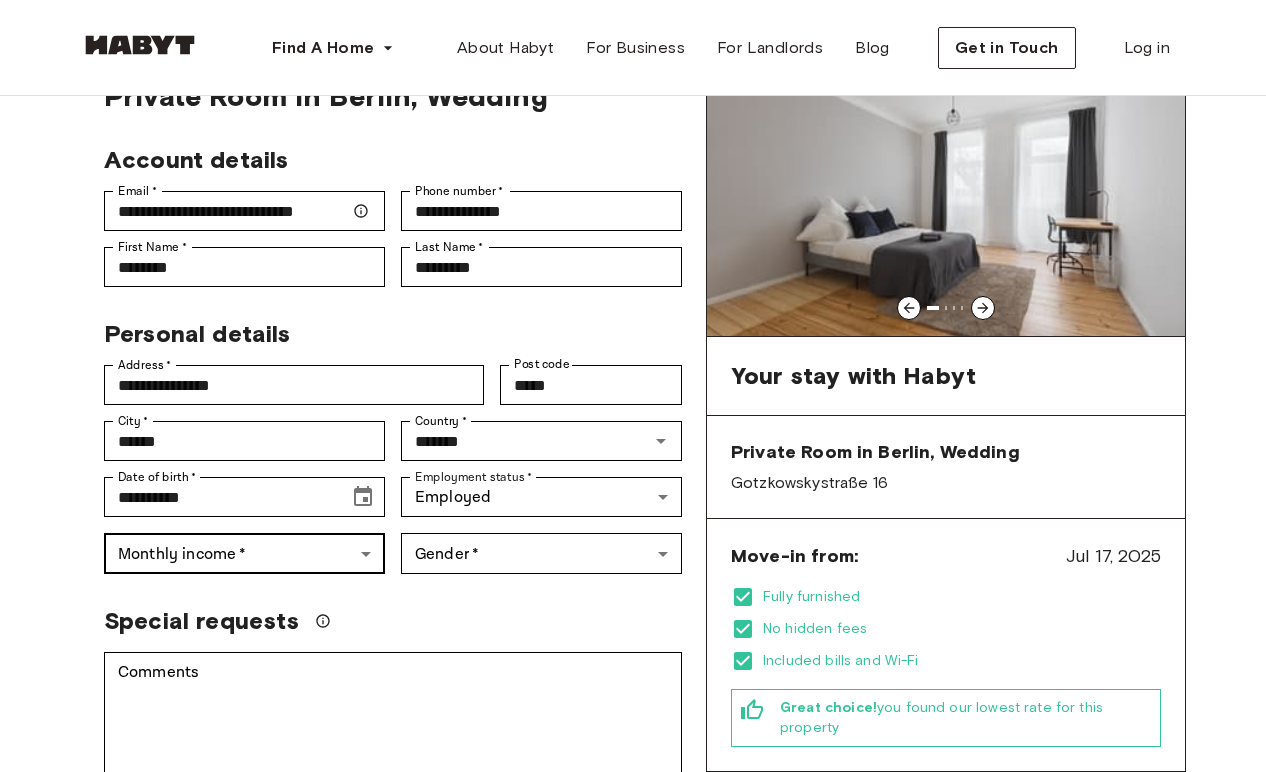 click on "Find A Home Europe Amsterdam Berlin Frankfurt Hamburg Lisbon Madrid Milan Modena Paris Turin Munich Rotterdam Stuttgart Dusseldorf Cologne Zurich The Hague Graz Brussels Leipzig Asia Hong Kong Singapore Seoul Phuket Tokyo About Habyt For Business For Landlords Blog Get in Touch Log in Back to room details Private Room in [CITY], Wedding Account details Email   * [EMAIL] Email   * Phone number   * [PHONE] Phone number   * First Name   * [FIRST] First Name   * Last Name   * [LAST] Last Name   * Personal details Address   * [ADDRESS] Address   * Post code [POST_CODE] Post code City   * [CITY] City   * Country   * [COUNTRY] Country   * Date of birth   * [DATE] Date of birth   * Employment status   * Employed [EMPLOYMENT_STATUS] Employment status   * Monthly income   * ​ Monthly income   * Gender   * ​ Gender   * Special requests Comments * Comments I agree with Habyt's  Terms of Service  and  Privacy Policy Confirm Application Help Center EN" at bounding box center (633, 1073) 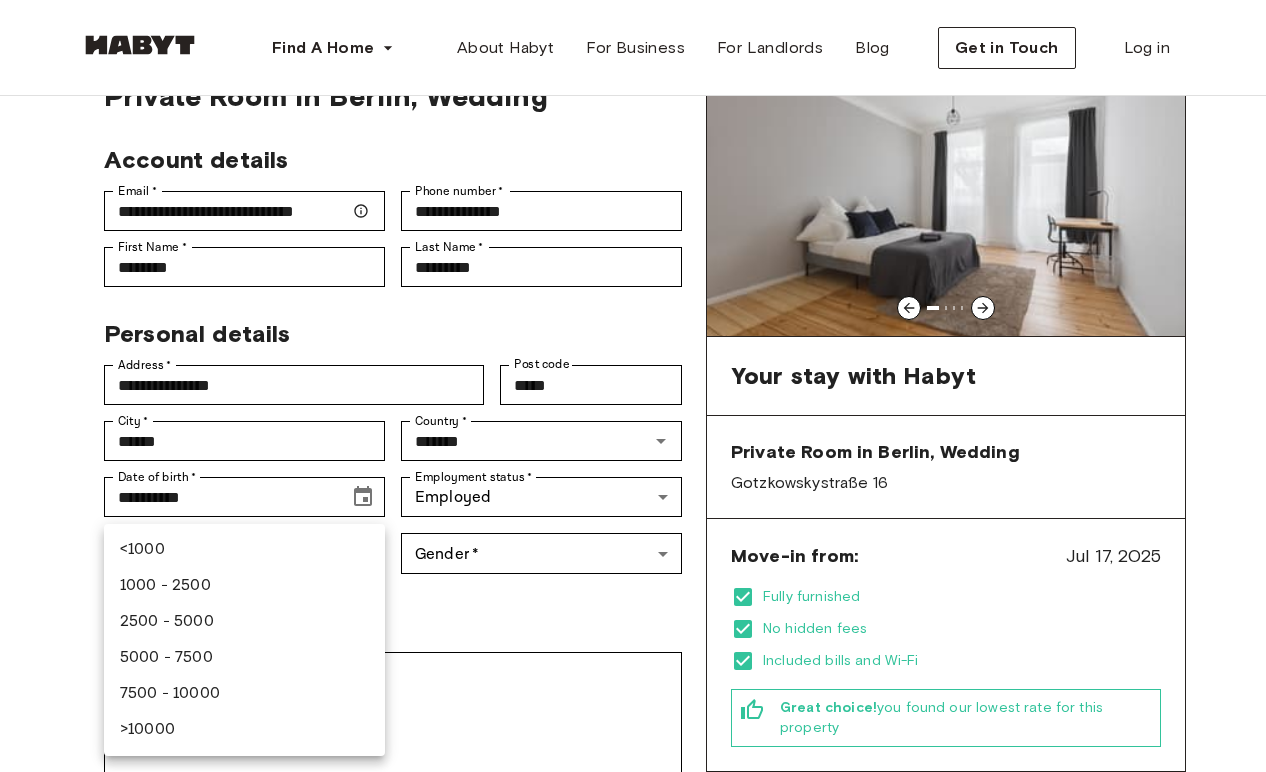 click on "2500 - 5000" at bounding box center (244, 622) 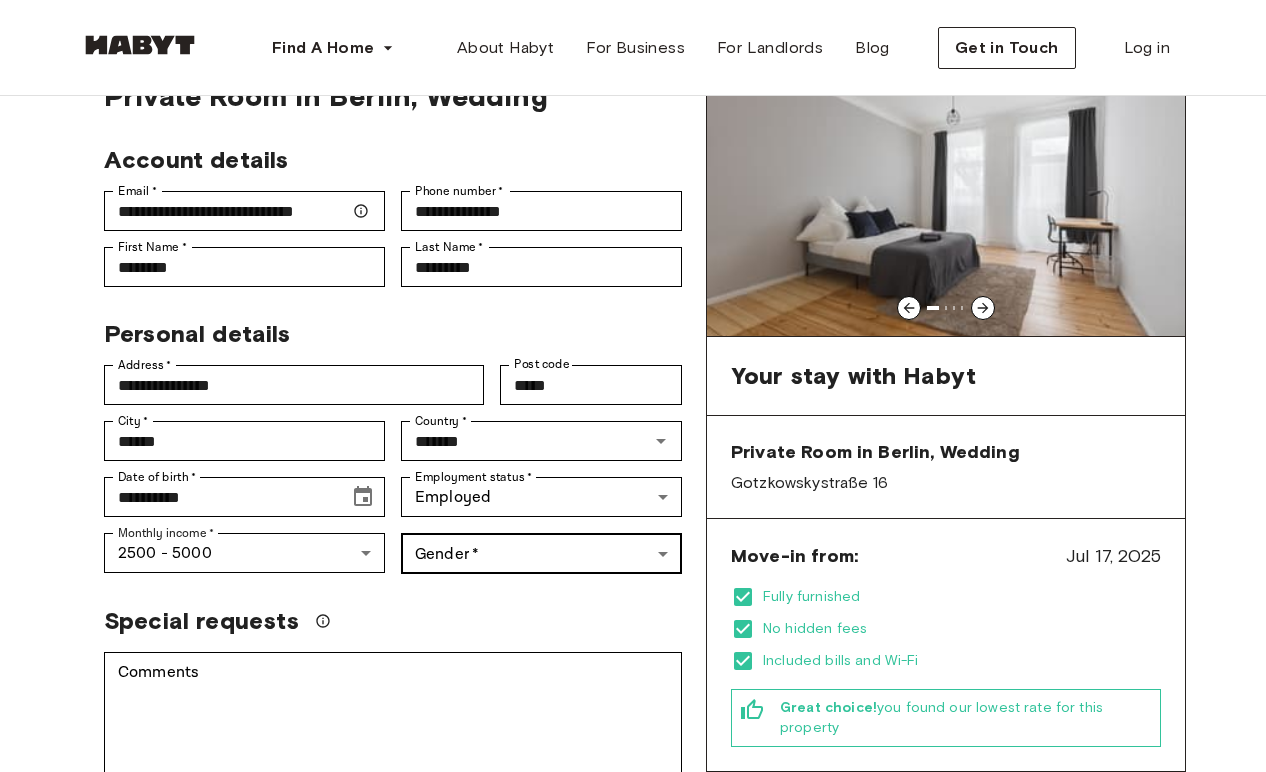 click on "Find A Home Europe Amsterdam Berlin Frankfurt Hamburg Lisbon Madrid Milan Modena Paris Turin Munich Rotterdam Stuttgart Dusseldorf Cologne Zurich The Hague Graz Brussels Leipzig Asia Hong Kong Singapore Seoul Phuket Tokyo About Habyt For Business For Landlords Blog Get in Touch Log in Back to room details Private Room in [CITY], Wedding Account details Email   * [EMAIL] Email   * Phone number   * [PHONE] Phone number   * First Name   * [FIRST] First Name   * Last Name   * [LAST] Last Name   * Personal details Address   * [ADDRESS] Address   * Post code [POST_CODE] Post code City   * [CITY] City   * Country   * [COUNTRY] Country   * Date of birth   * [DATE] Date of birth   * Employment status   * Employed [EMPLOYMENT_STATUS] Employment status   * Monthly income   * 2500 - 5000 [INCOME] Monthly income   * Gender   * ​ Gender   * Special requests Comments * Comments I agree with Habyt's  Terms of Service  and  Privacy Policy Confirm Application" at bounding box center (633, 1073) 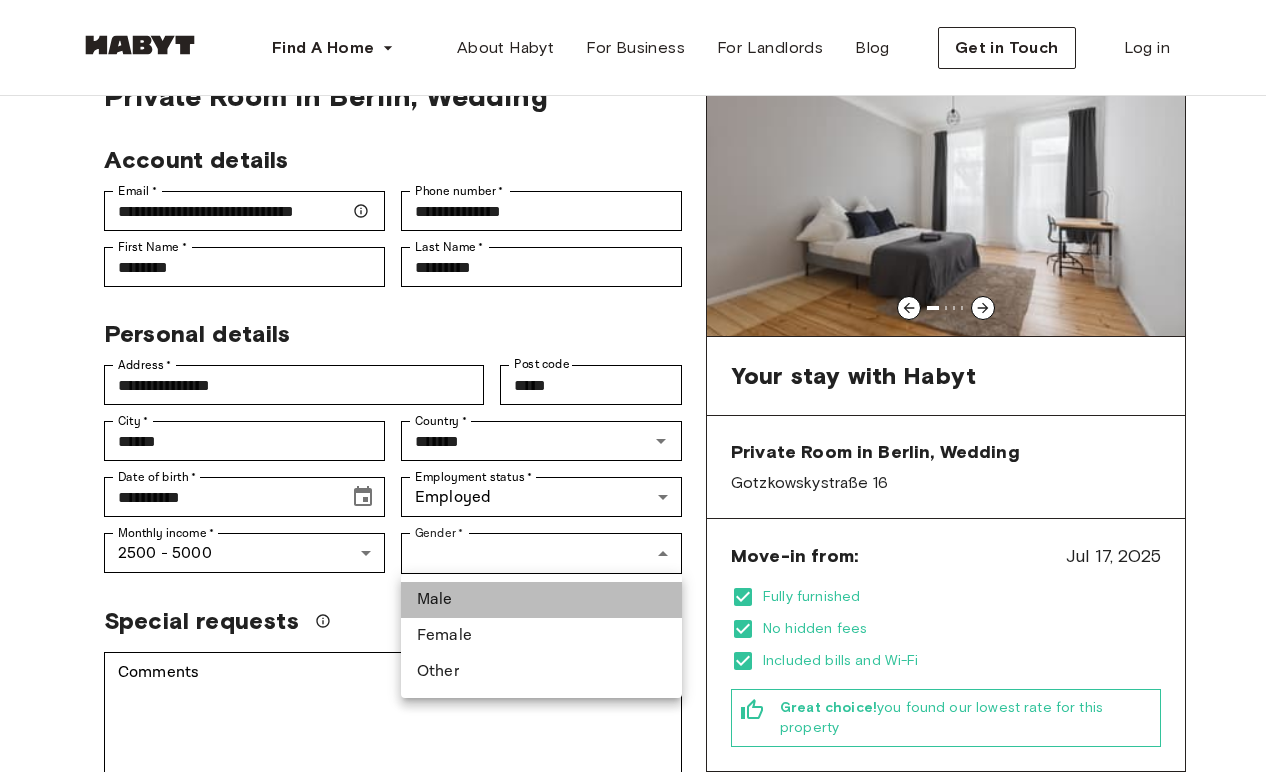 click on "Male" at bounding box center (541, 600) 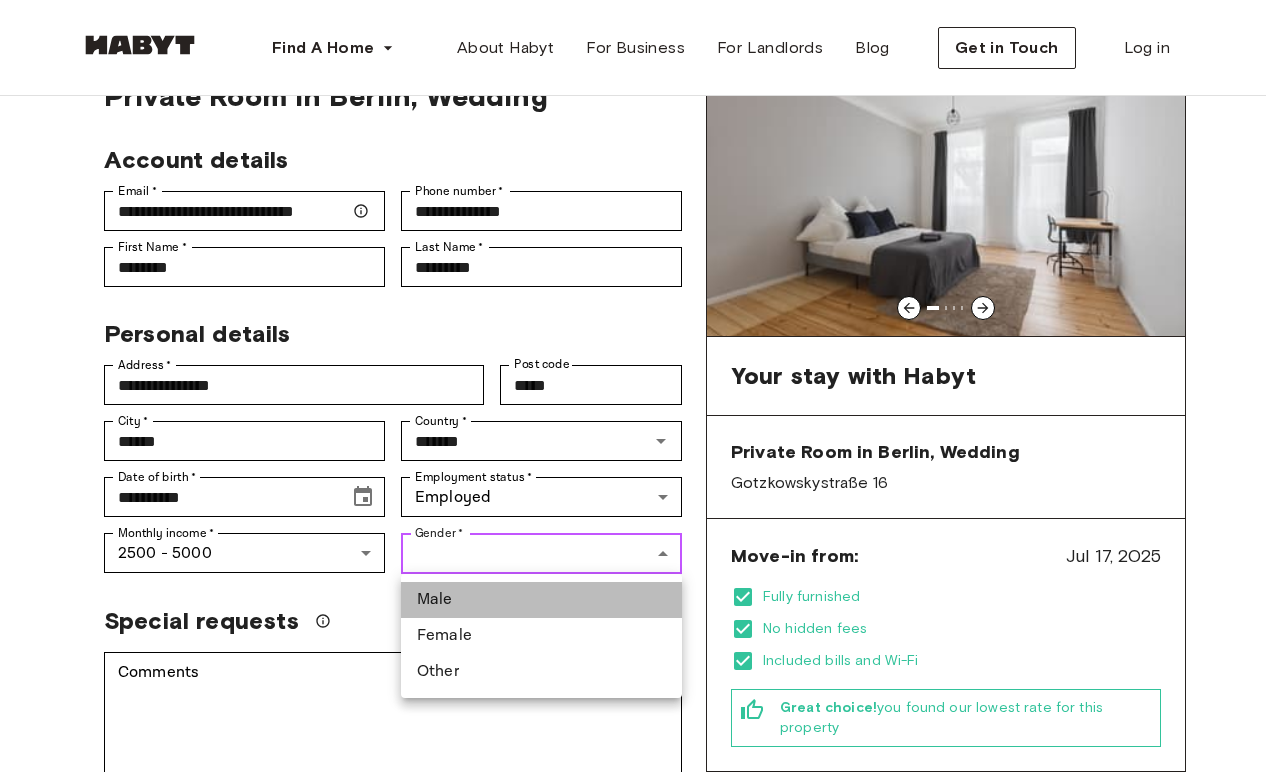 type on "****" 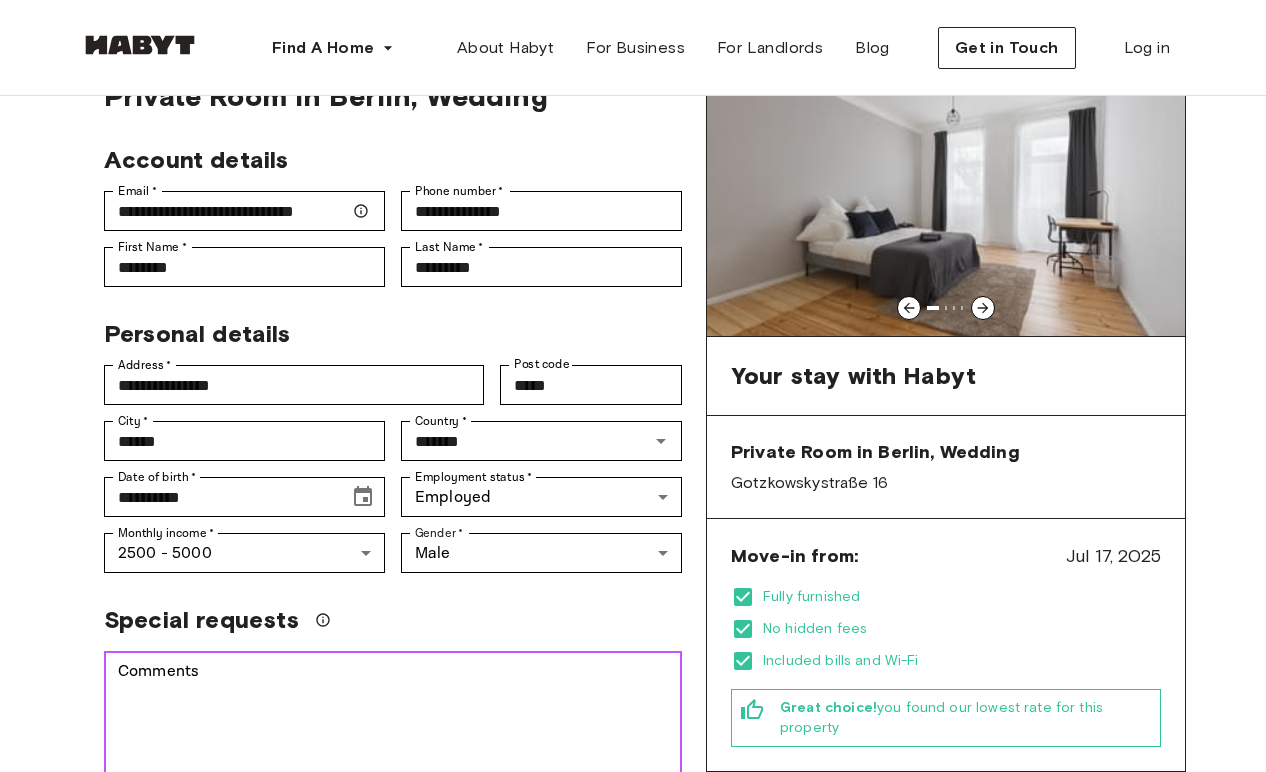 click on "Comments" at bounding box center (393, 729) 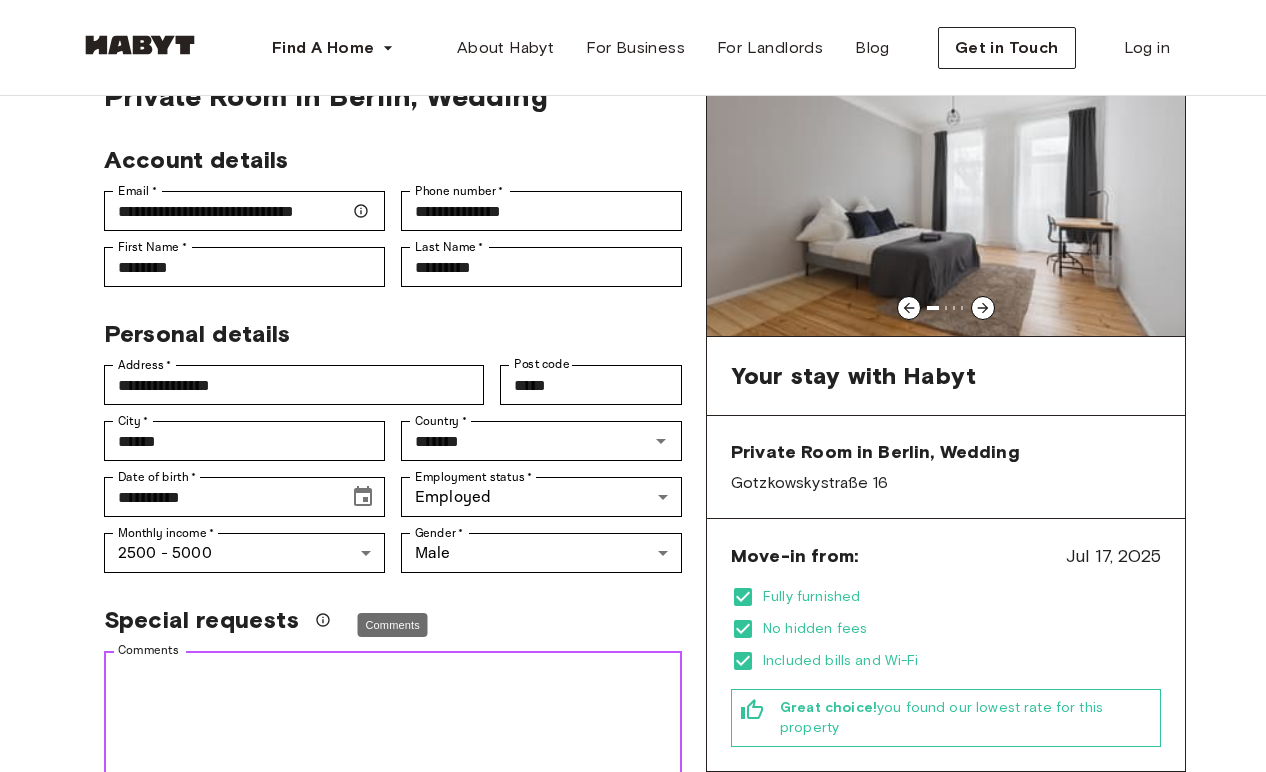 paste on "**********" 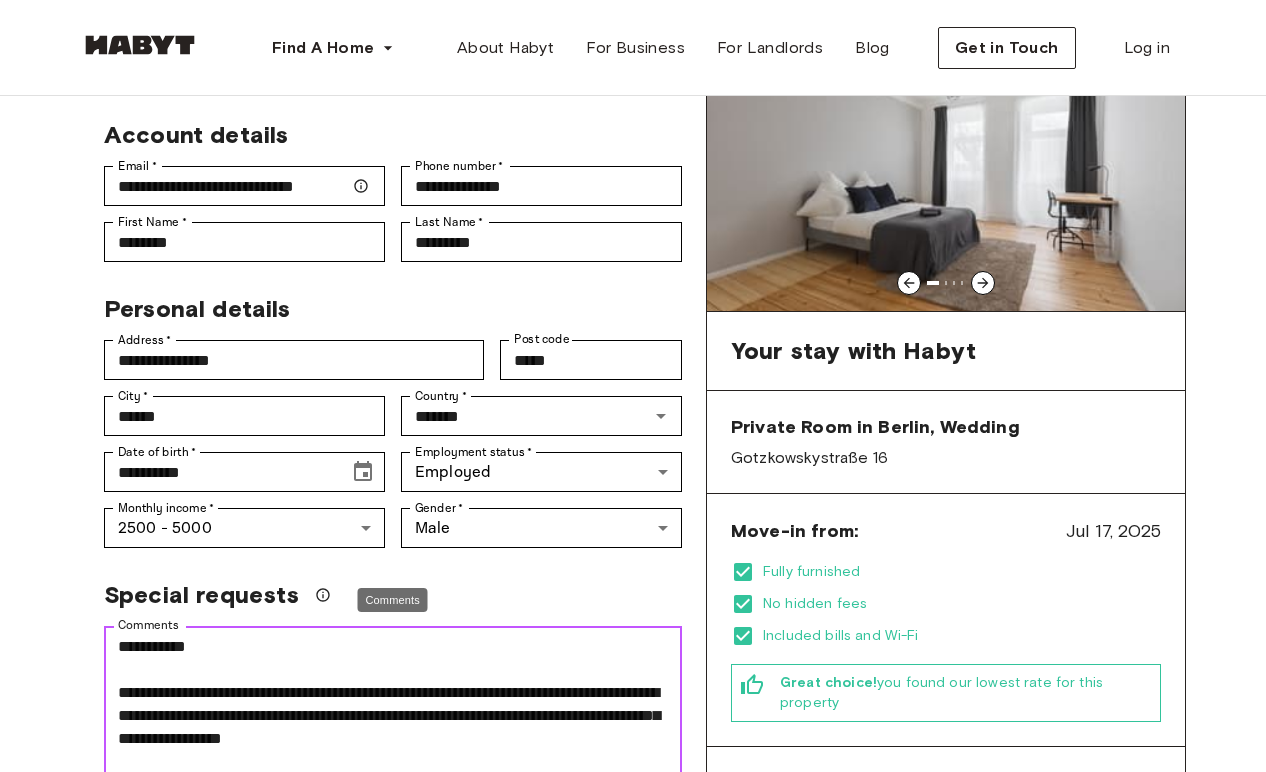 scroll, scrollTop: 504, scrollLeft: 0, axis: vertical 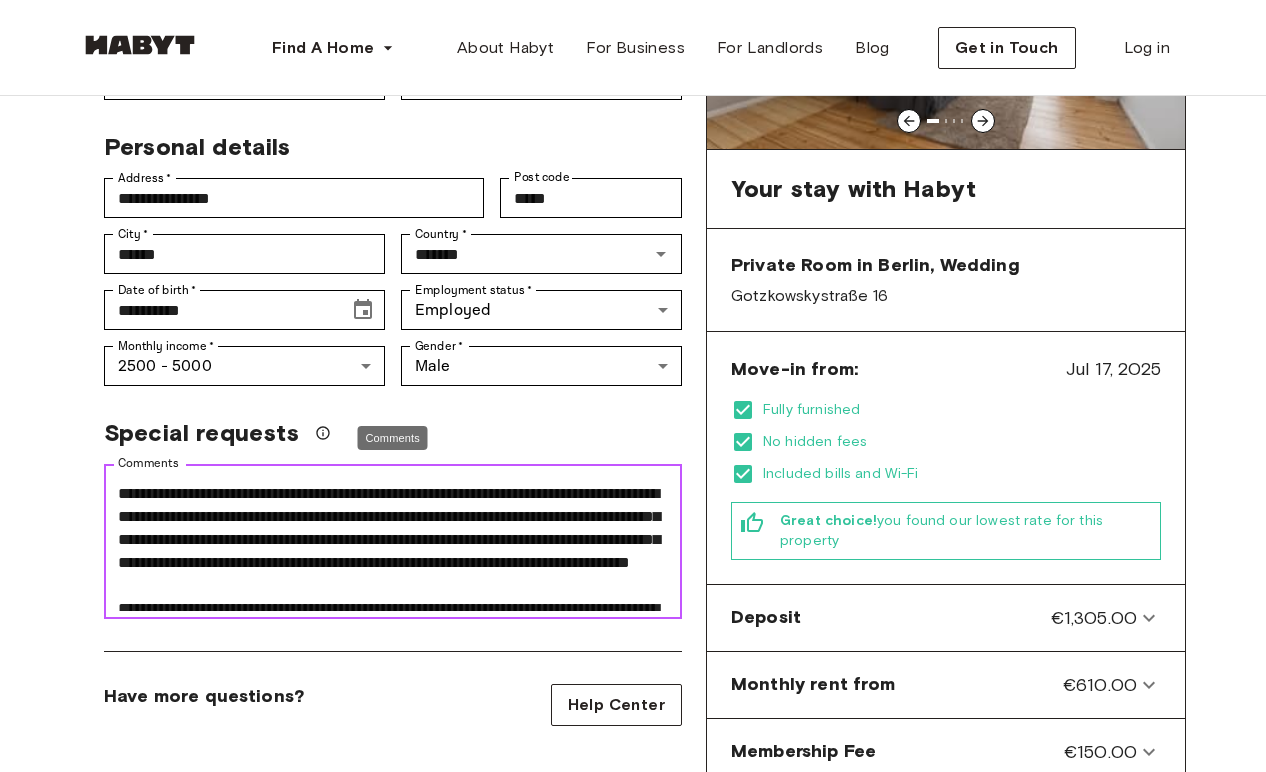 click on "Comments" at bounding box center [393, 542] 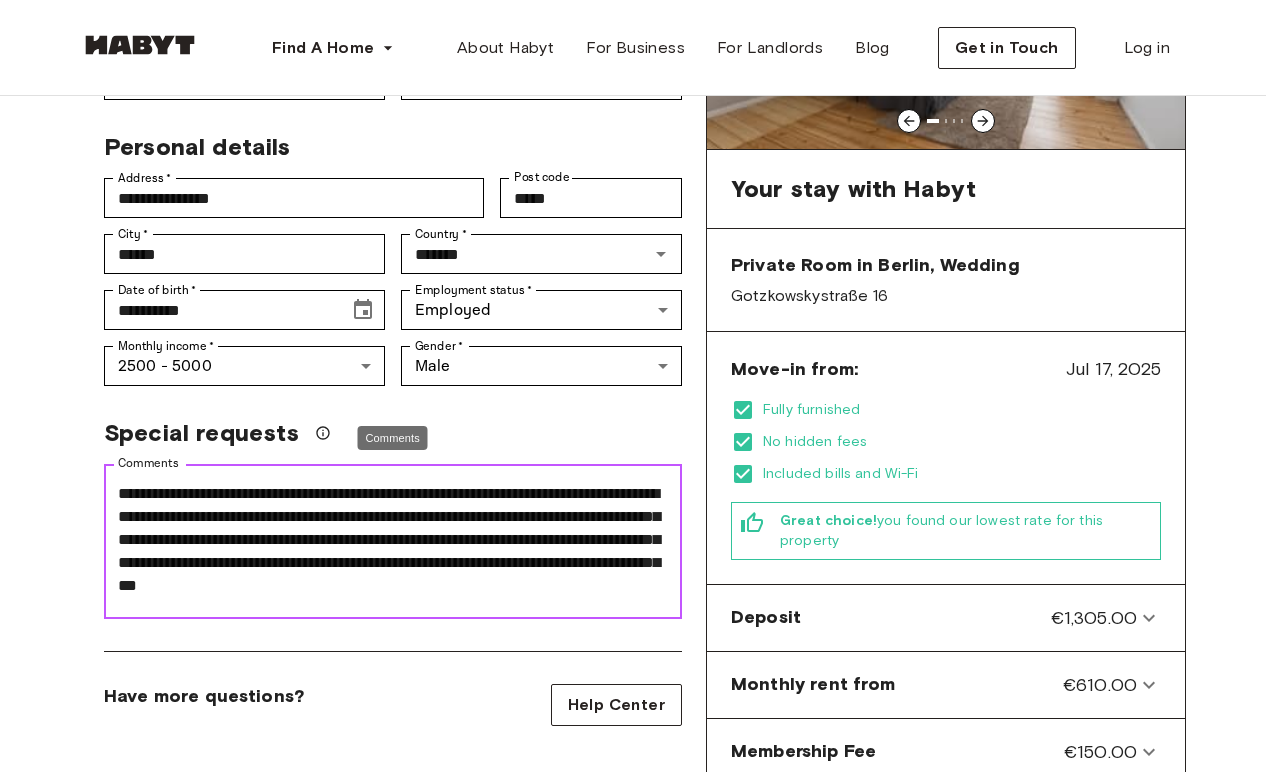 click on "Comments" at bounding box center [393, 542] 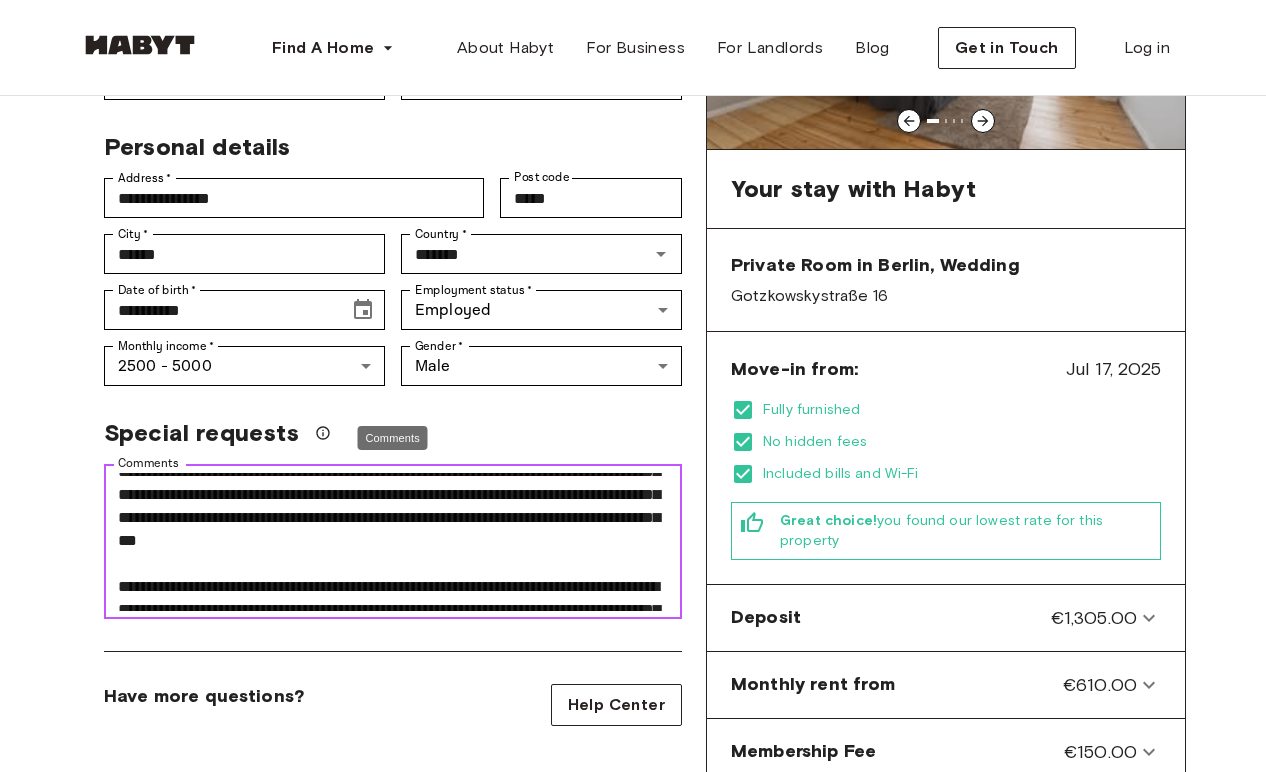 scroll, scrollTop: 196, scrollLeft: 0, axis: vertical 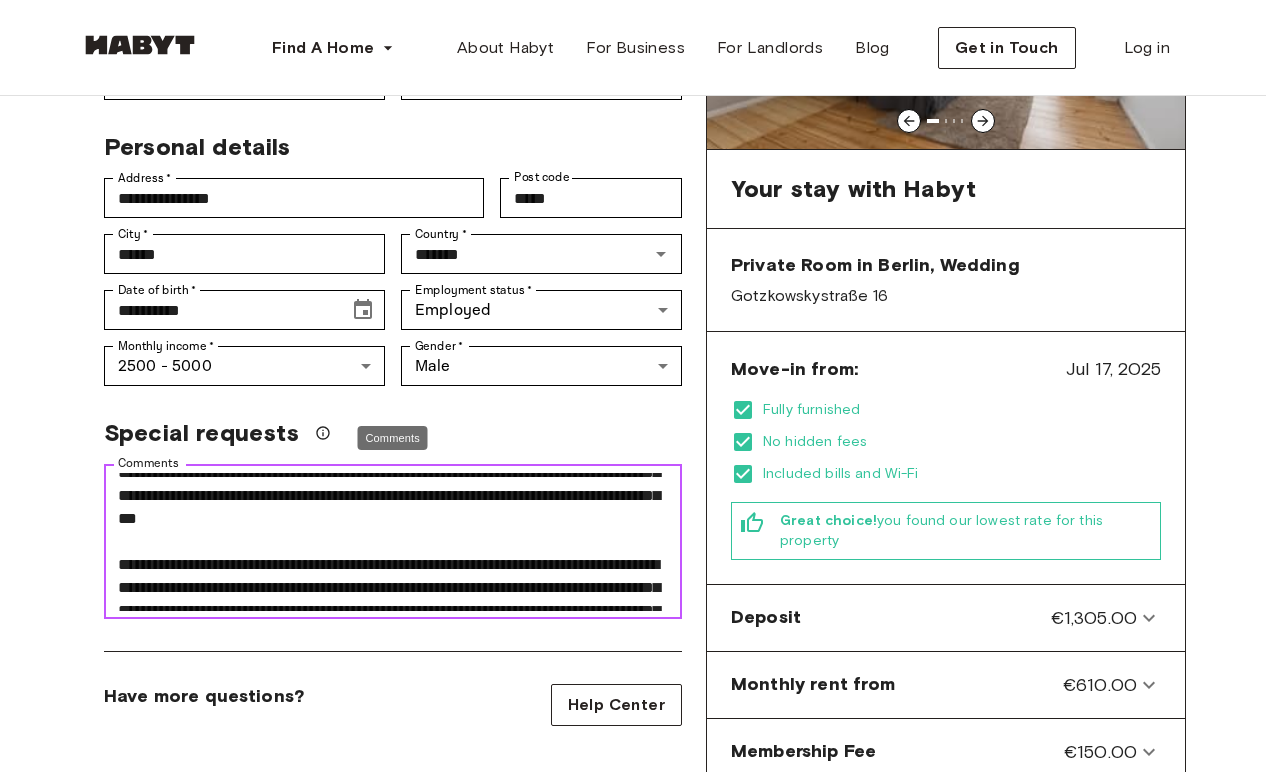 click on "Comments" at bounding box center [393, 542] 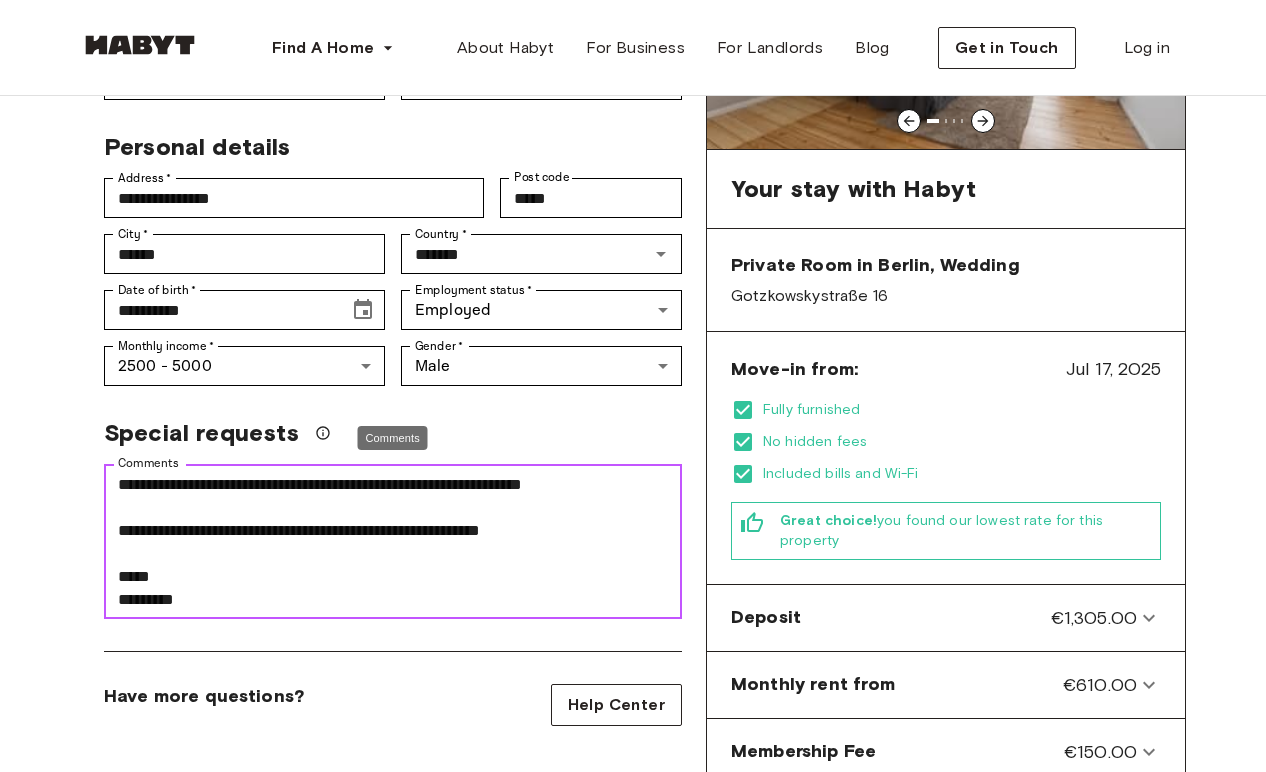 scroll, scrollTop: 529, scrollLeft: 0, axis: vertical 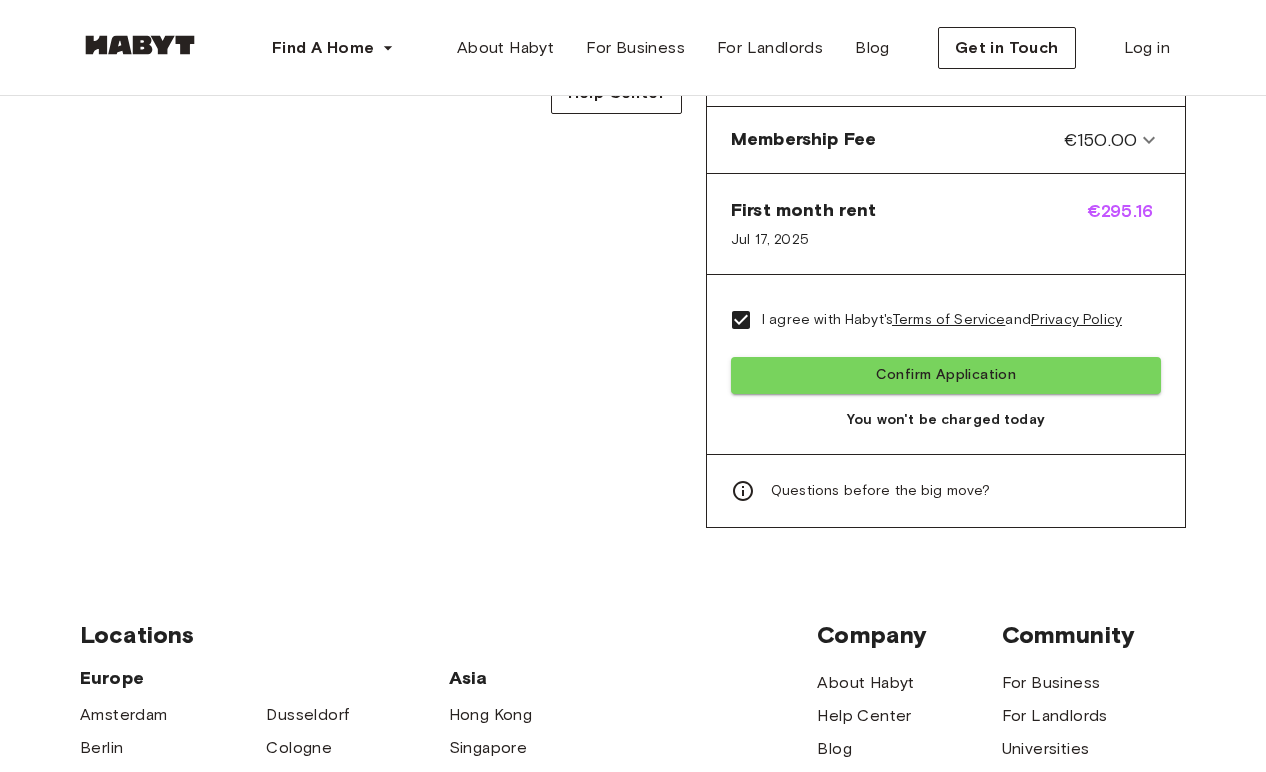 type on "**********" 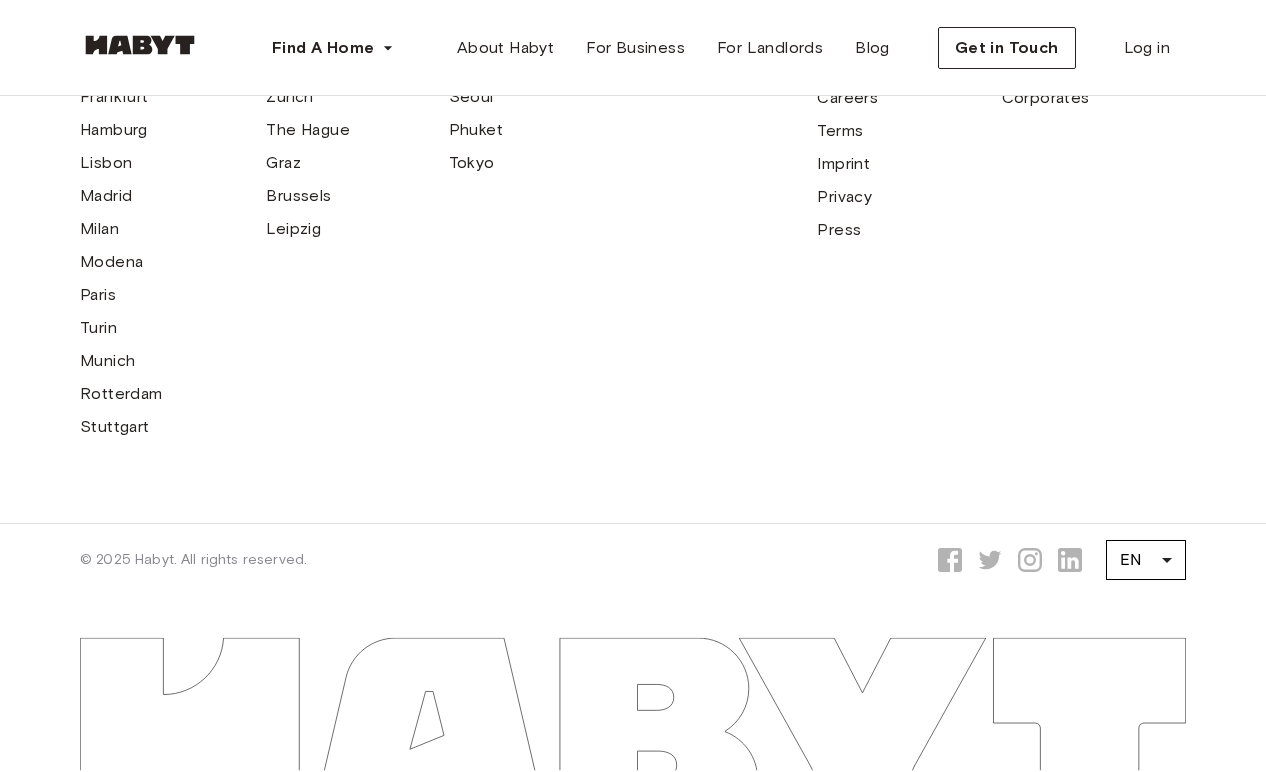 scroll, scrollTop: 0, scrollLeft: 0, axis: both 